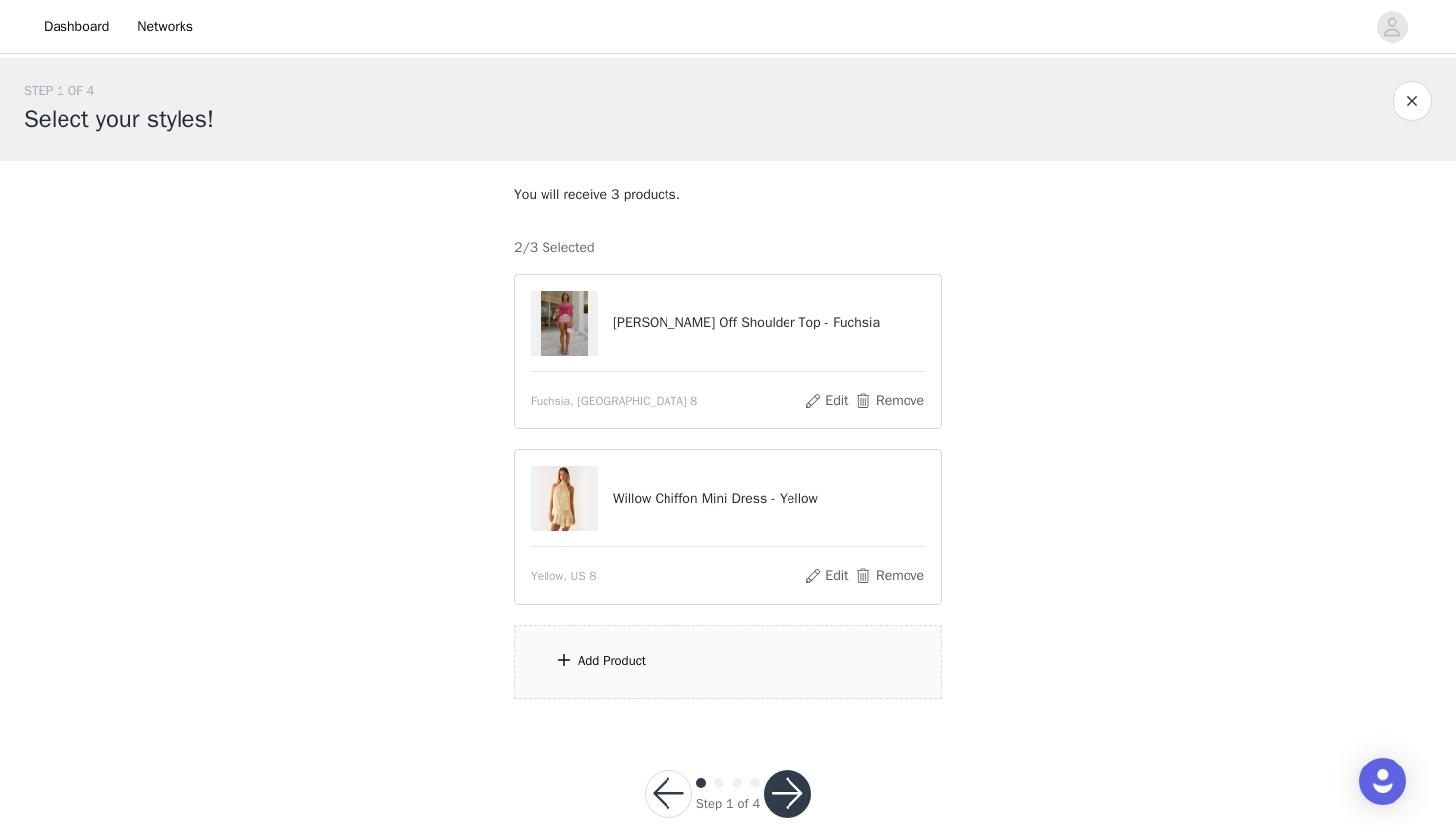 scroll, scrollTop: 40, scrollLeft: 0, axis: vertical 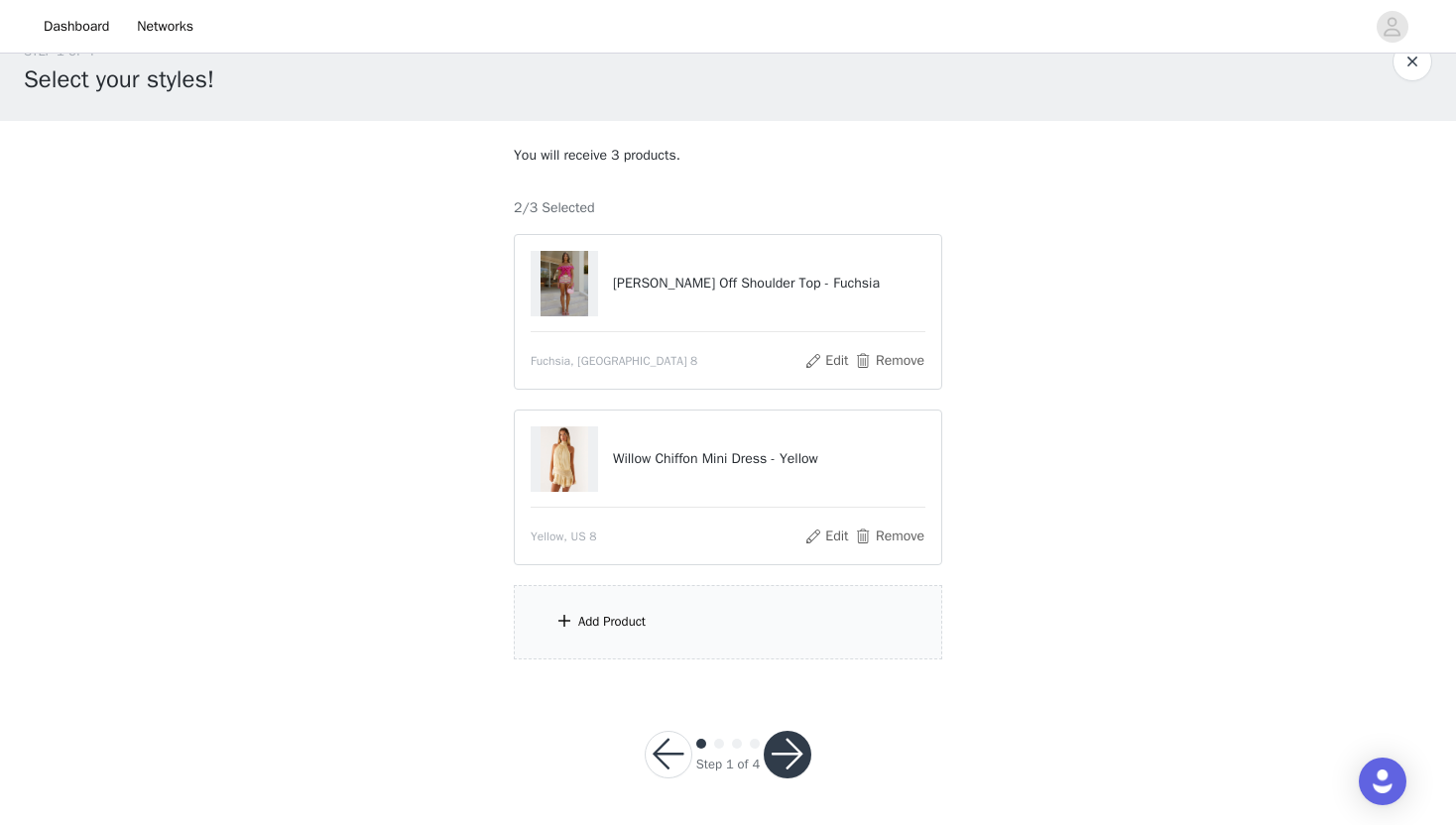 click on "Add Product" at bounding box center [612, 622] 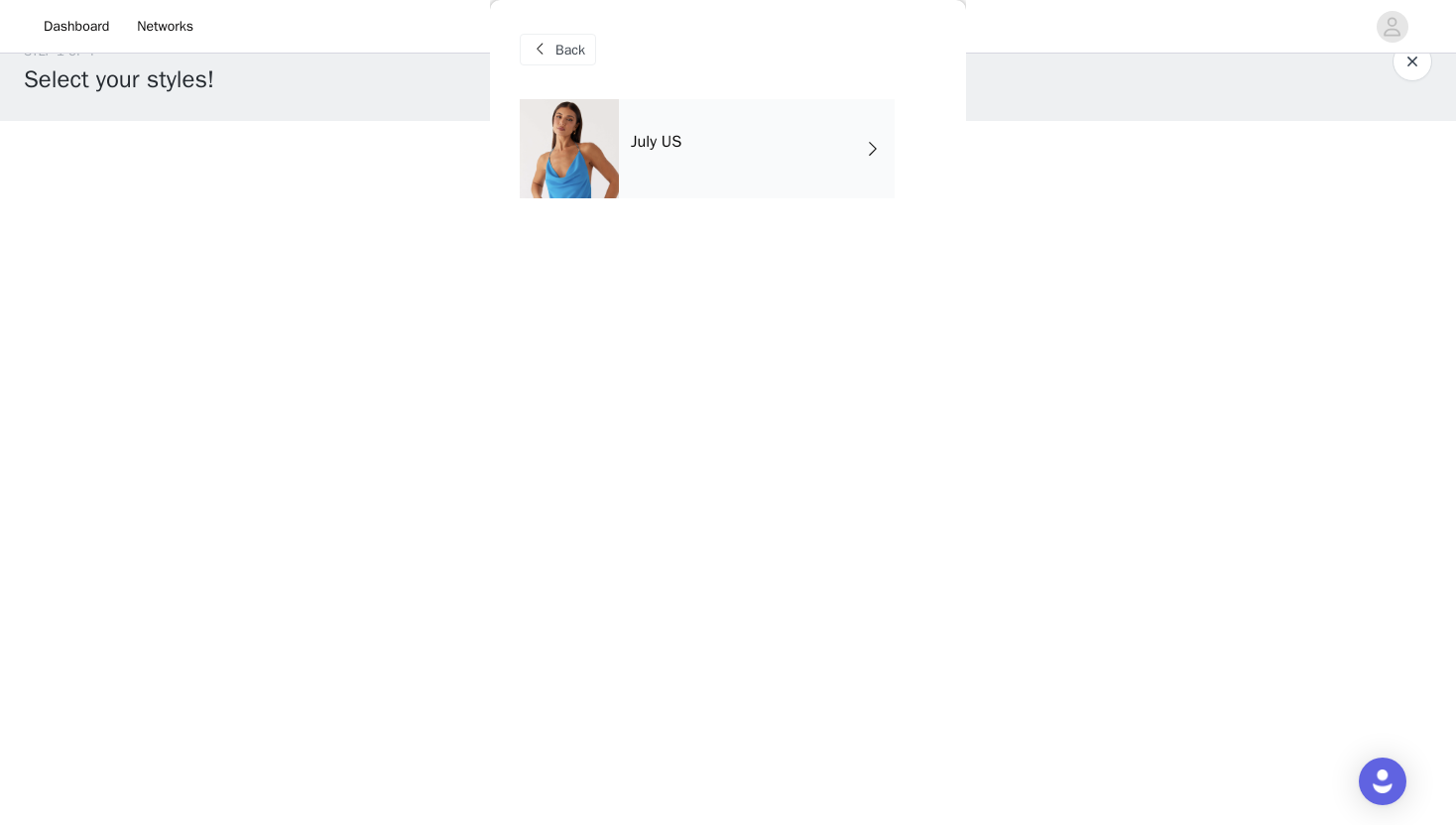 click on "July US" at bounding box center (757, 149) 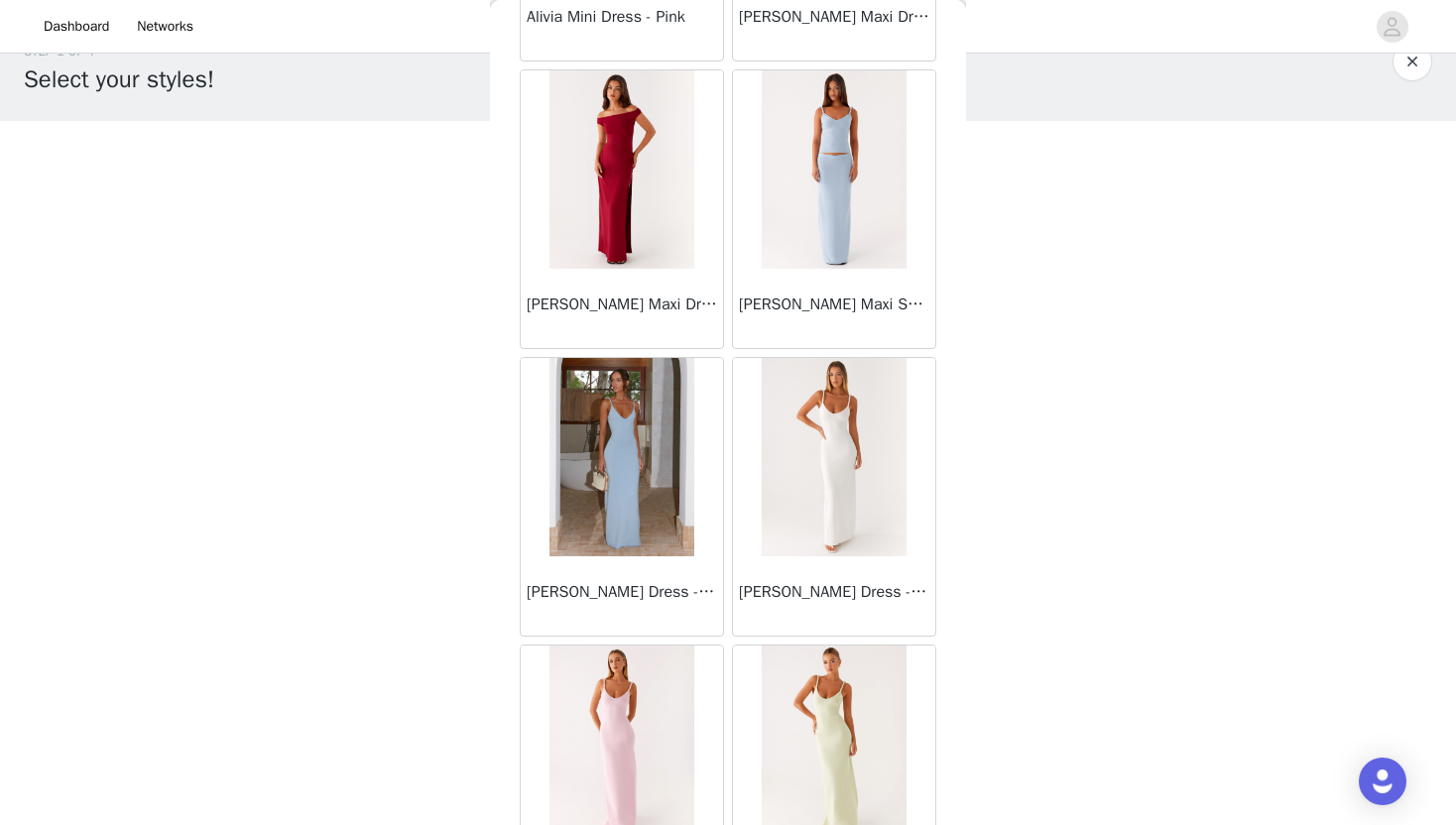 scroll, scrollTop: 2209, scrollLeft: 0, axis: vertical 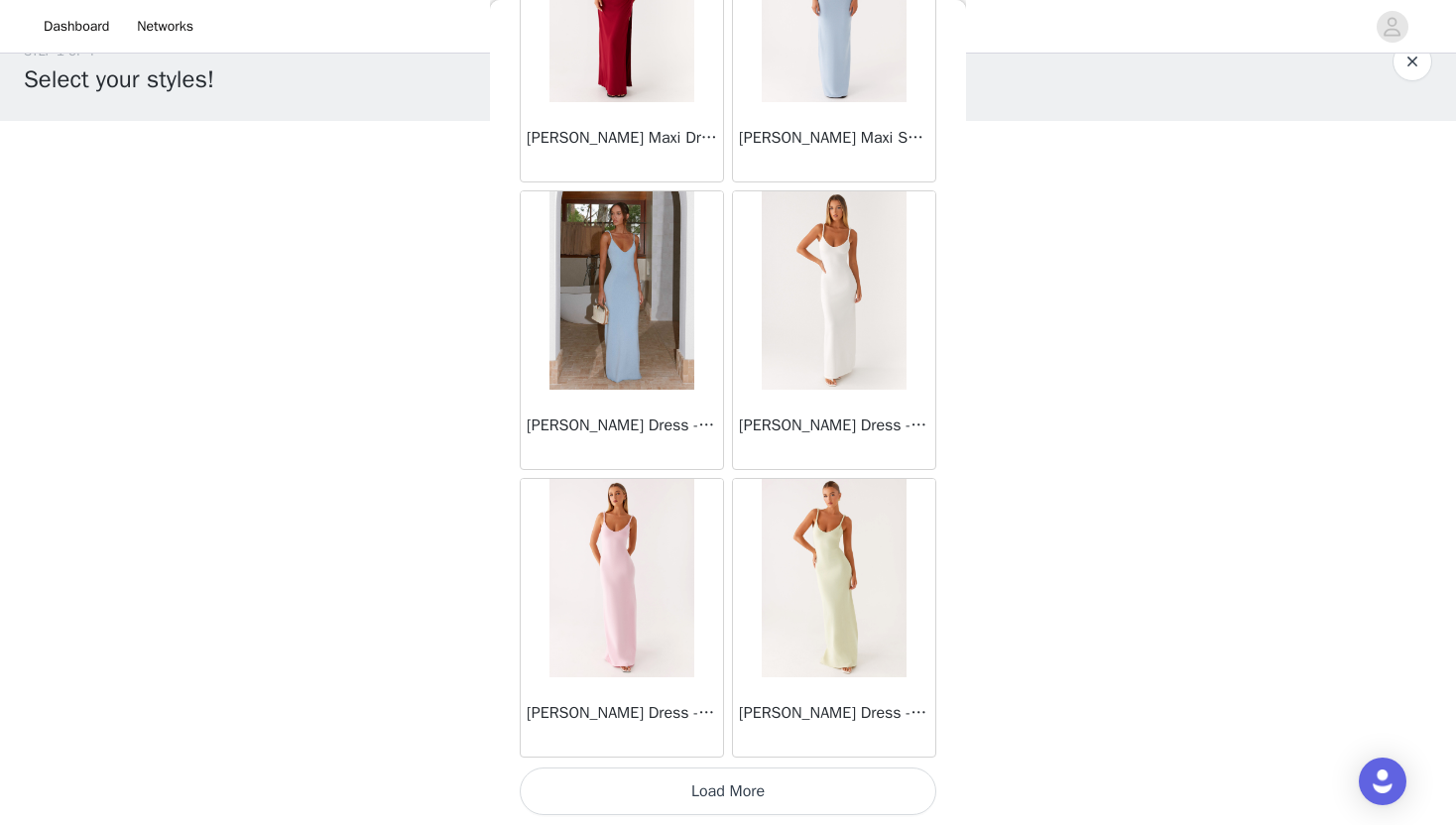 click on "Load More" at bounding box center (728, 791) 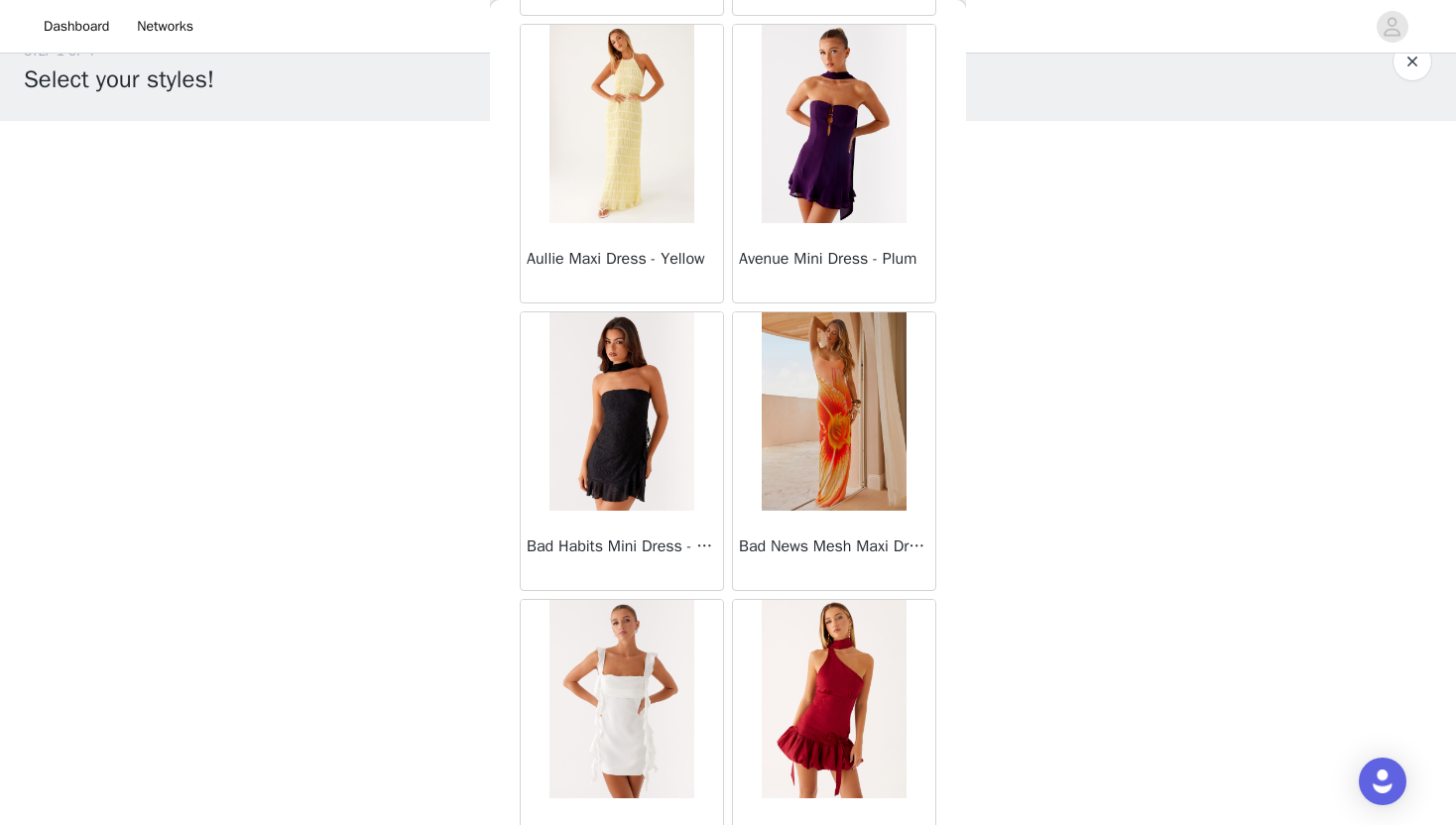 scroll, scrollTop: 5085, scrollLeft: 0, axis: vertical 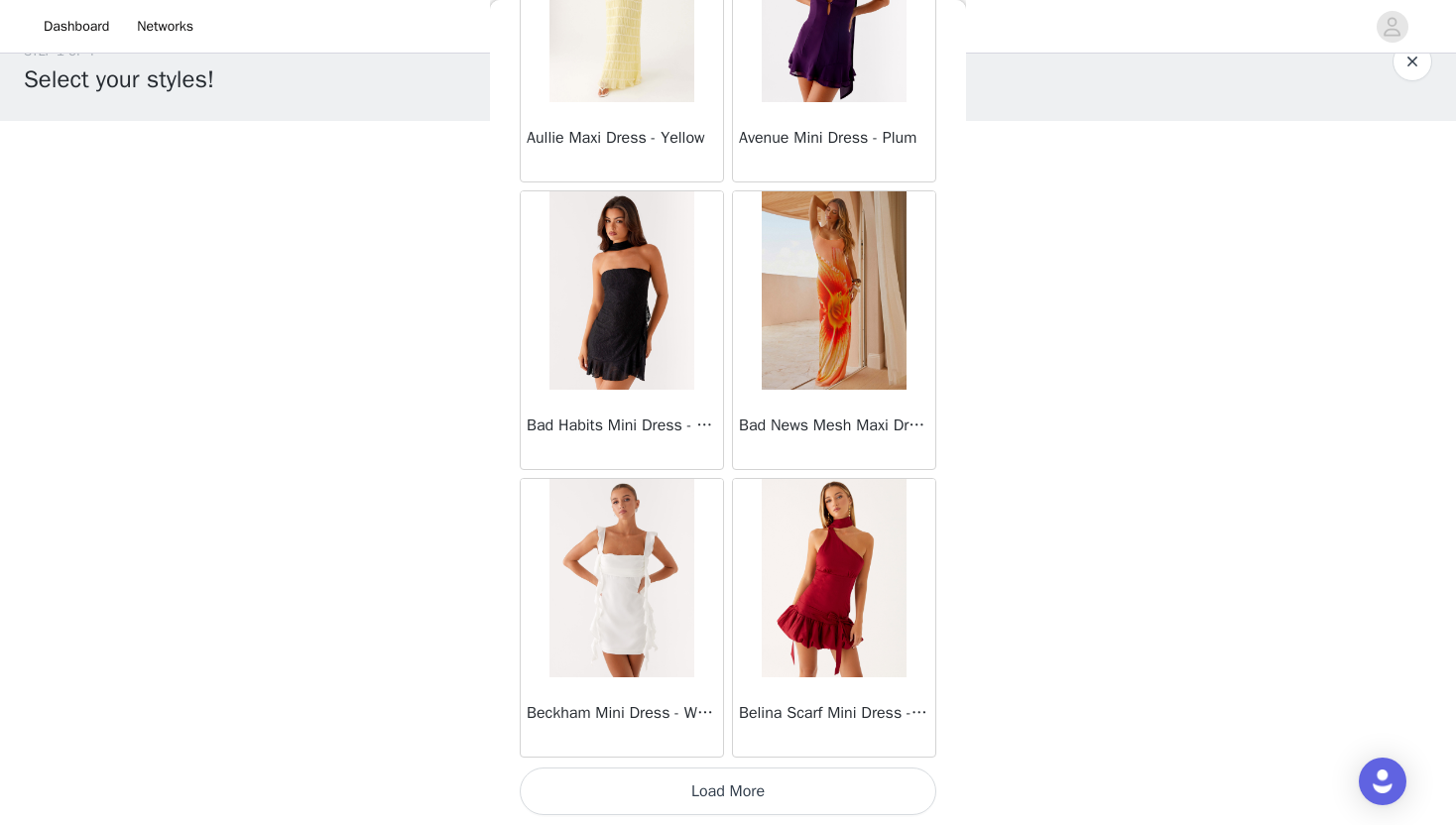 click on "Load More" at bounding box center [728, 791] 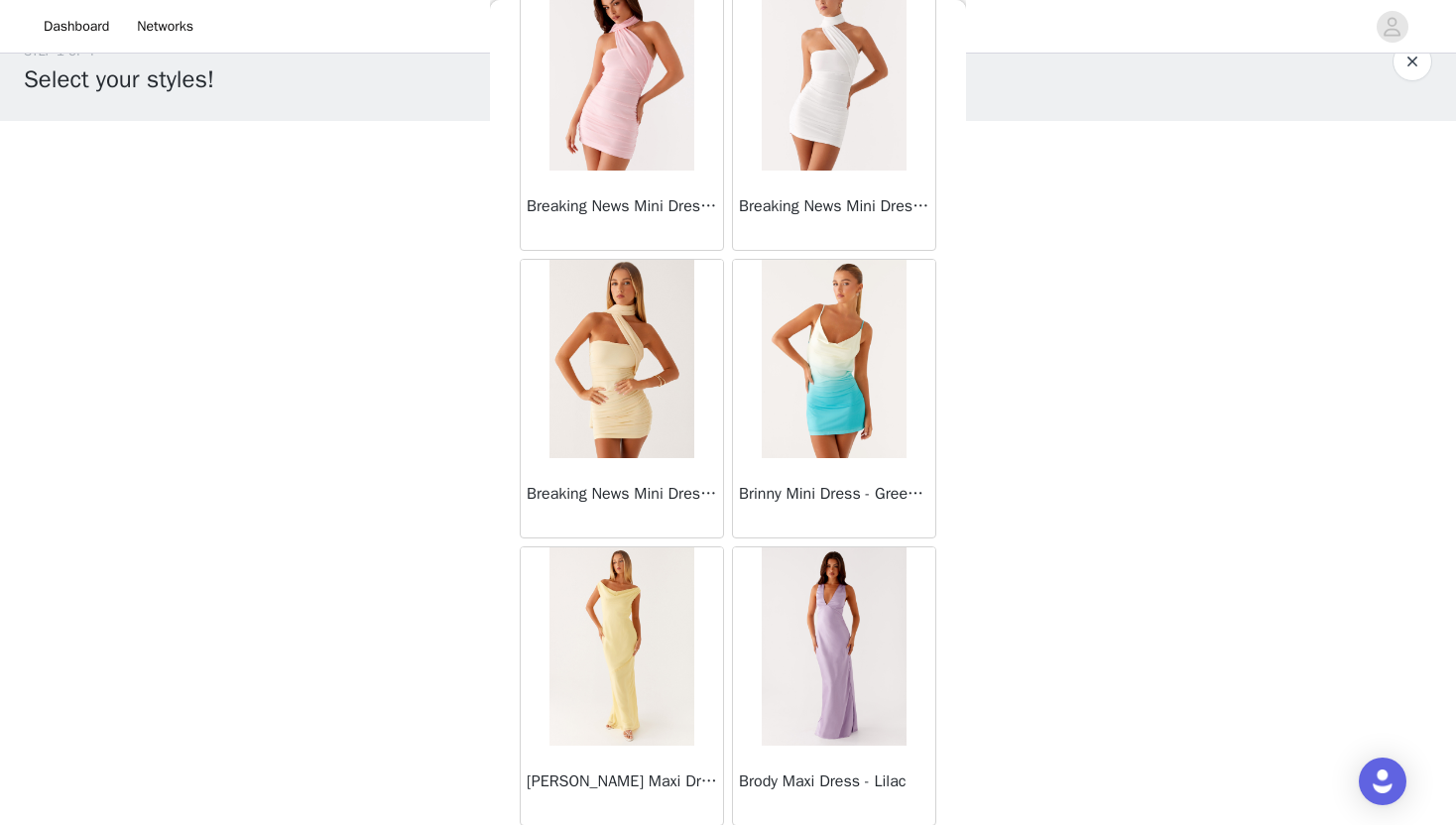 scroll, scrollTop: 7960, scrollLeft: 0, axis: vertical 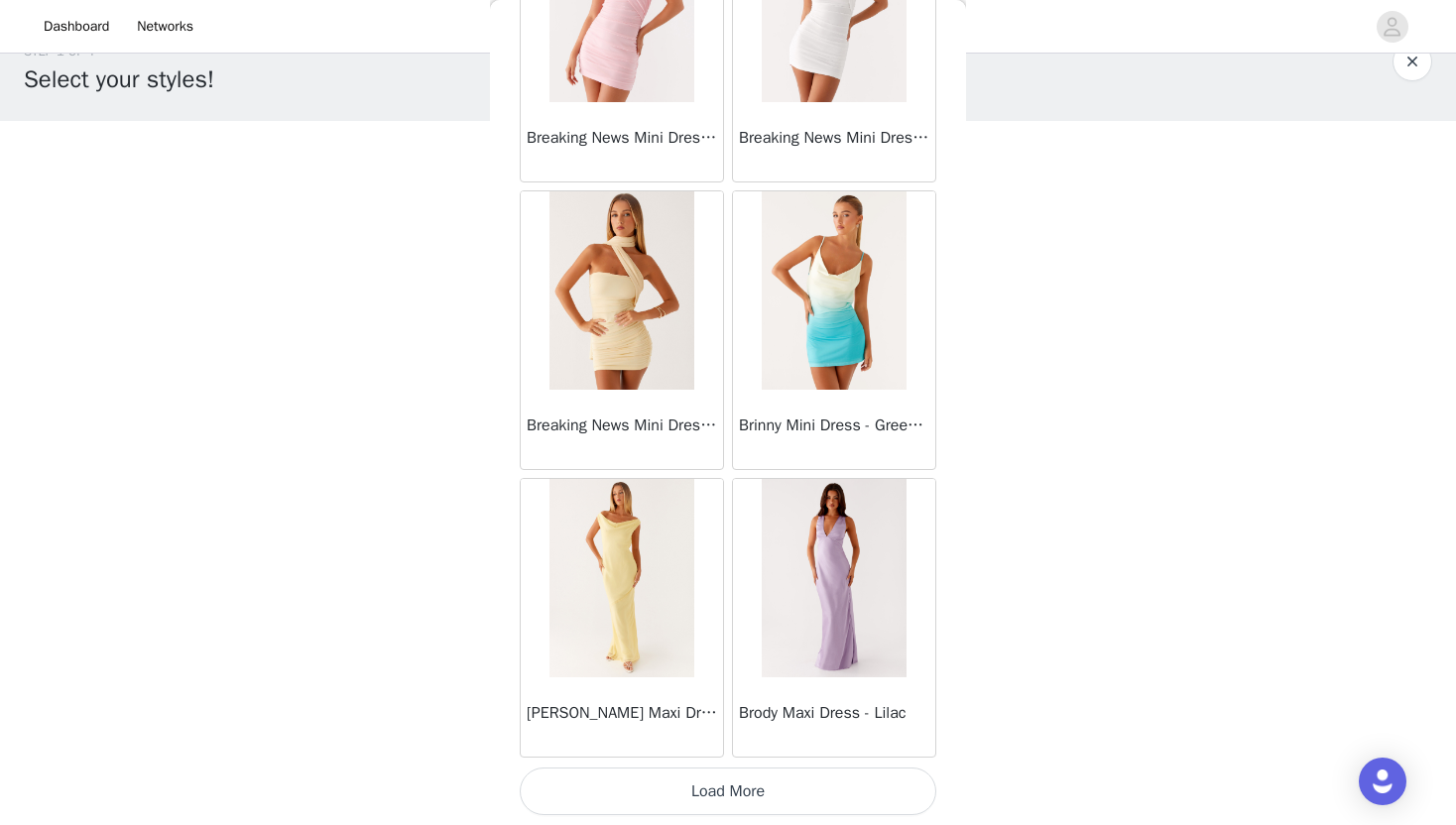 click on "Load More" at bounding box center [728, 791] 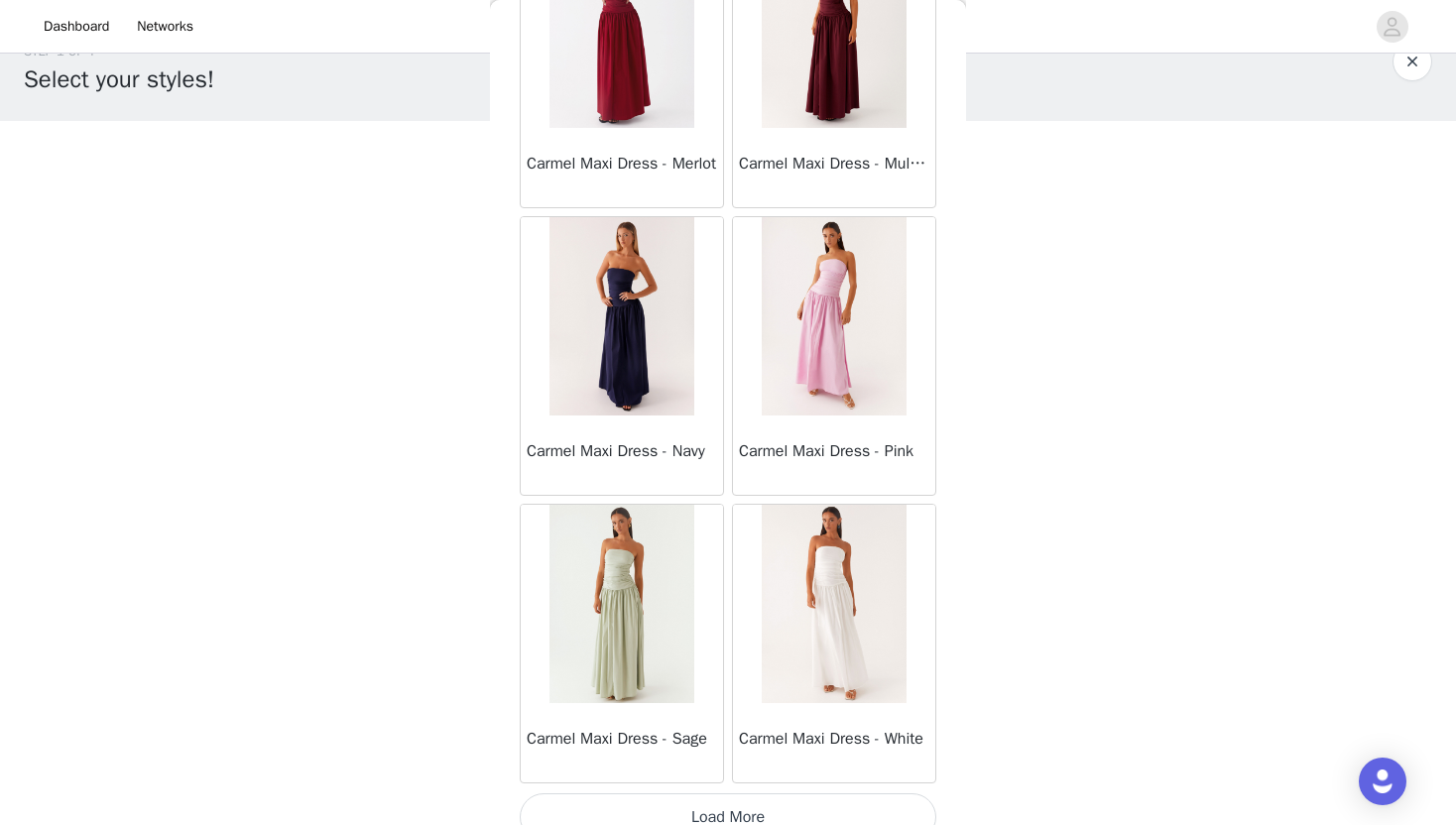 scroll, scrollTop: 10836, scrollLeft: 0, axis: vertical 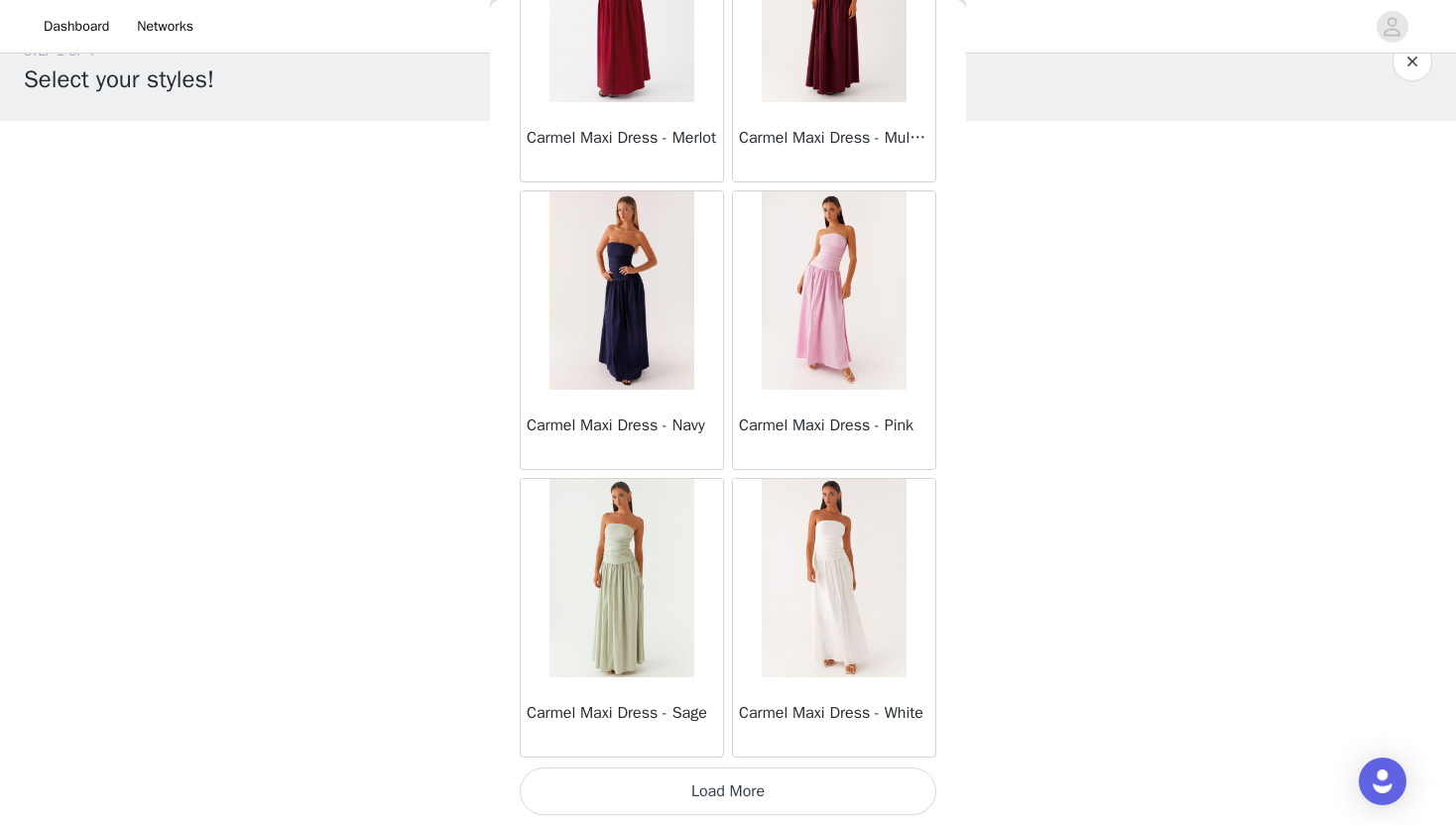 click on "Load More" at bounding box center [728, 791] 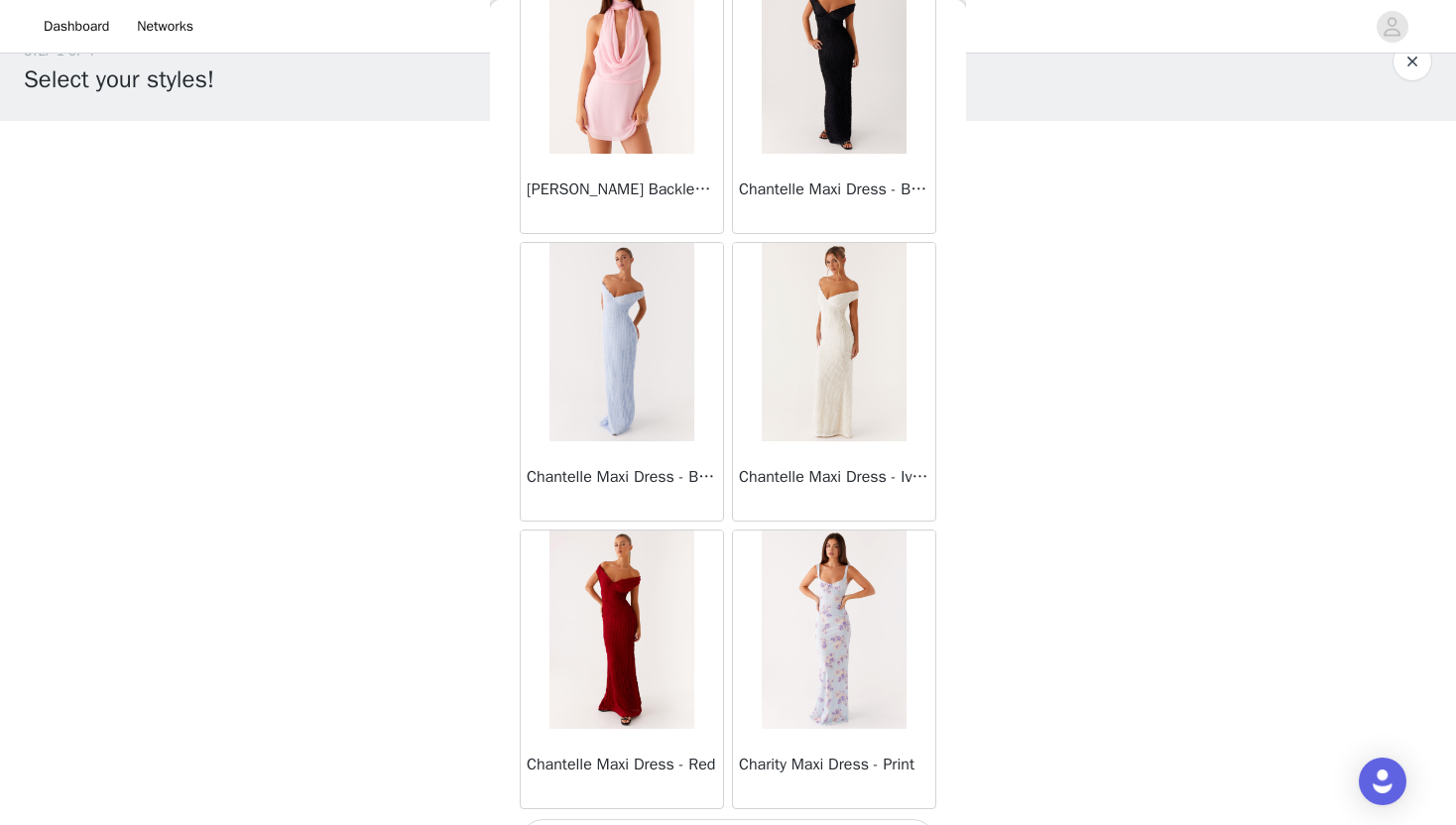 scroll, scrollTop: 13712, scrollLeft: 0, axis: vertical 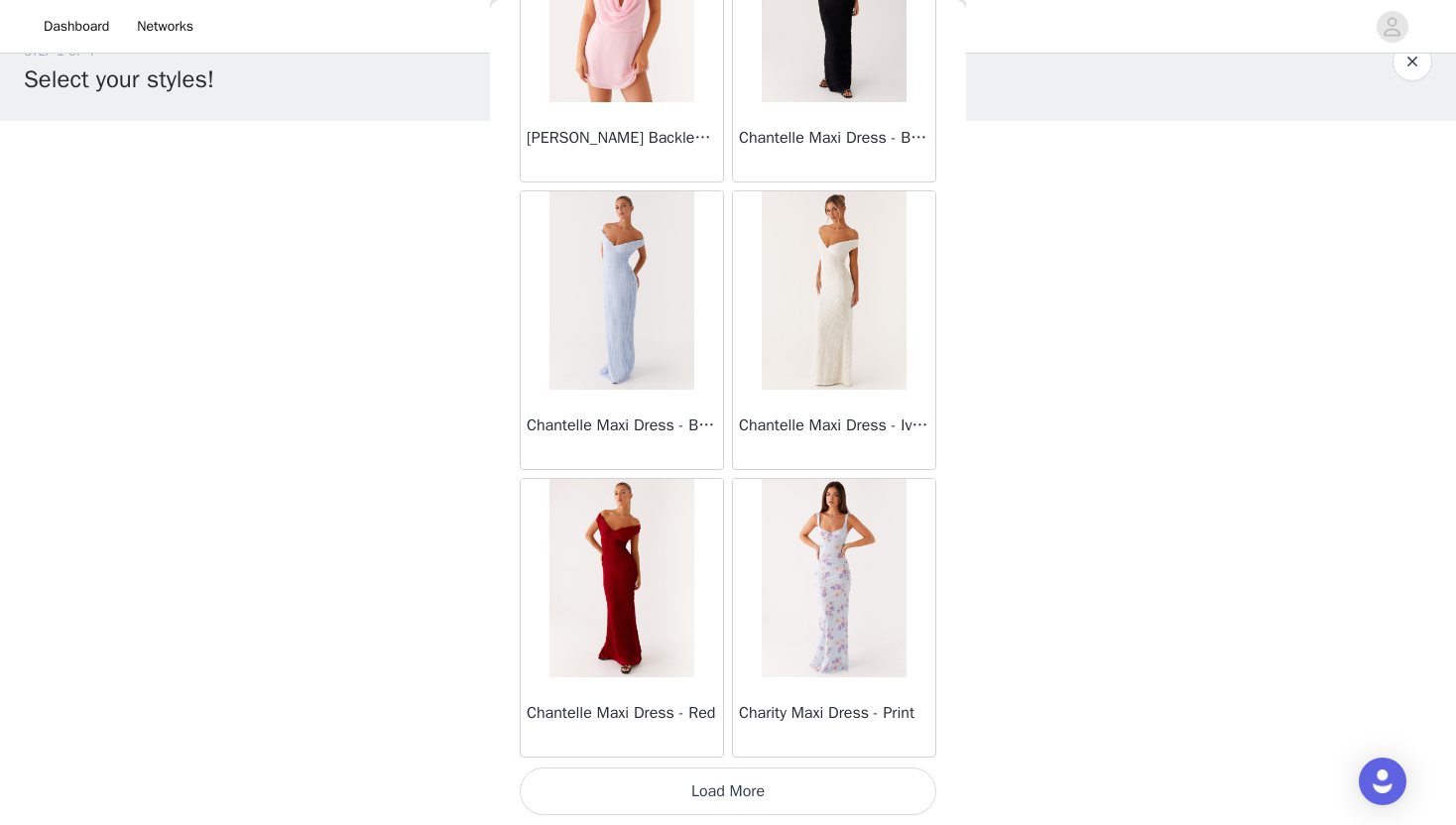 click on "Load More" at bounding box center (728, 791) 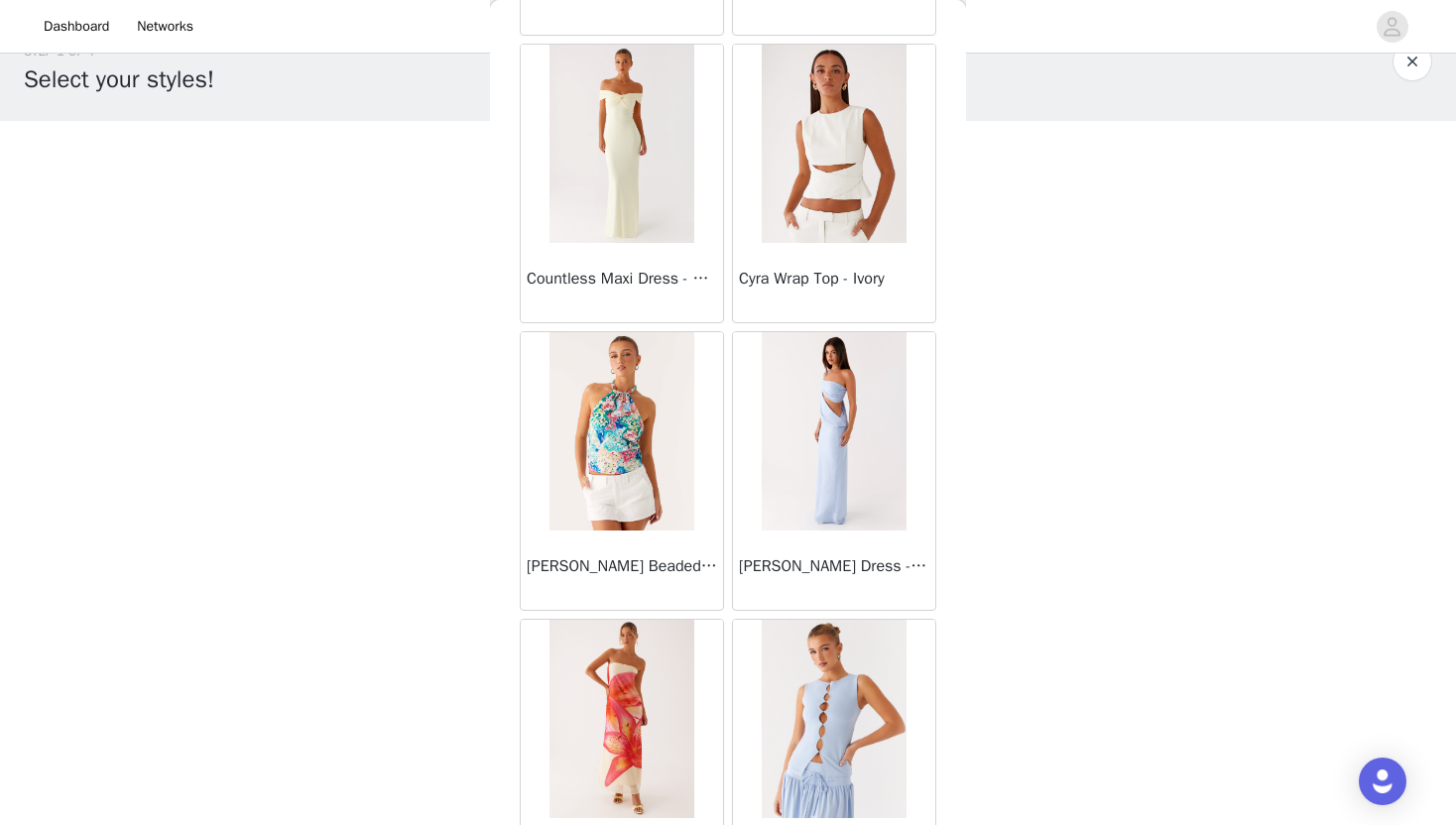 scroll, scrollTop: 16587, scrollLeft: 0, axis: vertical 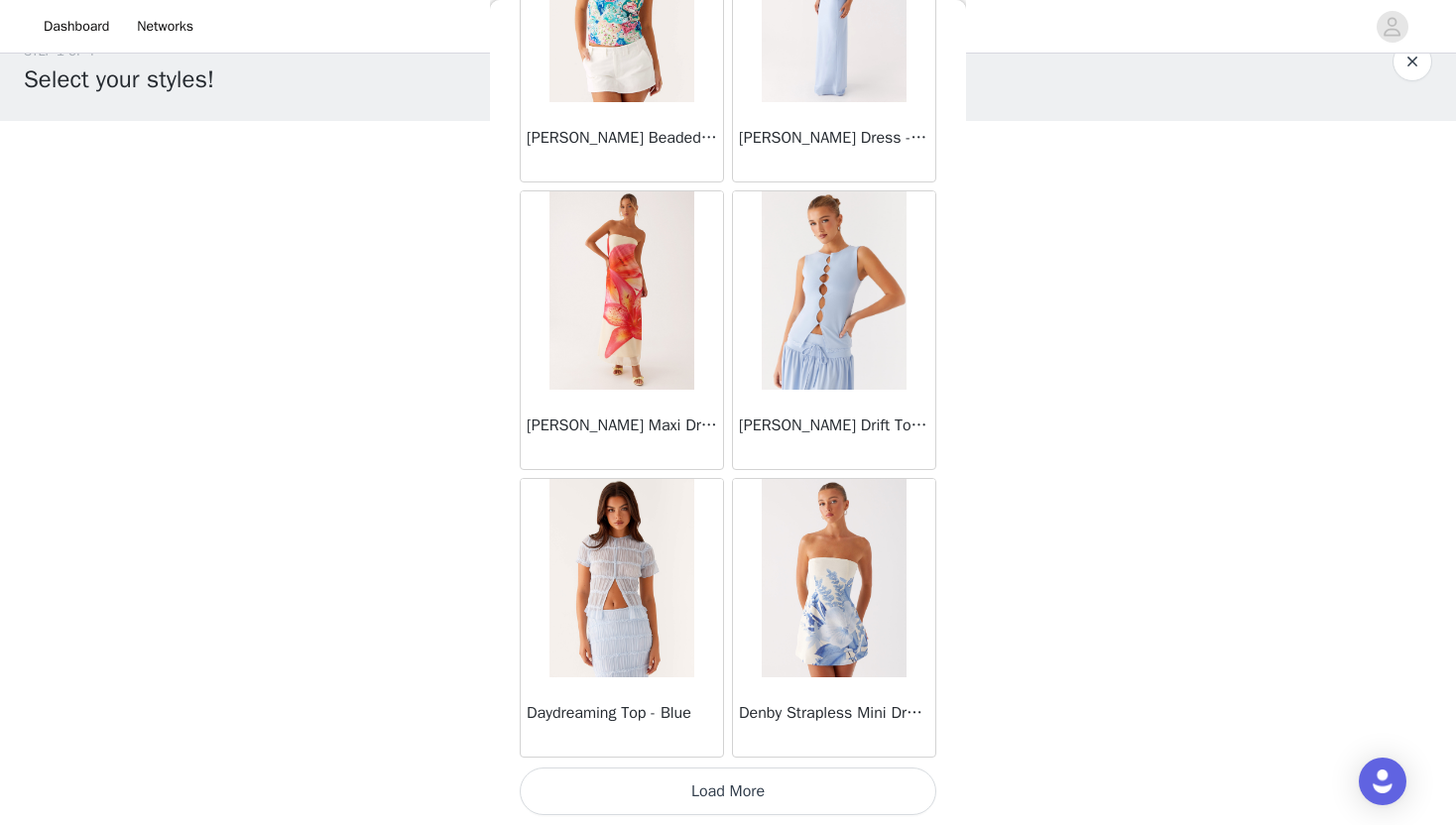 click on "Load More" at bounding box center (728, 791) 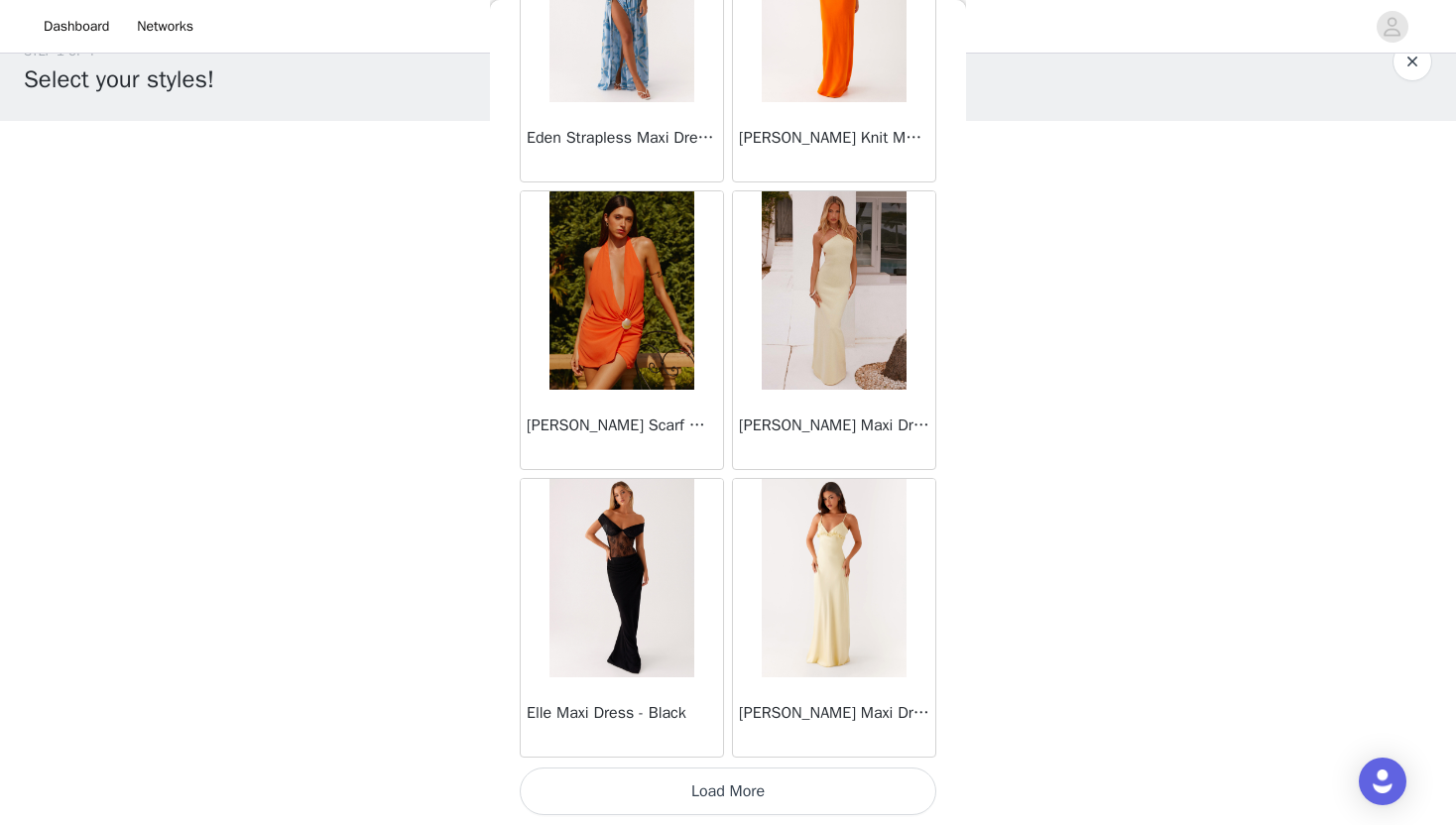 scroll, scrollTop: 19463, scrollLeft: 0, axis: vertical 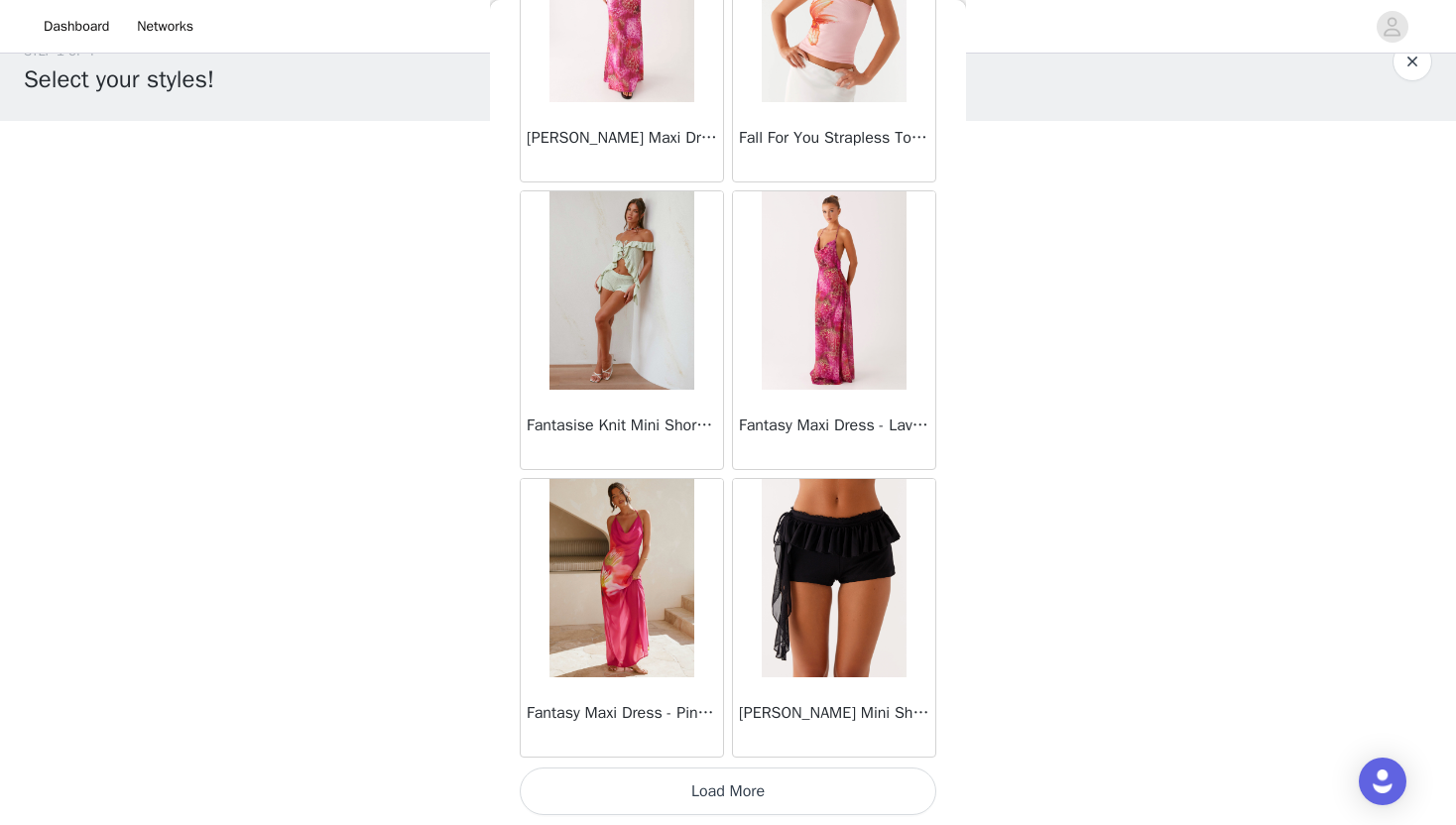 click on "Load More" at bounding box center [728, 791] 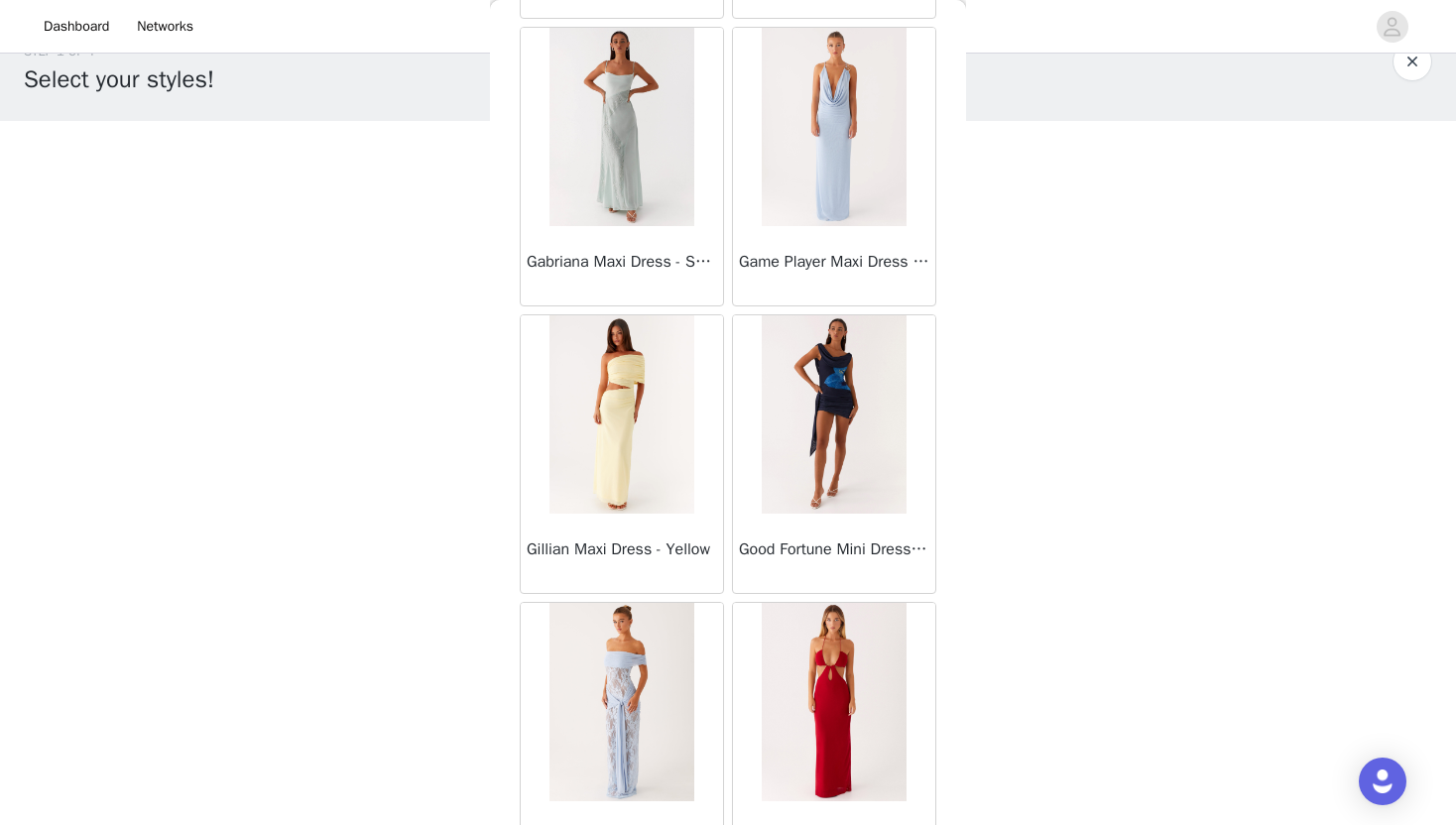 scroll, scrollTop: 25214, scrollLeft: 0, axis: vertical 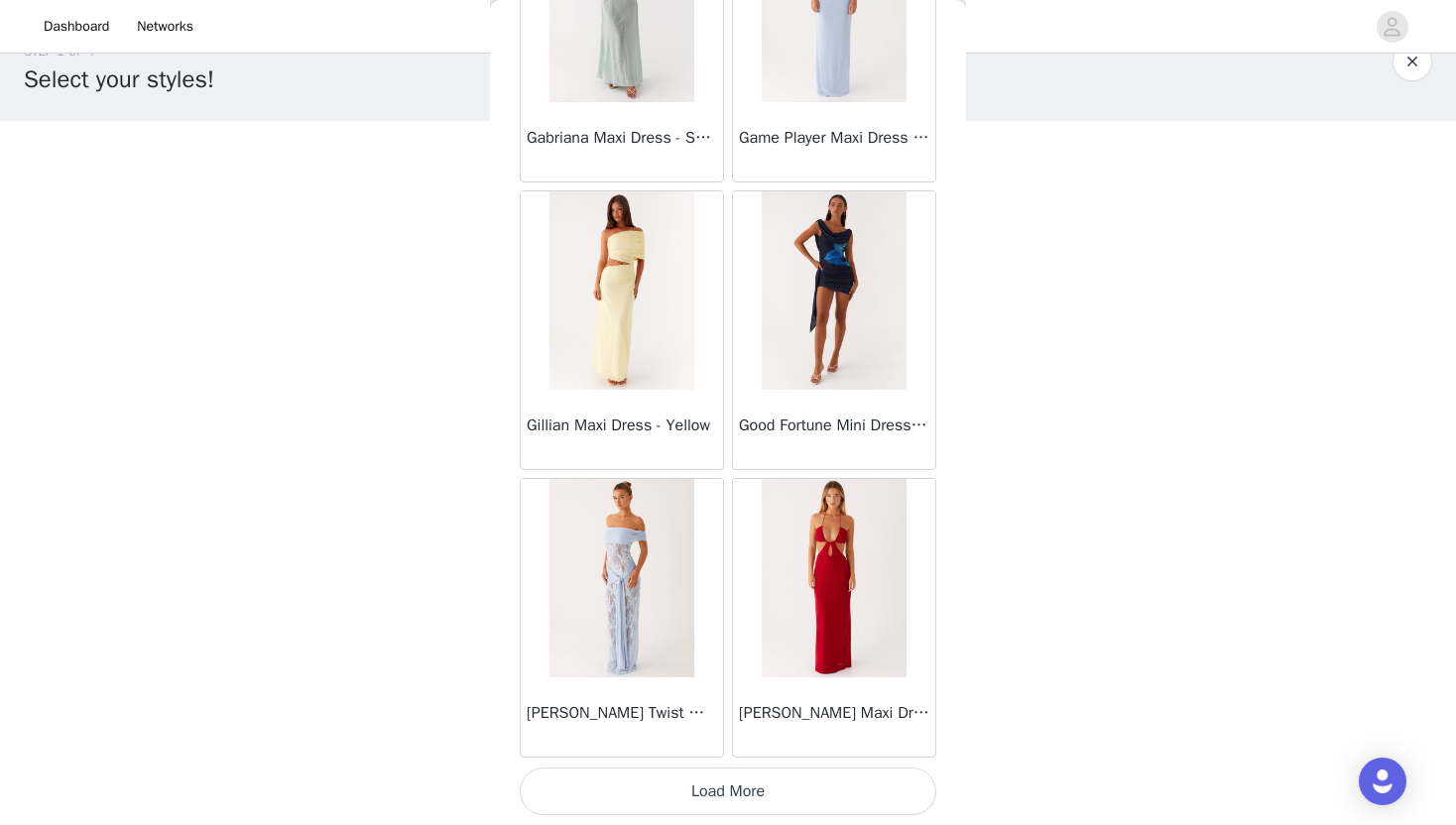 click on "Load More" at bounding box center [728, 791] 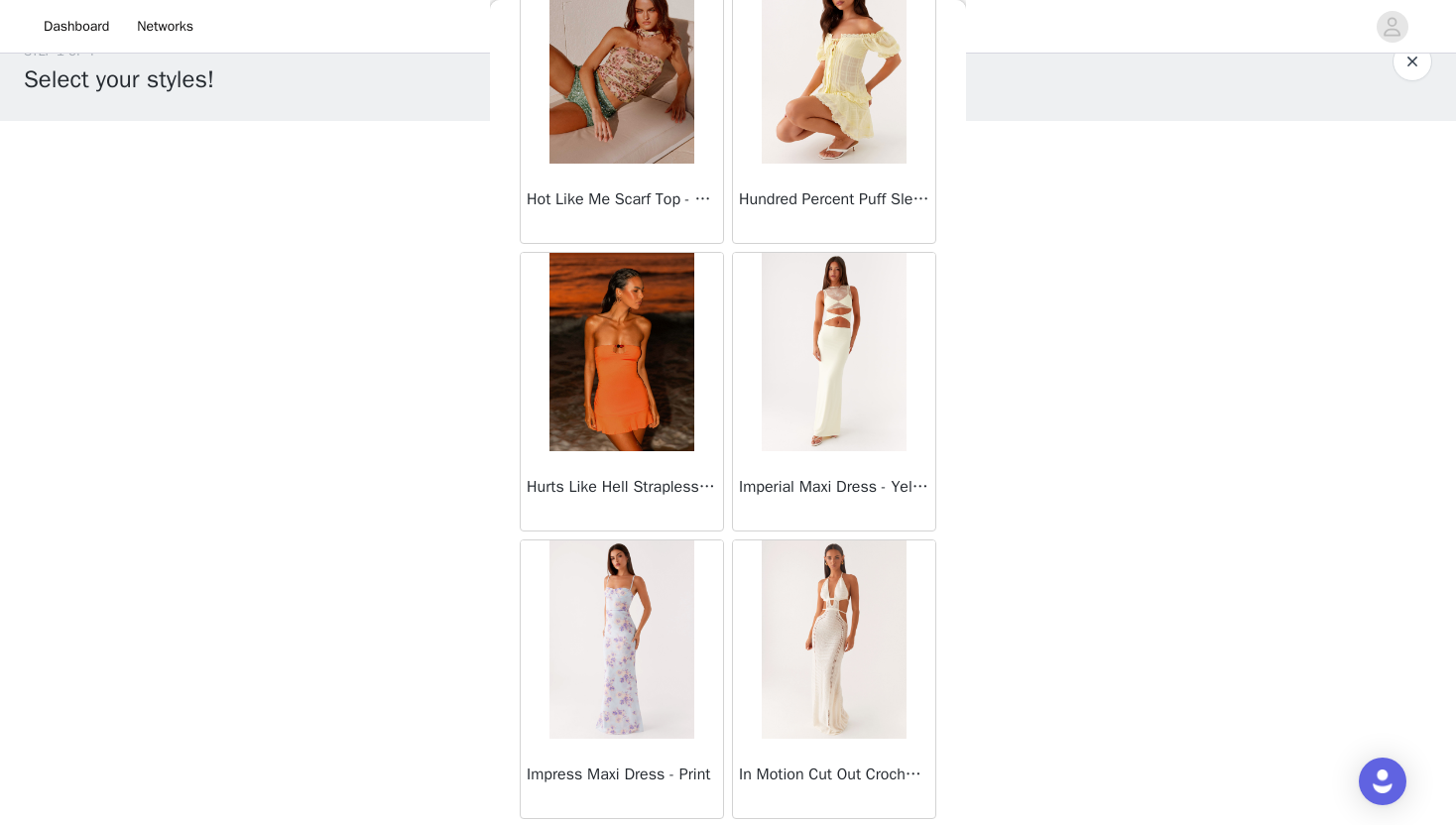 scroll, scrollTop: 28090, scrollLeft: 0, axis: vertical 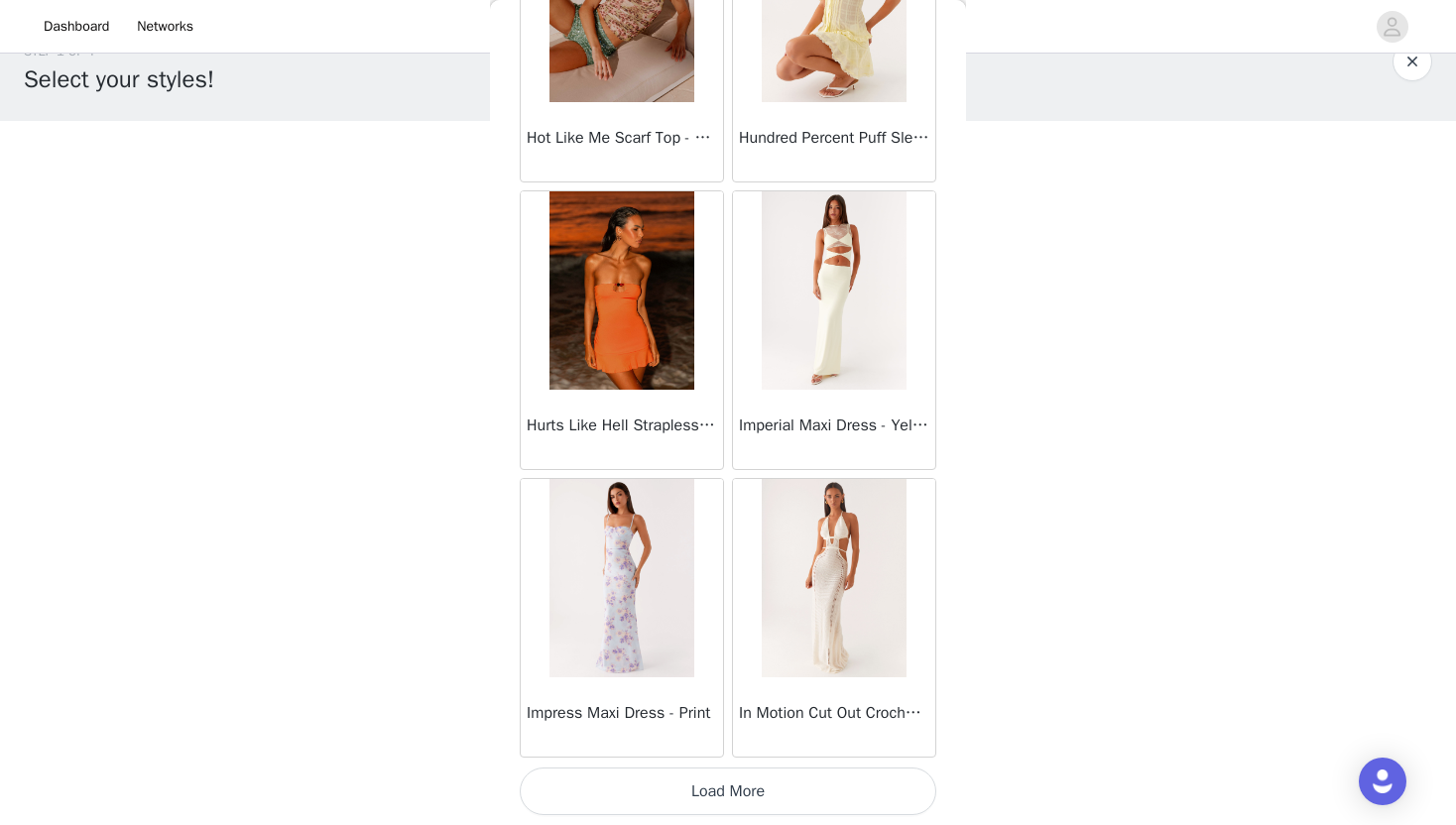 click on "Load More" at bounding box center (728, 791) 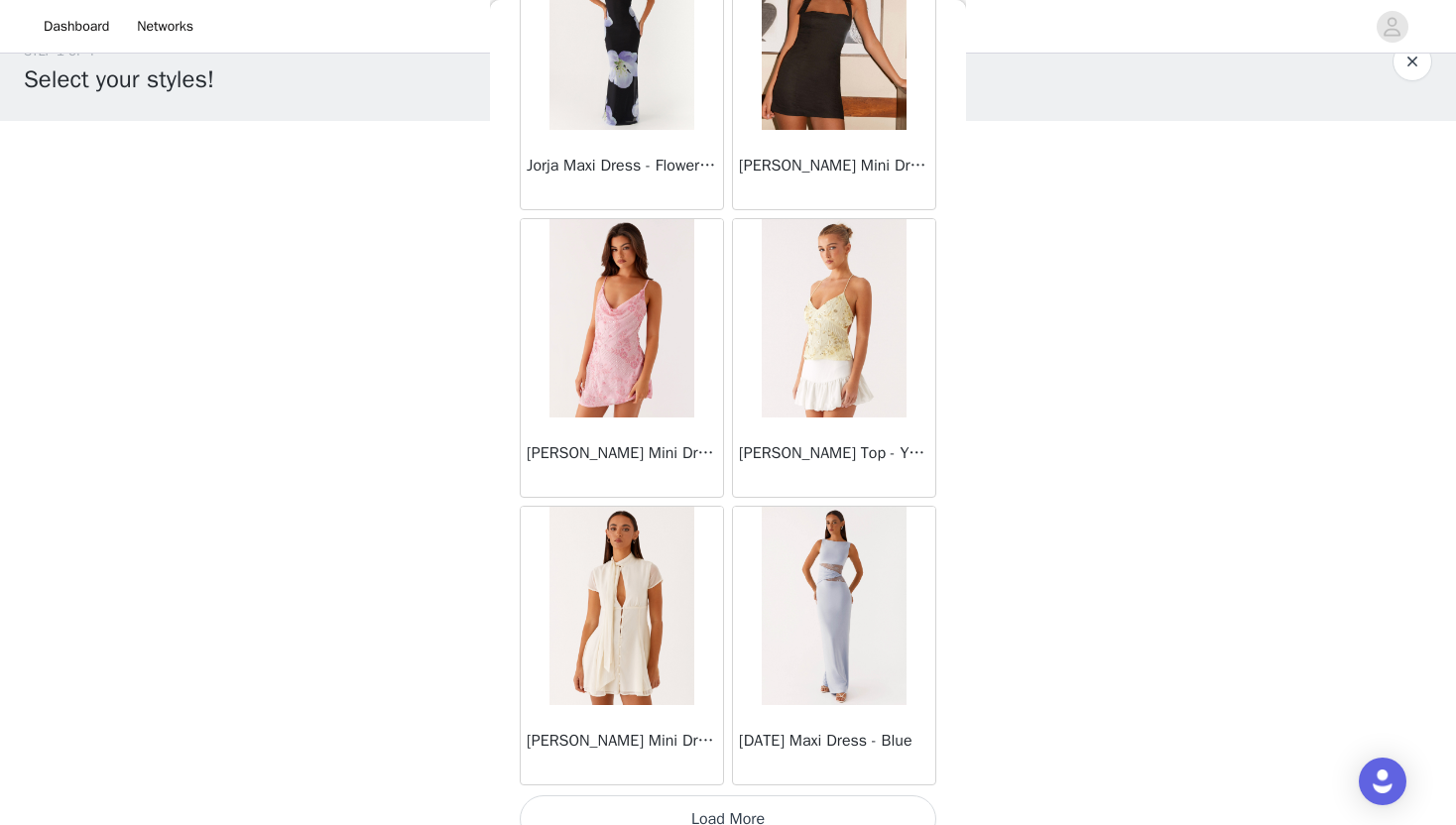 scroll, scrollTop: 30965, scrollLeft: 0, axis: vertical 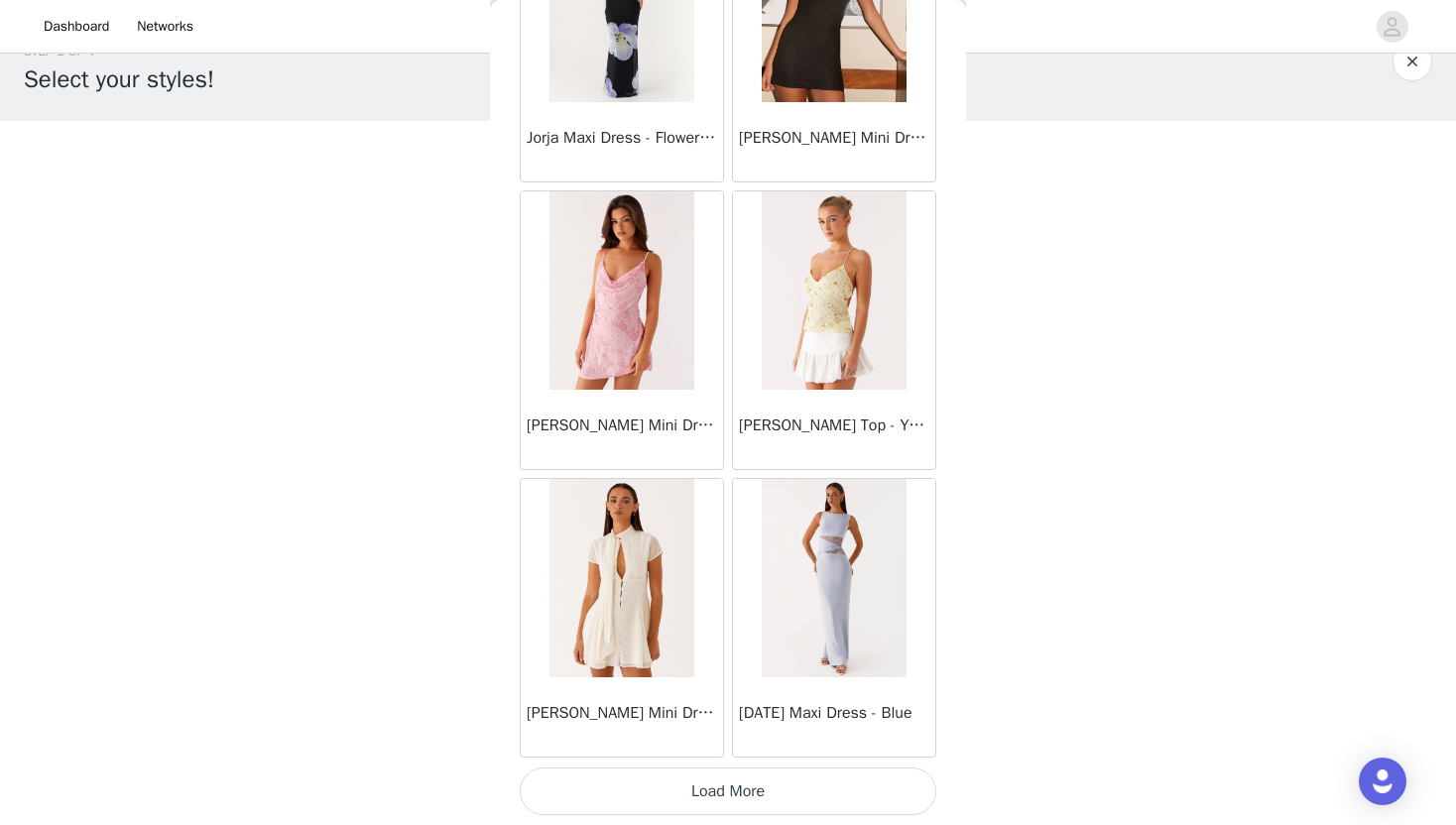 click on "Load More" at bounding box center (728, 791) 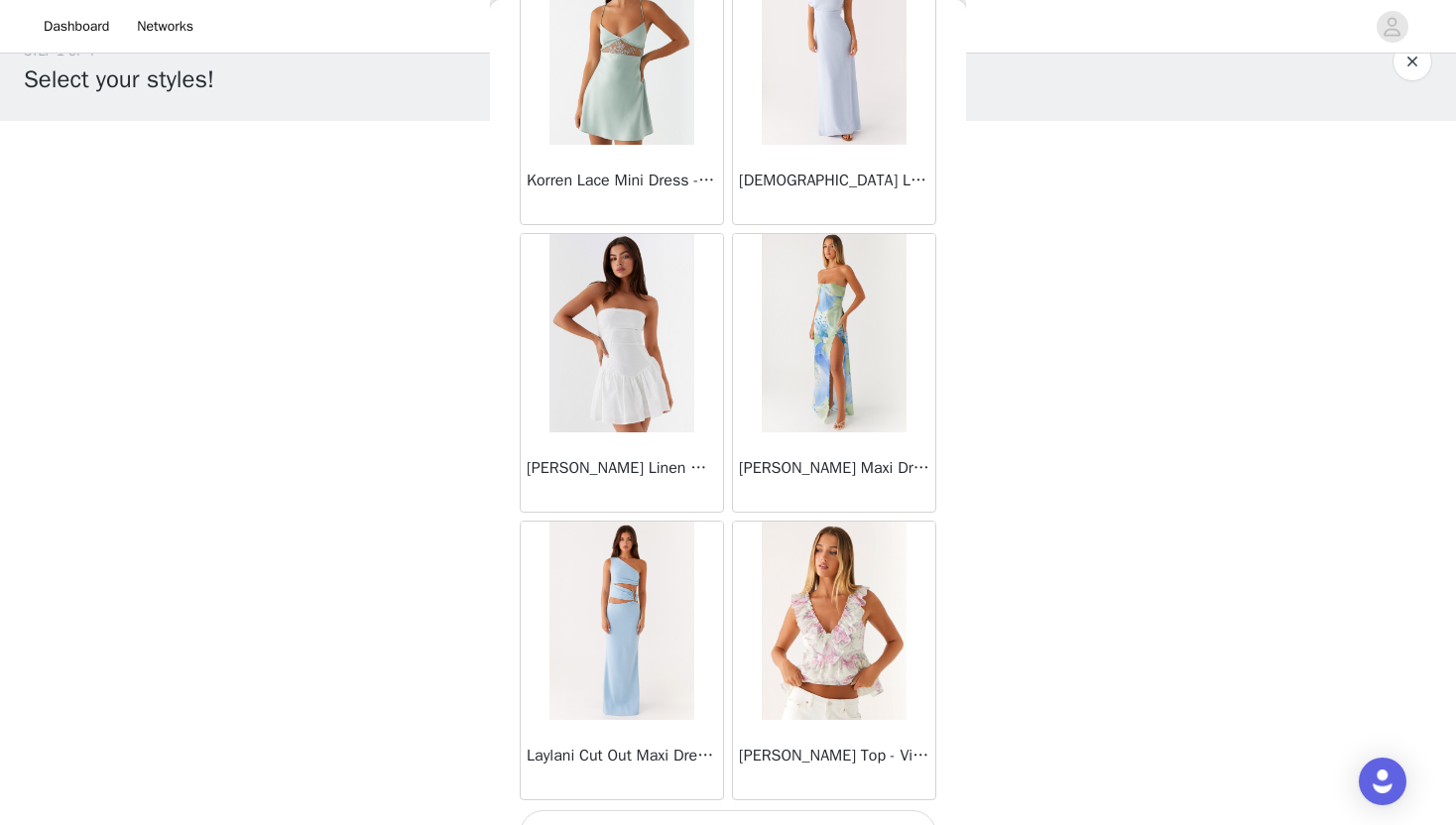 scroll, scrollTop: 33841, scrollLeft: 0, axis: vertical 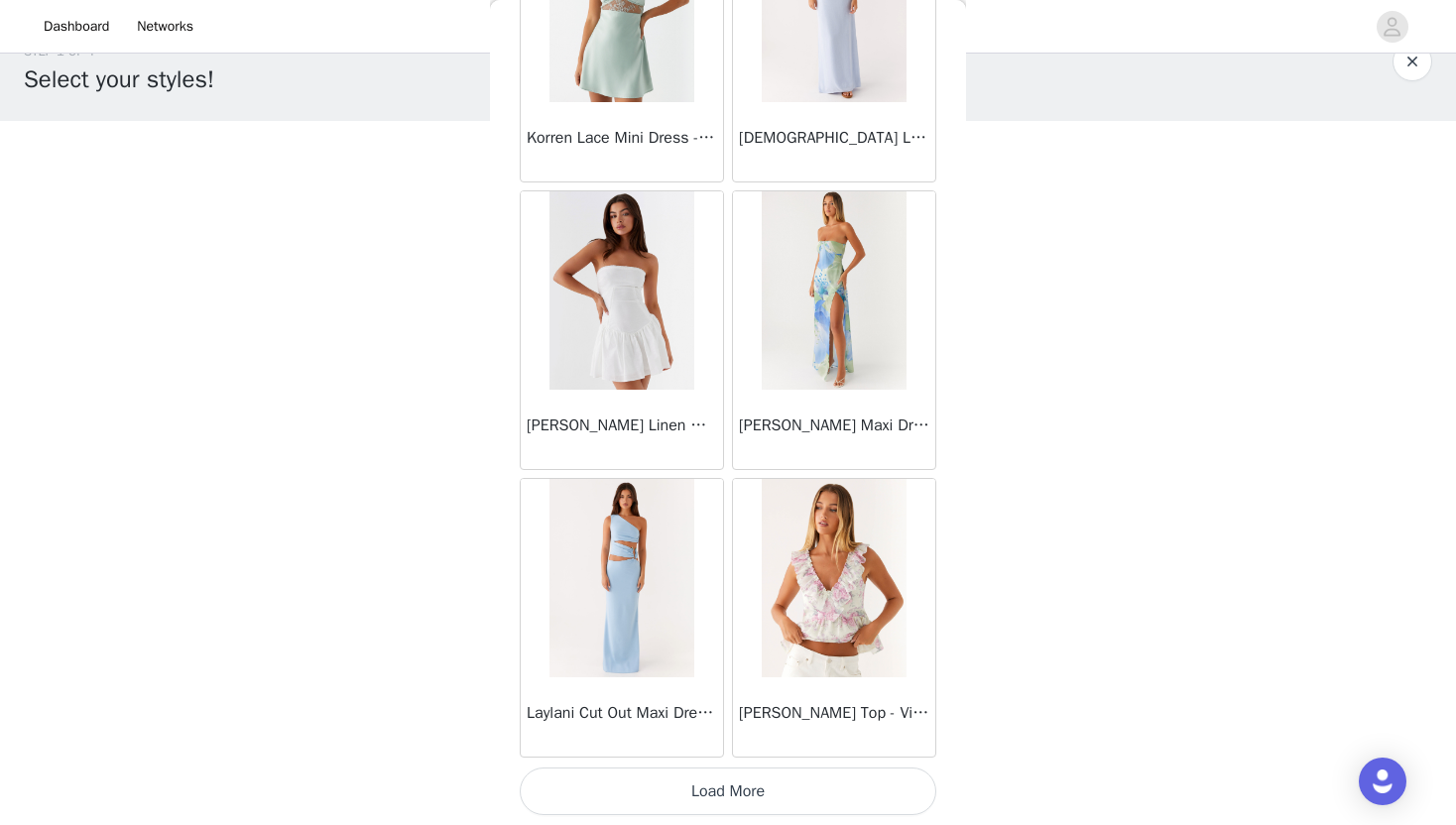 click on "Load More" at bounding box center [728, 791] 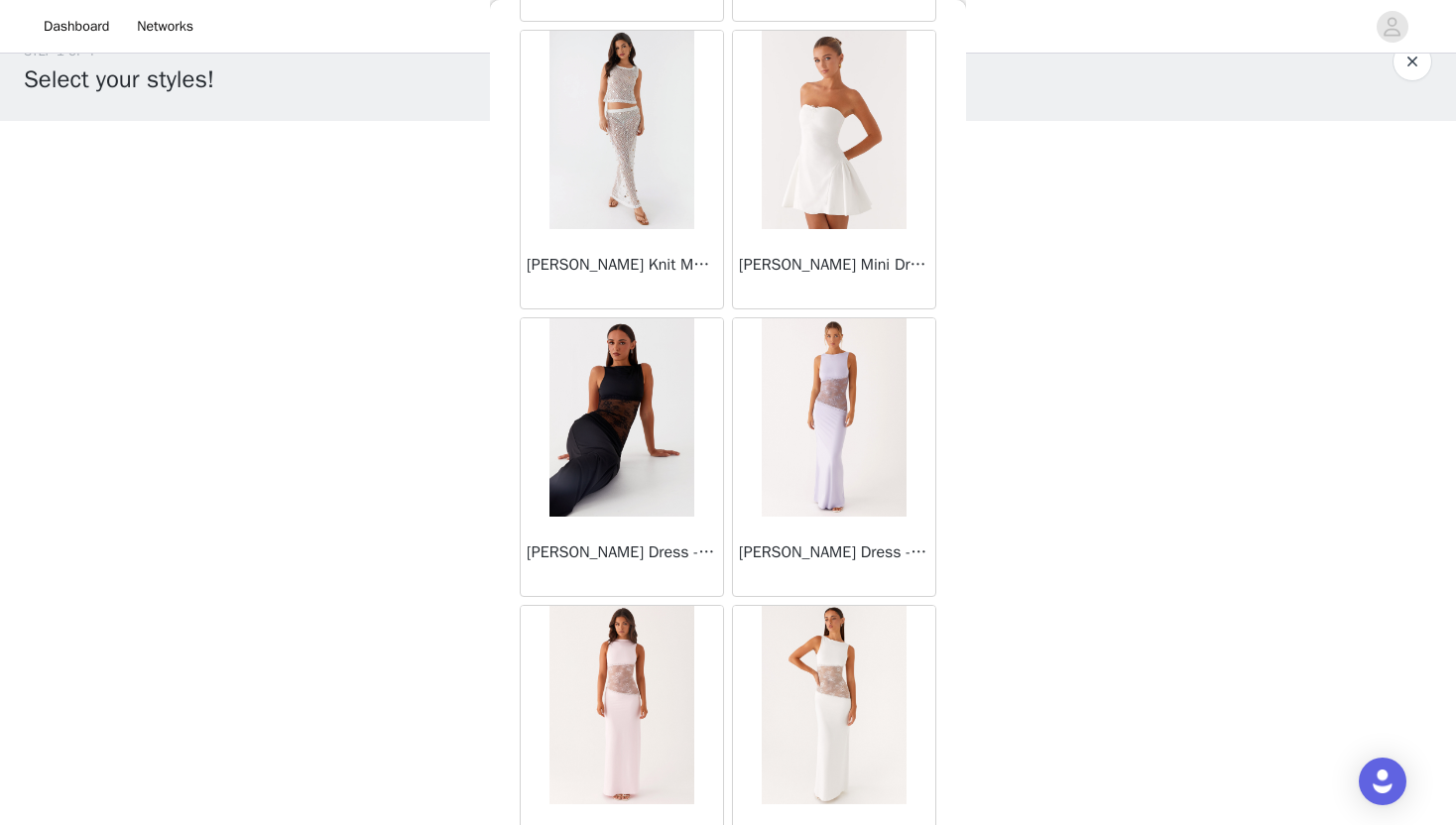 scroll, scrollTop: 36716, scrollLeft: 0, axis: vertical 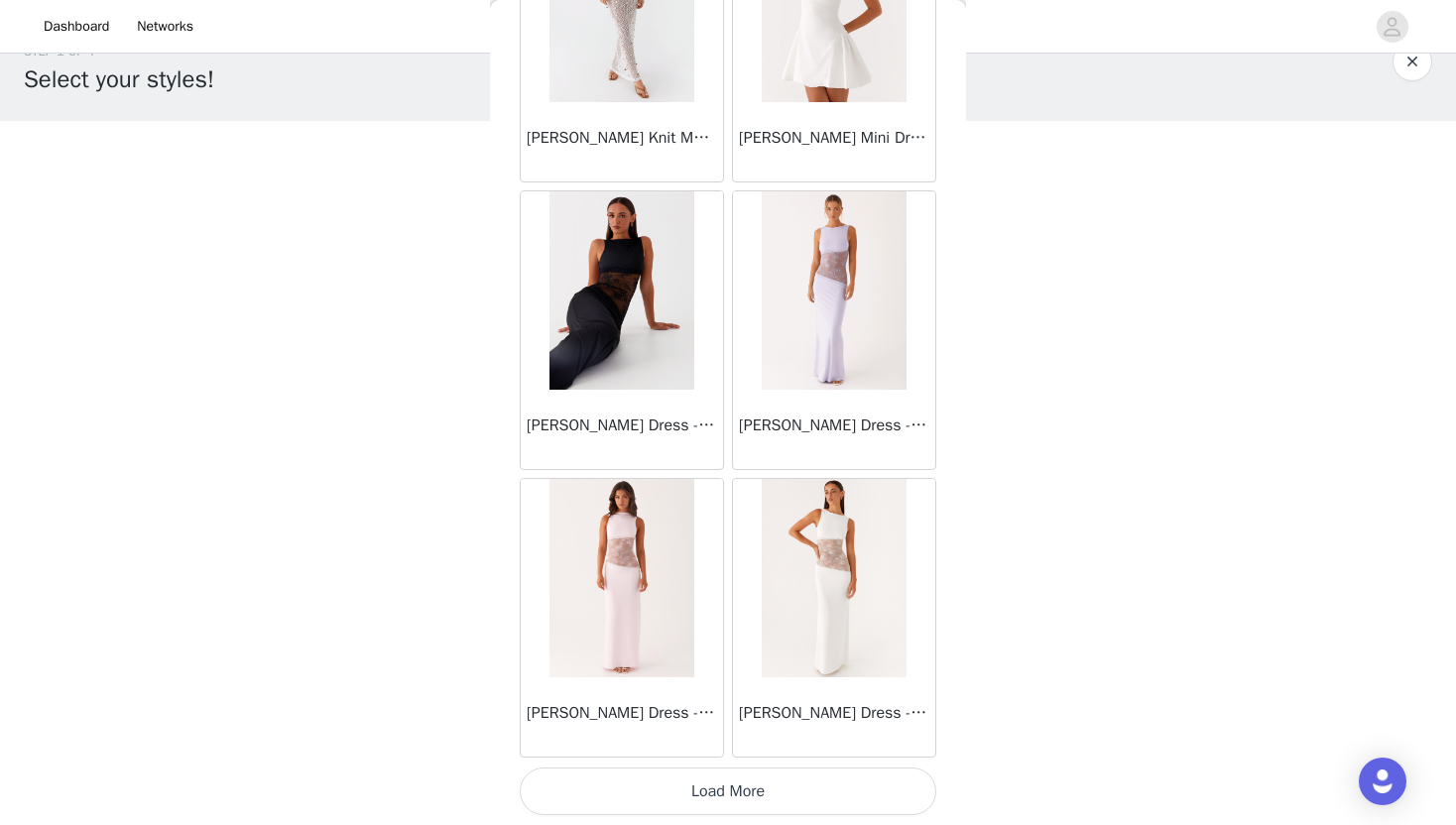 click on "Load More" at bounding box center (728, 791) 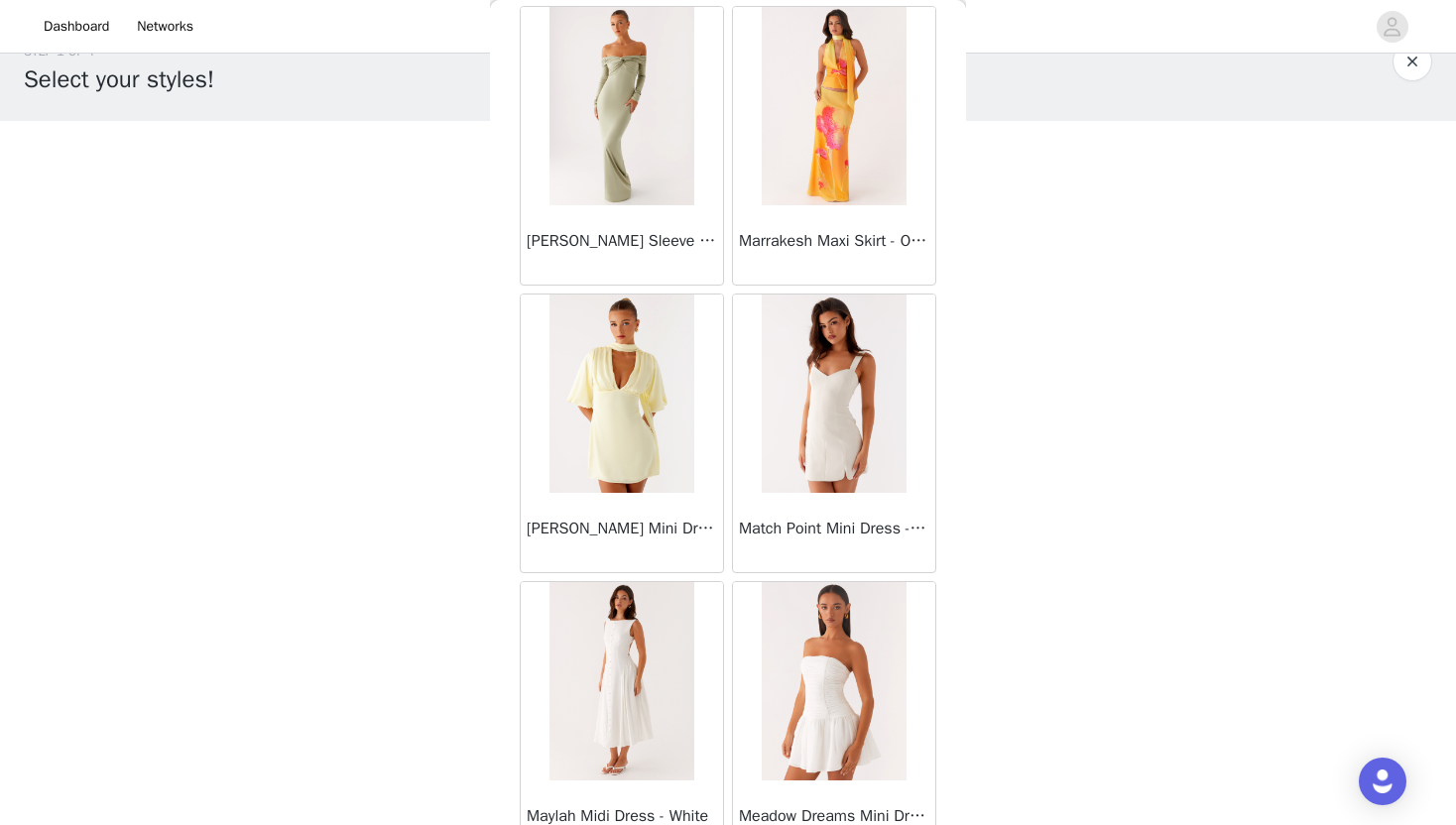scroll, scrollTop: 39592, scrollLeft: 0, axis: vertical 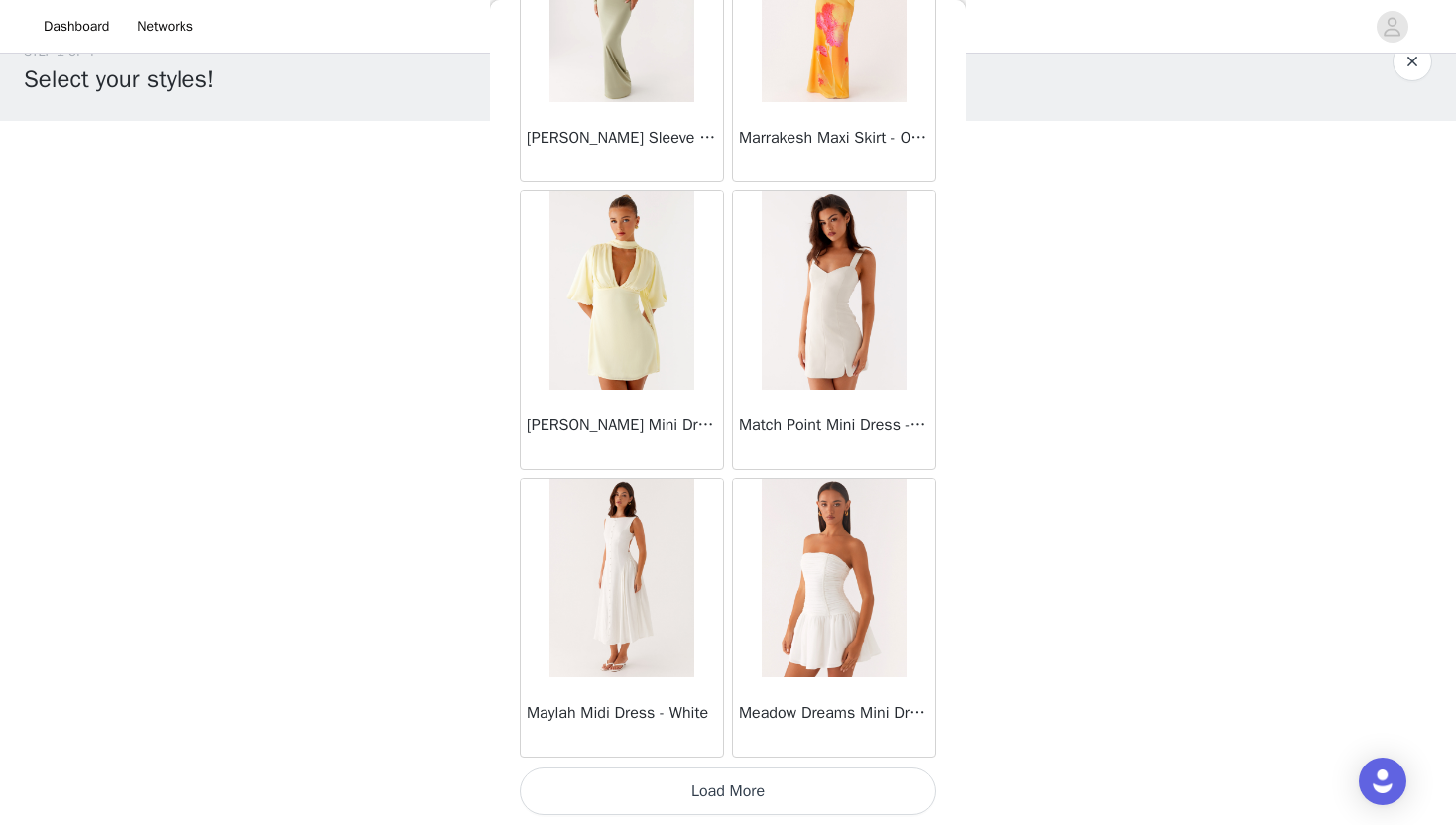 click on "Load More" at bounding box center (728, 791) 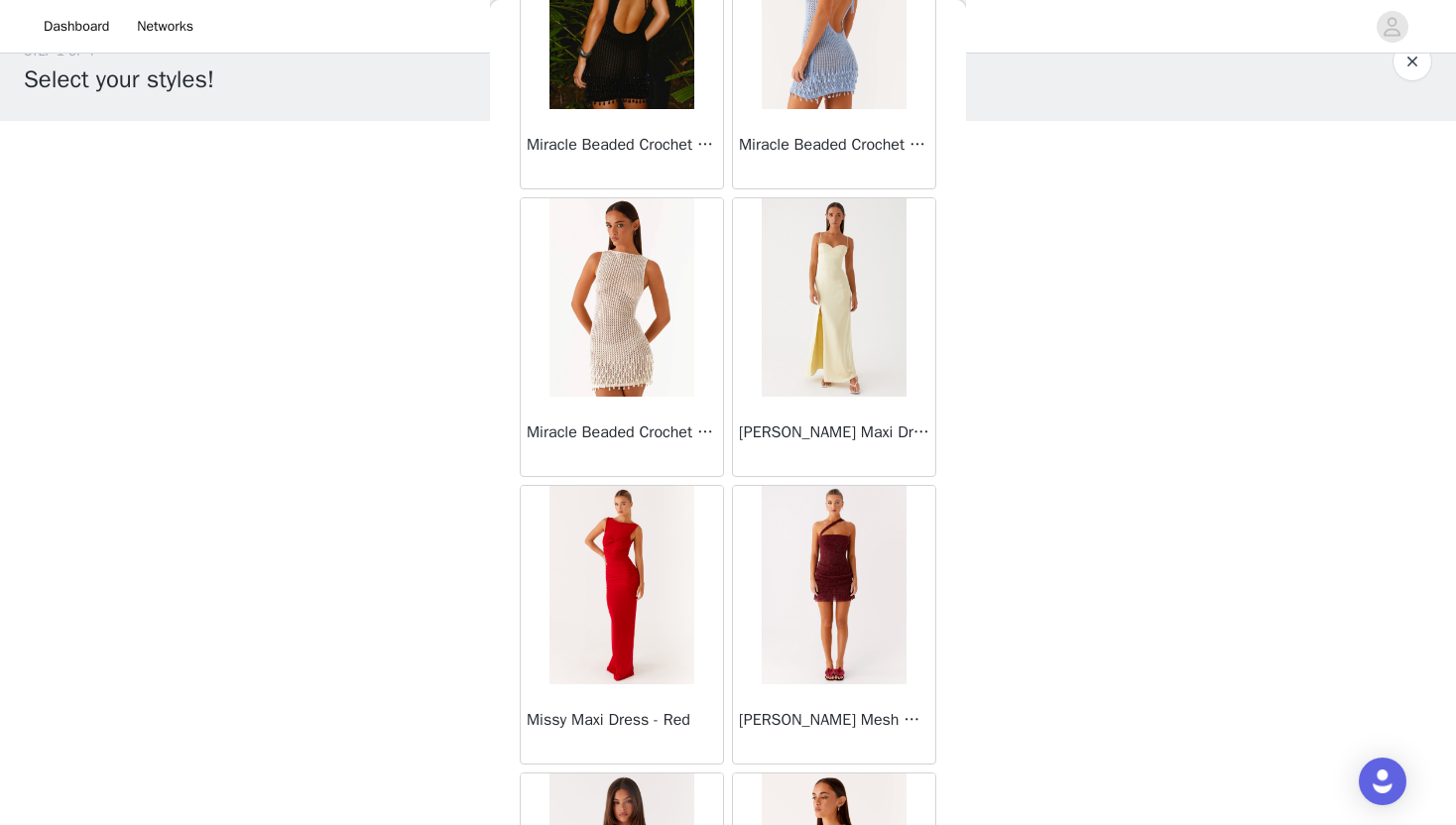 scroll, scrollTop: 42468, scrollLeft: 0, axis: vertical 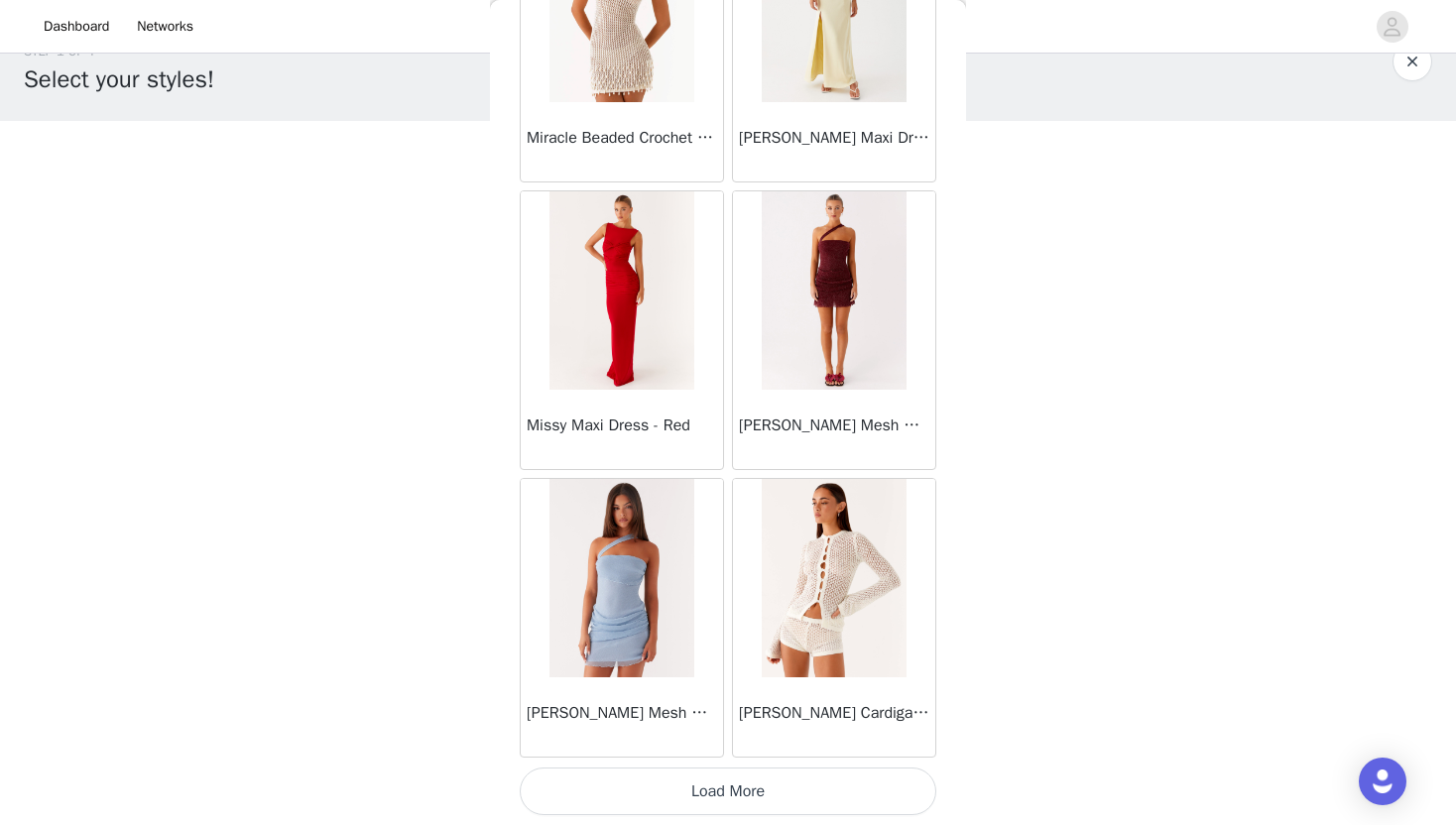 click on "Load More" at bounding box center [728, 791] 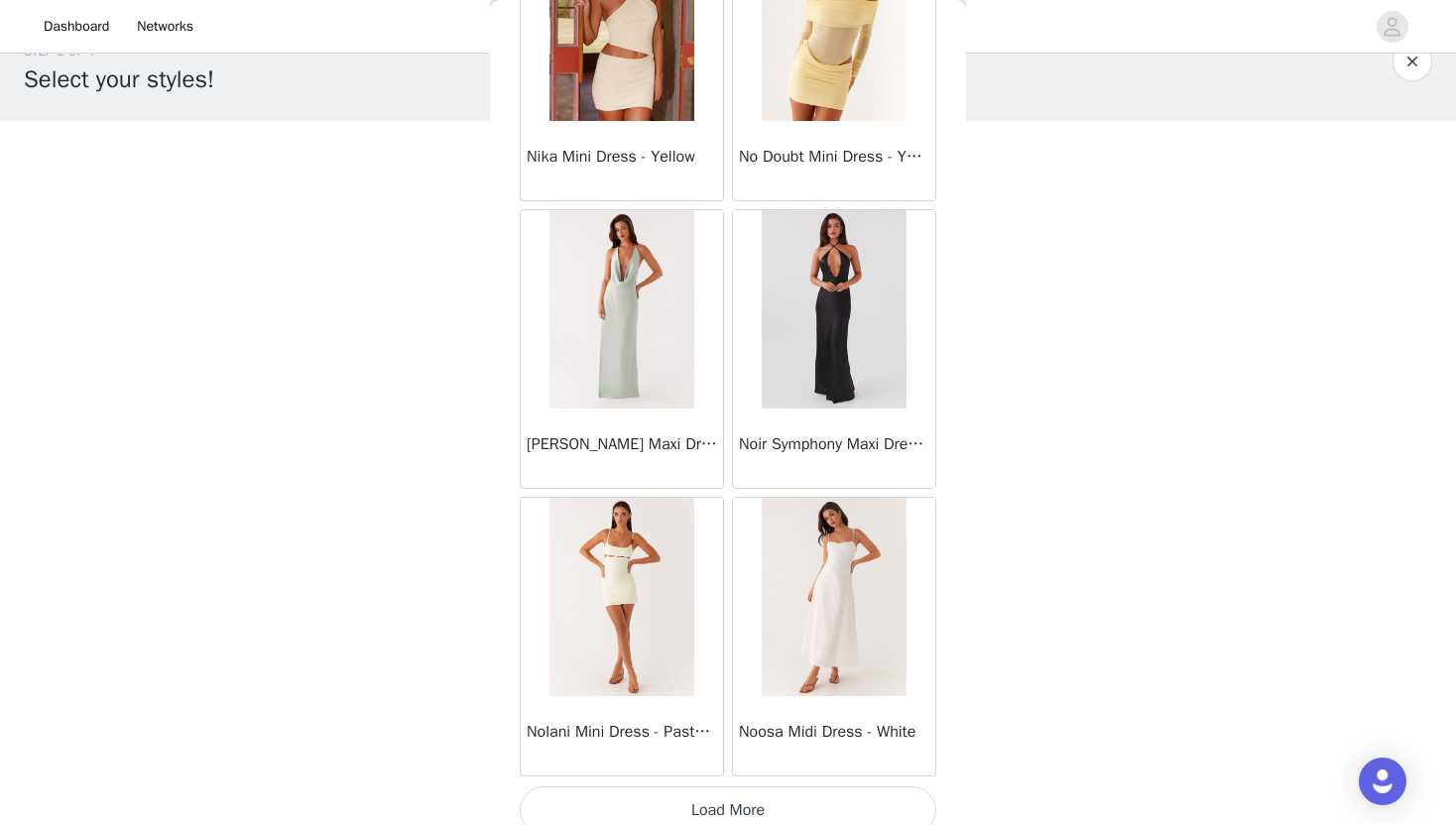 scroll, scrollTop: 45343, scrollLeft: 0, axis: vertical 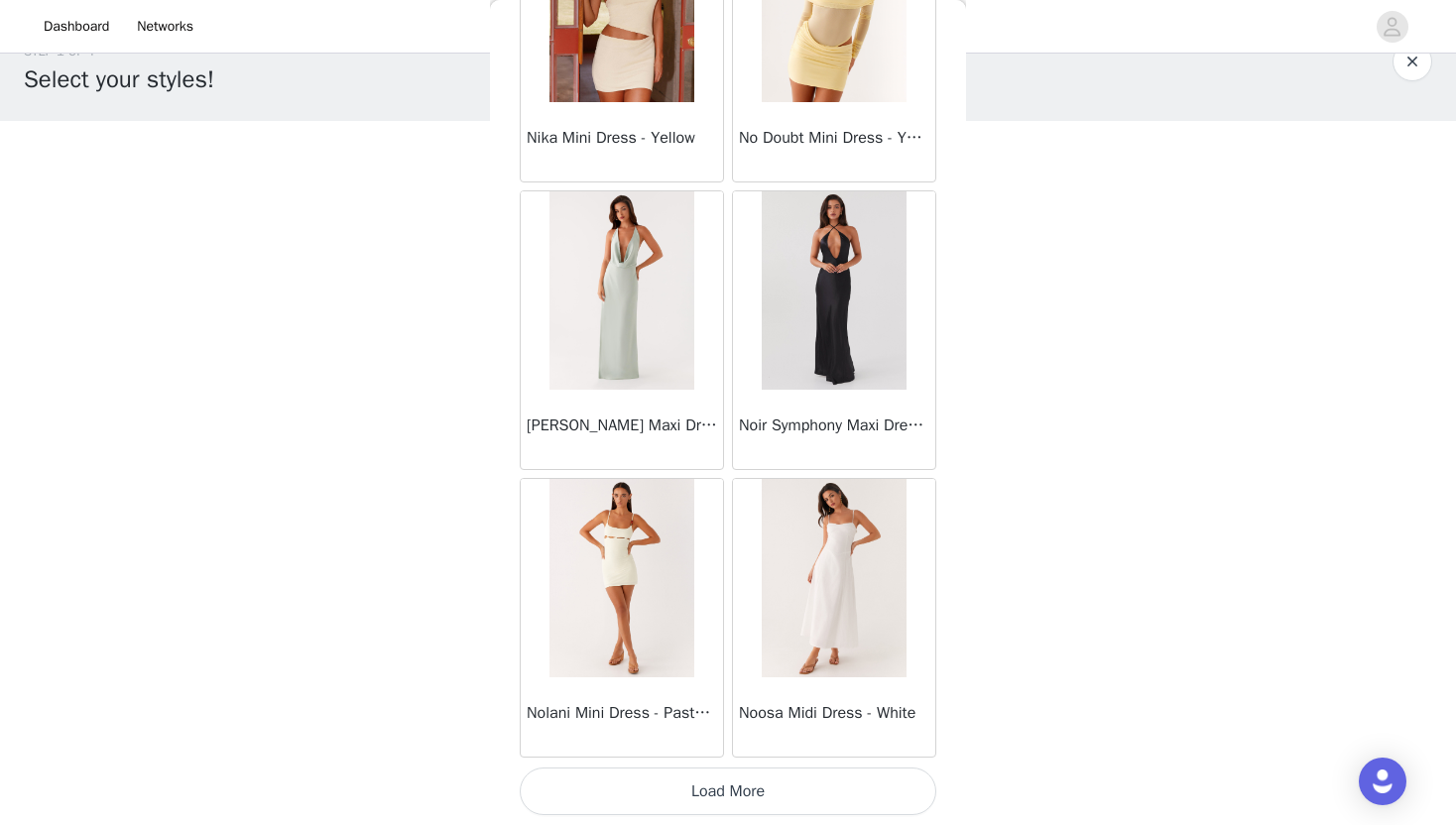 click on "Load More" at bounding box center (728, 791) 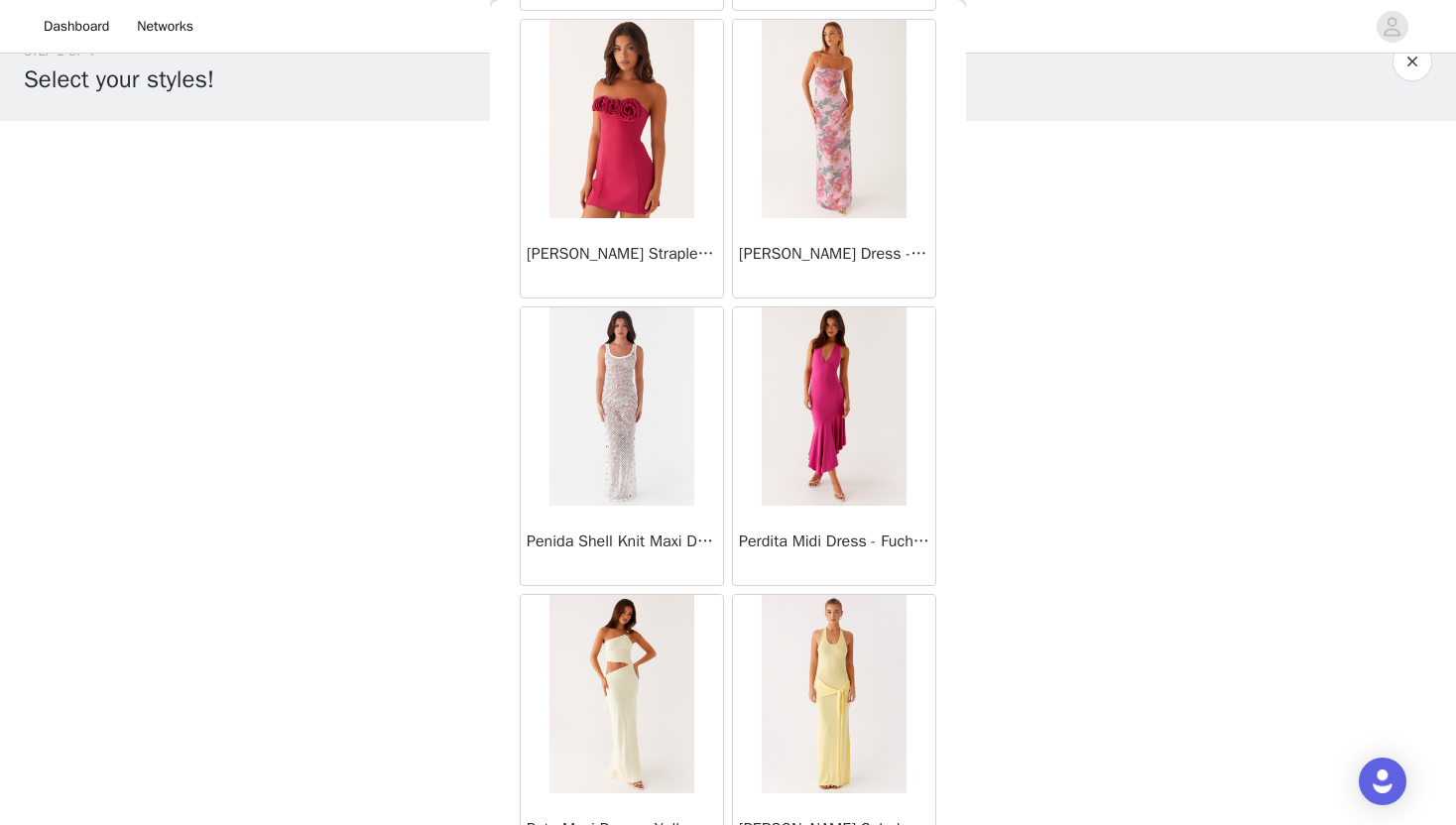 scroll, scrollTop: 48219, scrollLeft: 0, axis: vertical 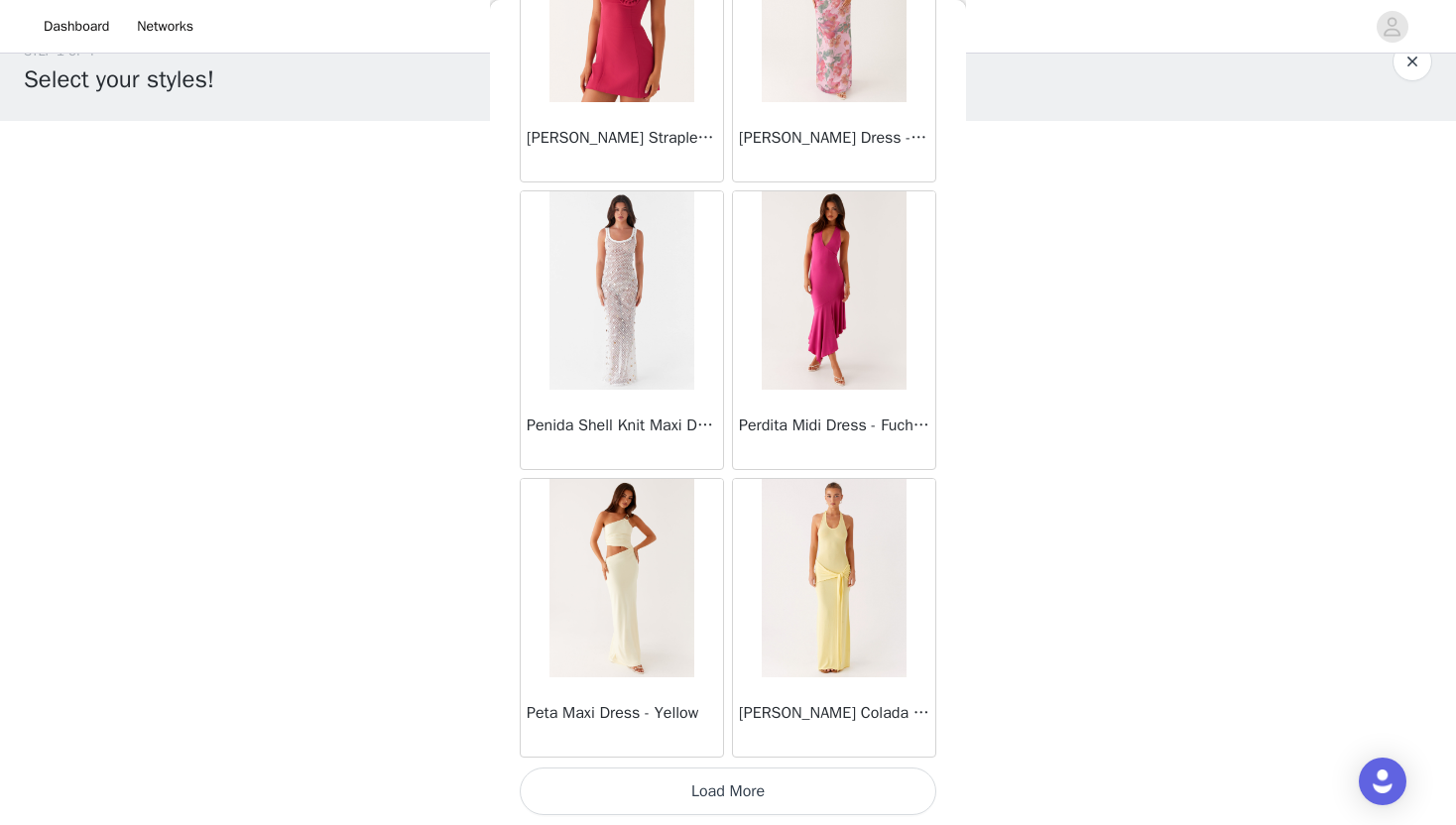 click on "Load More" at bounding box center (728, 791) 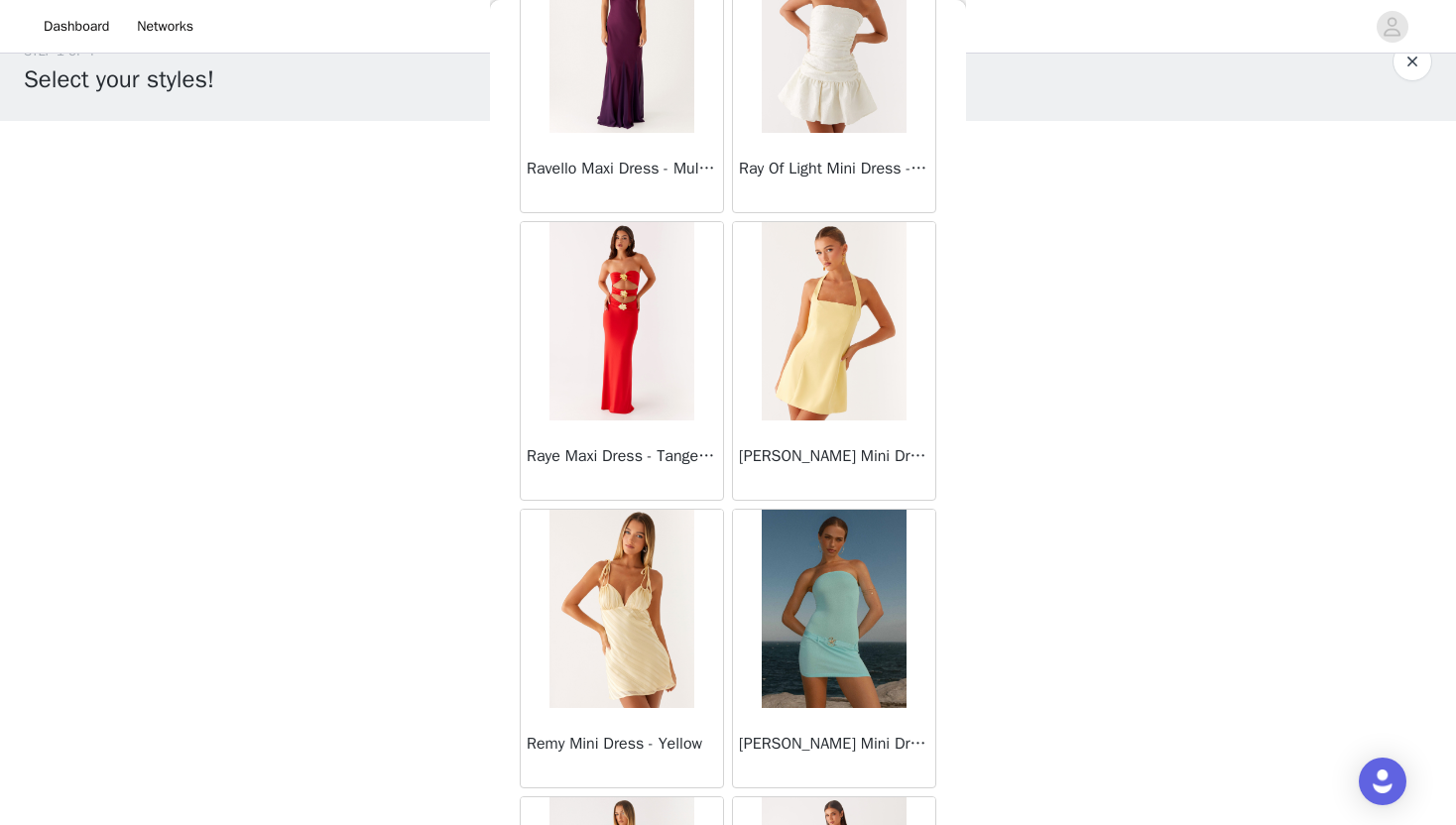 scroll, scrollTop: 49399, scrollLeft: 0, axis: vertical 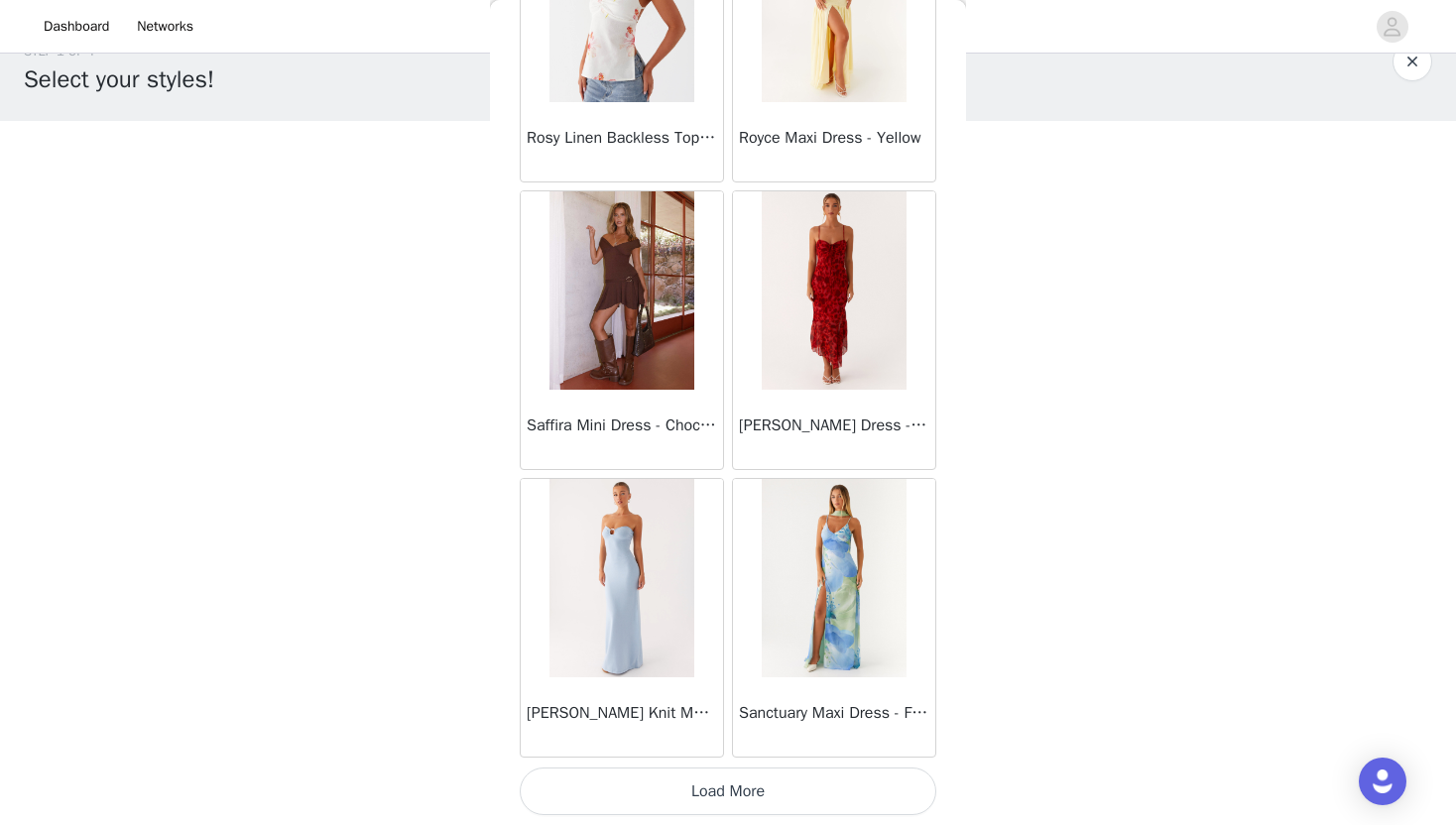 click on "Load More" at bounding box center (728, 791) 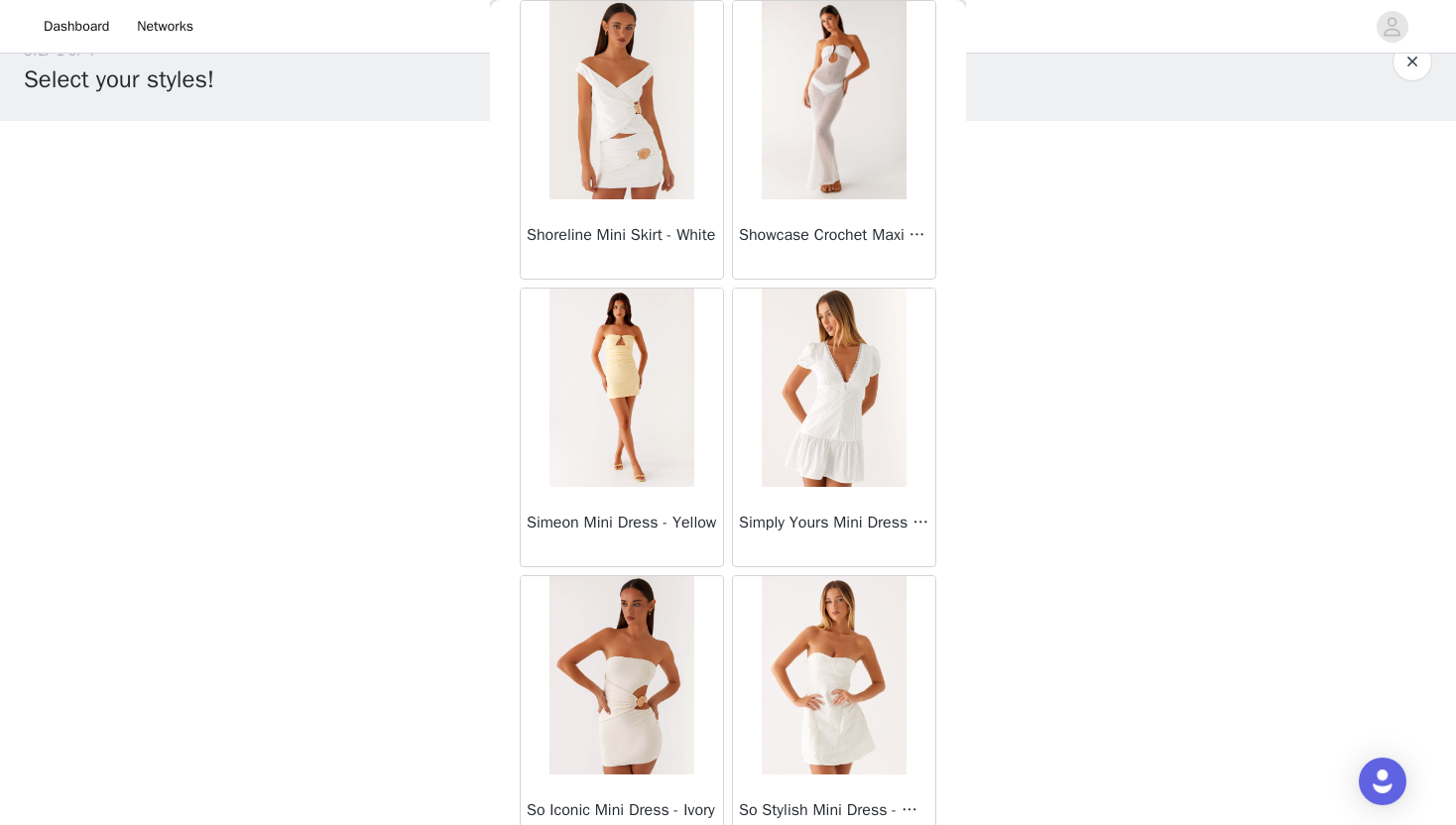 scroll, scrollTop: 53308, scrollLeft: 0, axis: vertical 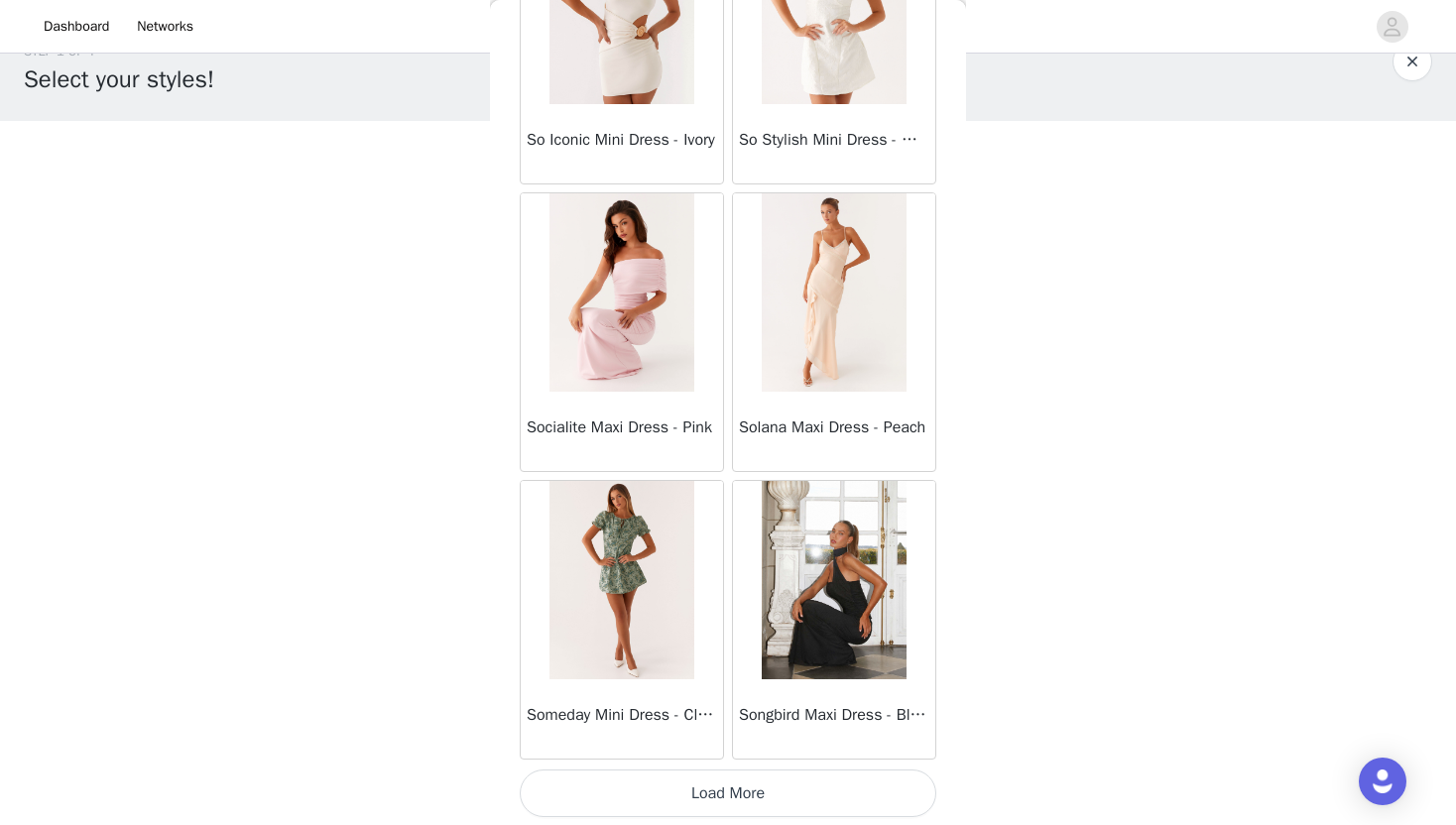 click on "Load More" at bounding box center (728, 793) 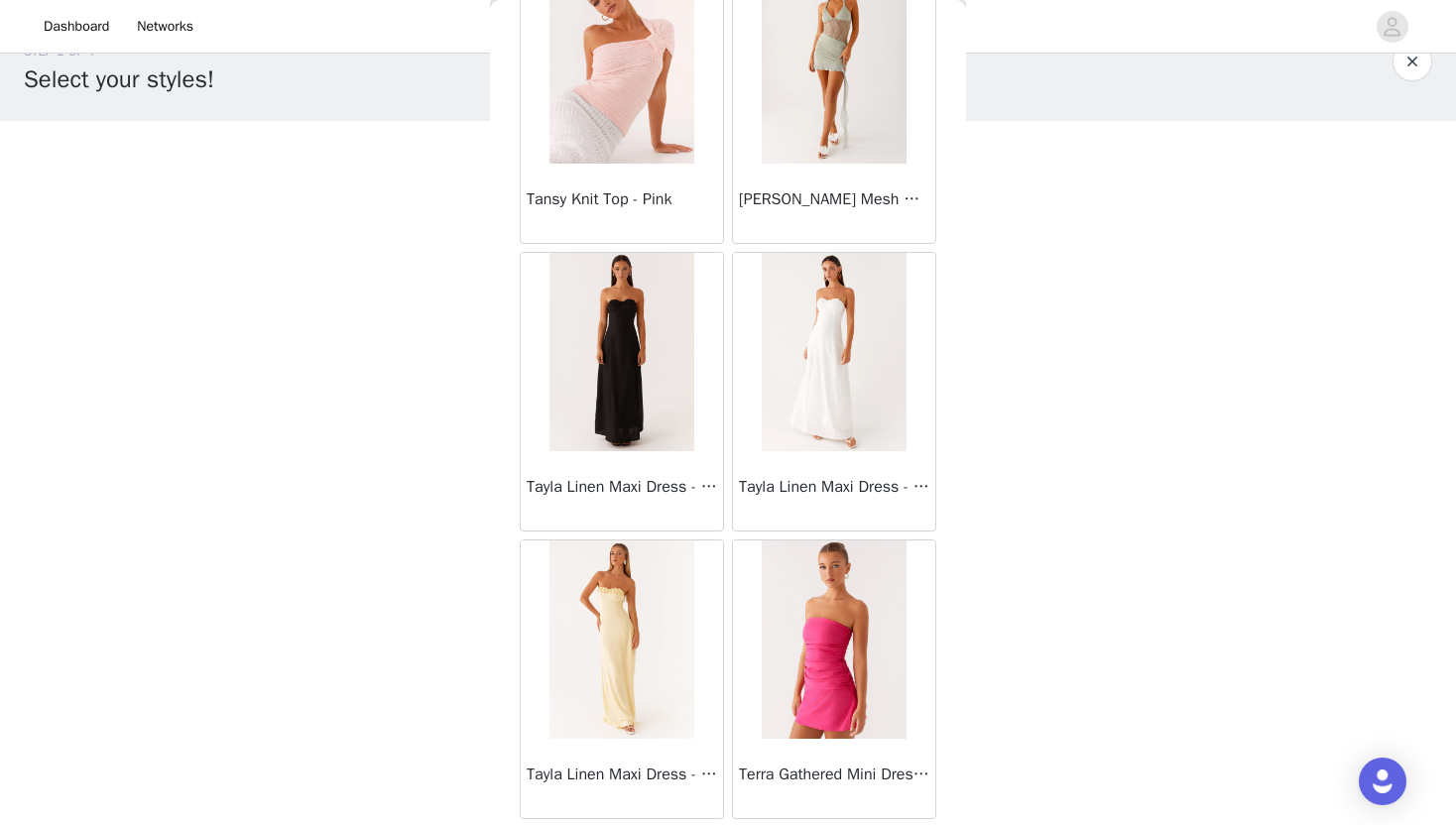 scroll, scrollTop: 56846, scrollLeft: 0, axis: vertical 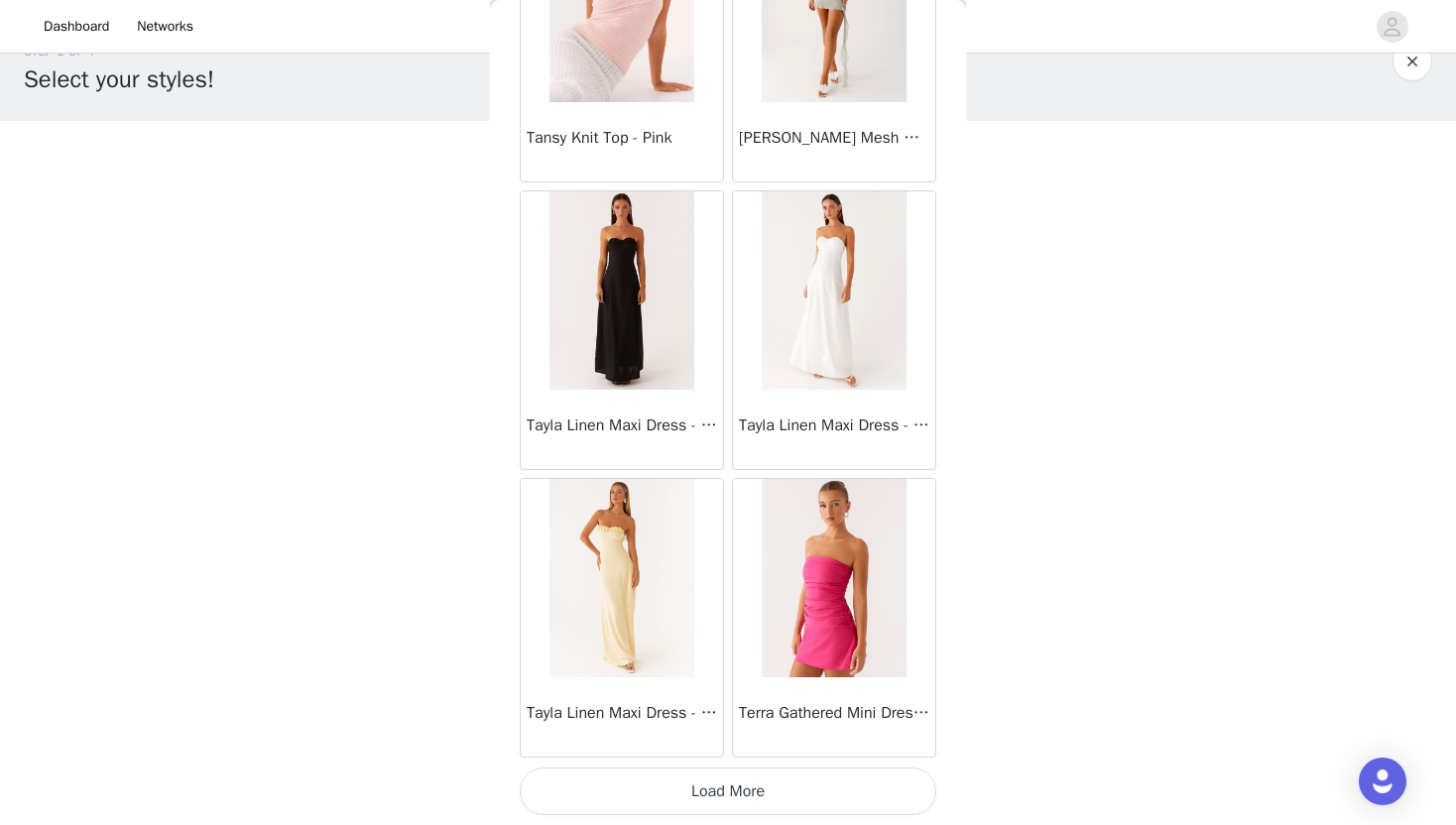 click on "Load More" at bounding box center (728, 791) 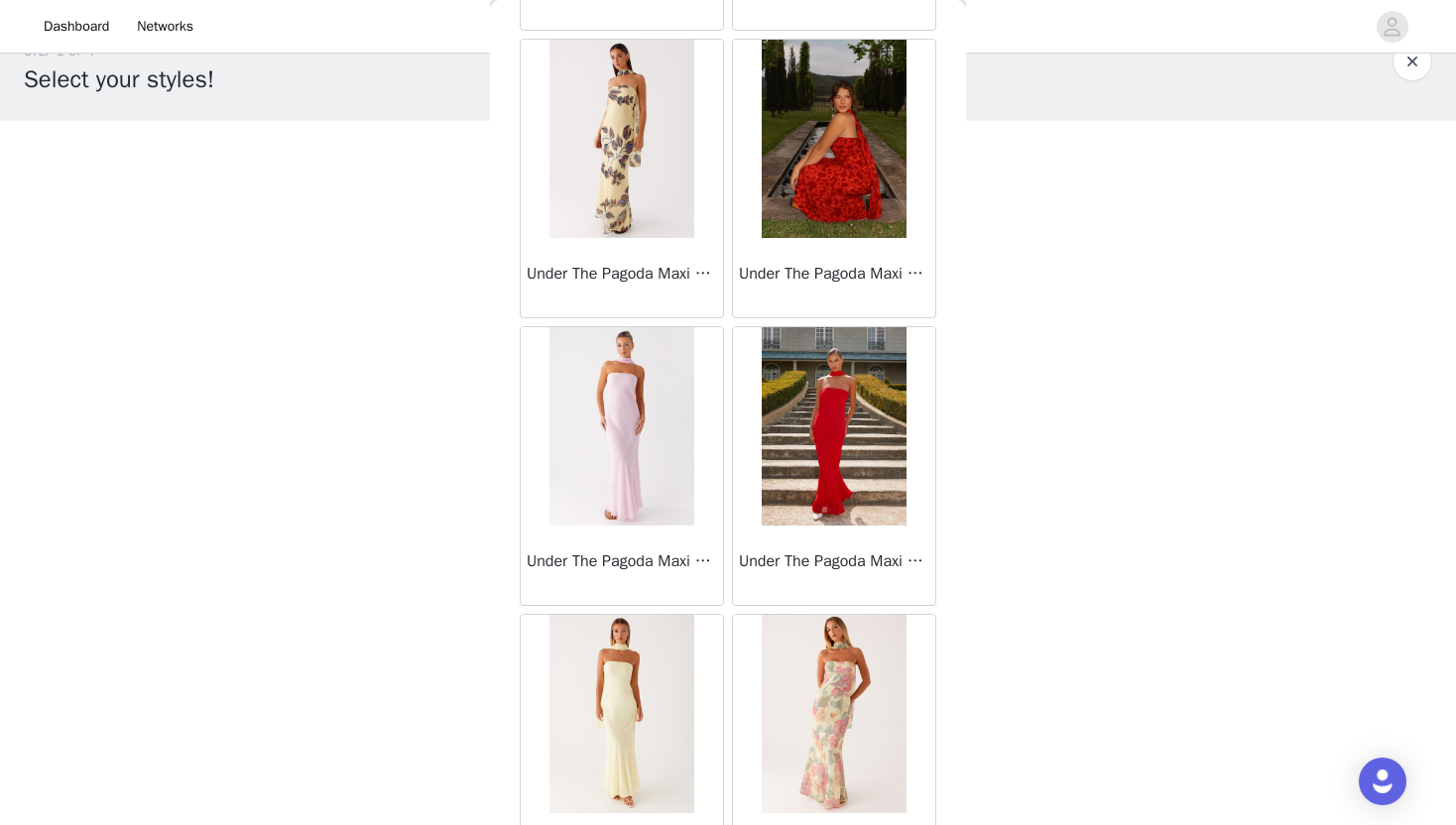 scroll, scrollTop: 59721, scrollLeft: 0, axis: vertical 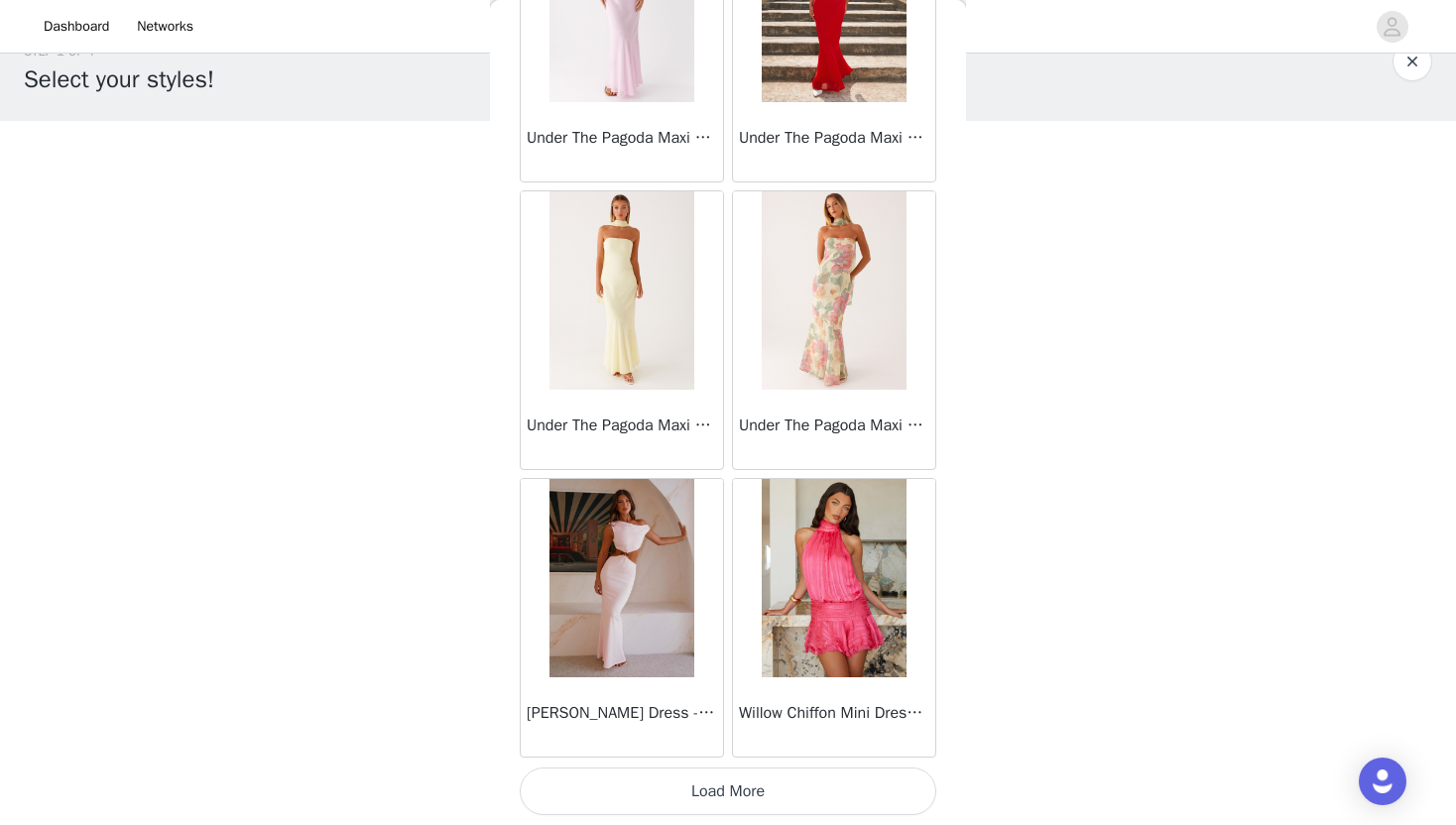 click on "Load More" at bounding box center (728, 791) 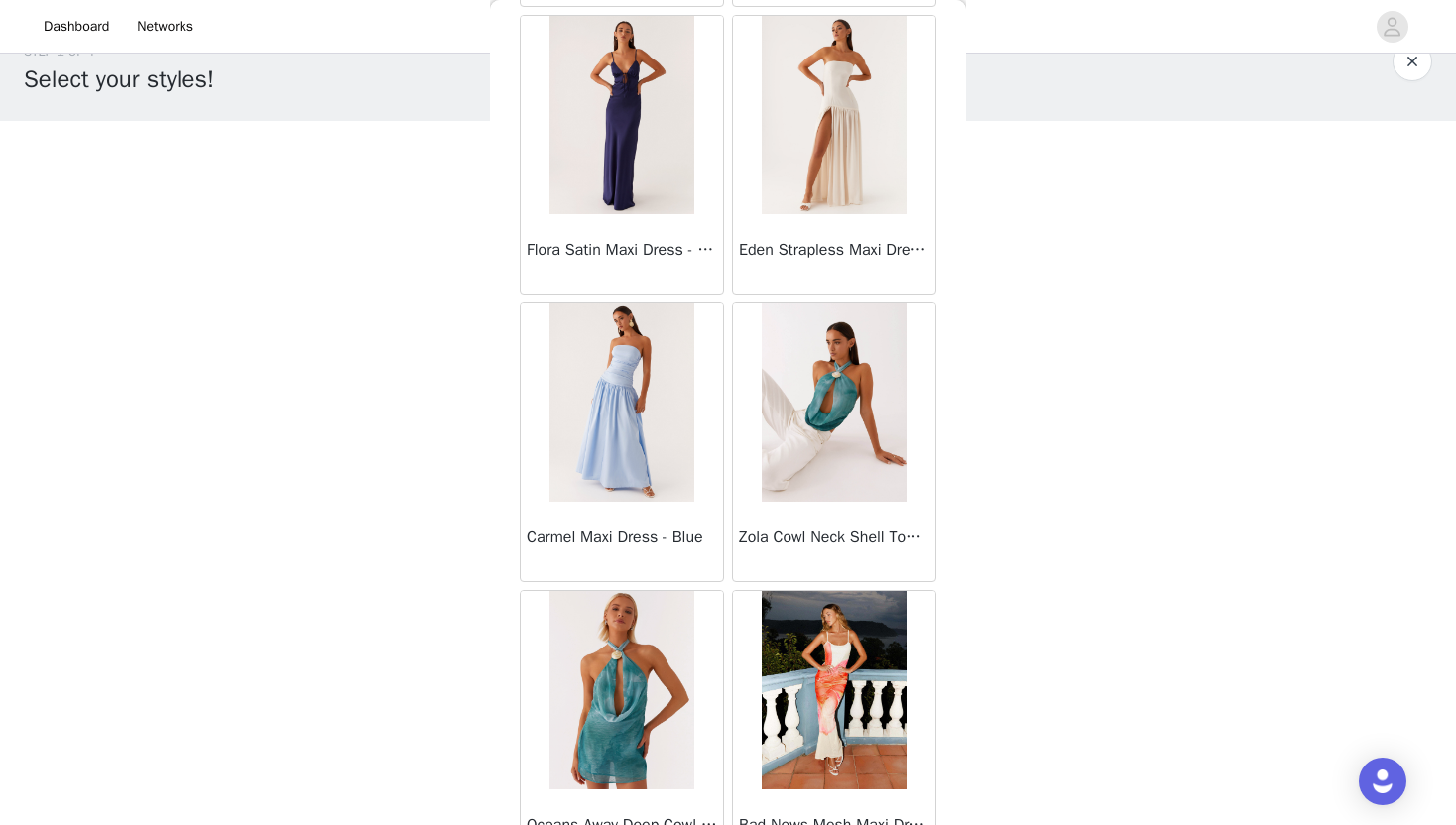 scroll, scrollTop: 62597, scrollLeft: 0, axis: vertical 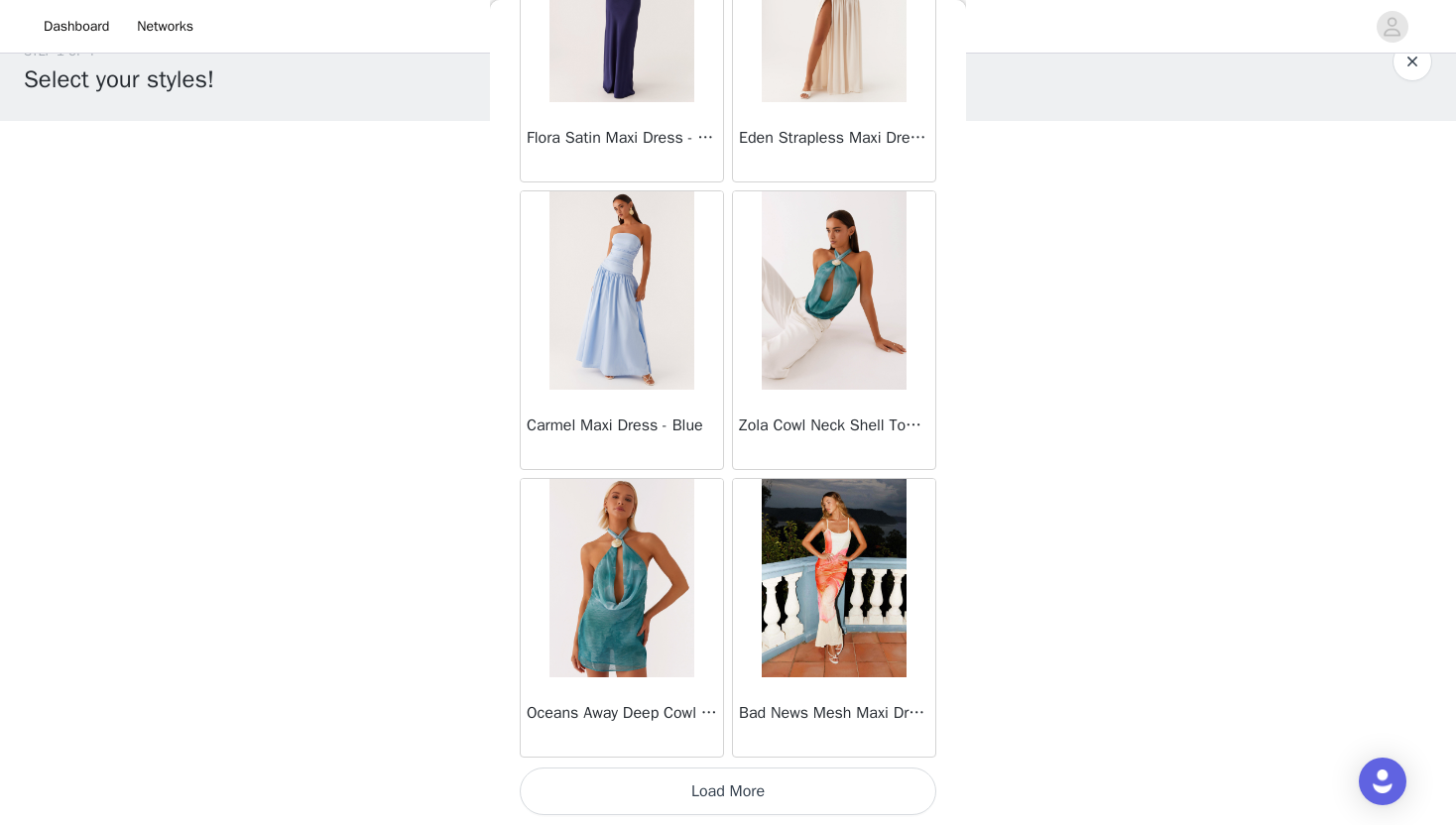 click on "Load More" at bounding box center [728, 791] 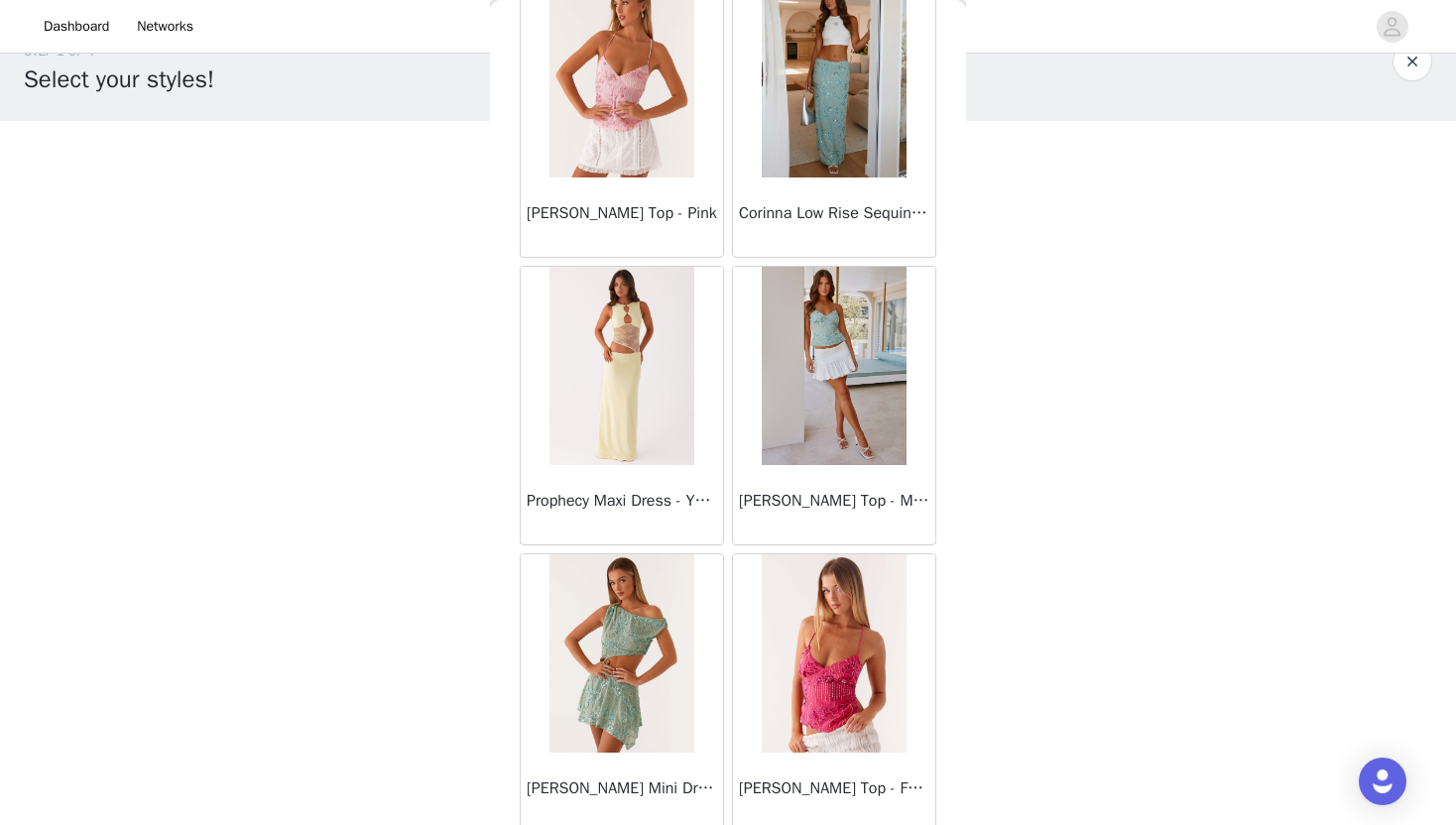 scroll, scrollTop: 65472, scrollLeft: 0, axis: vertical 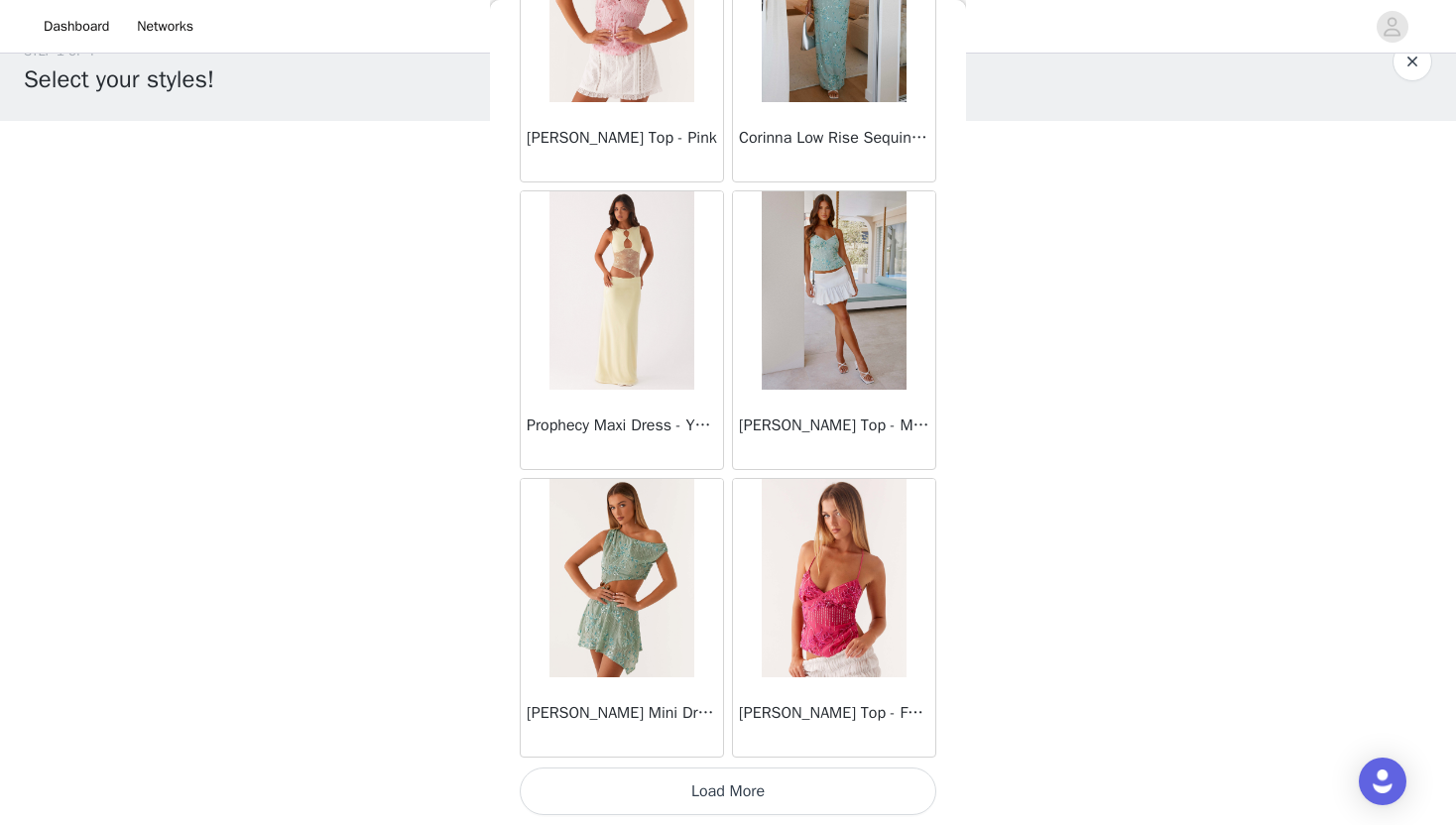 click on "Load More" at bounding box center [728, 791] 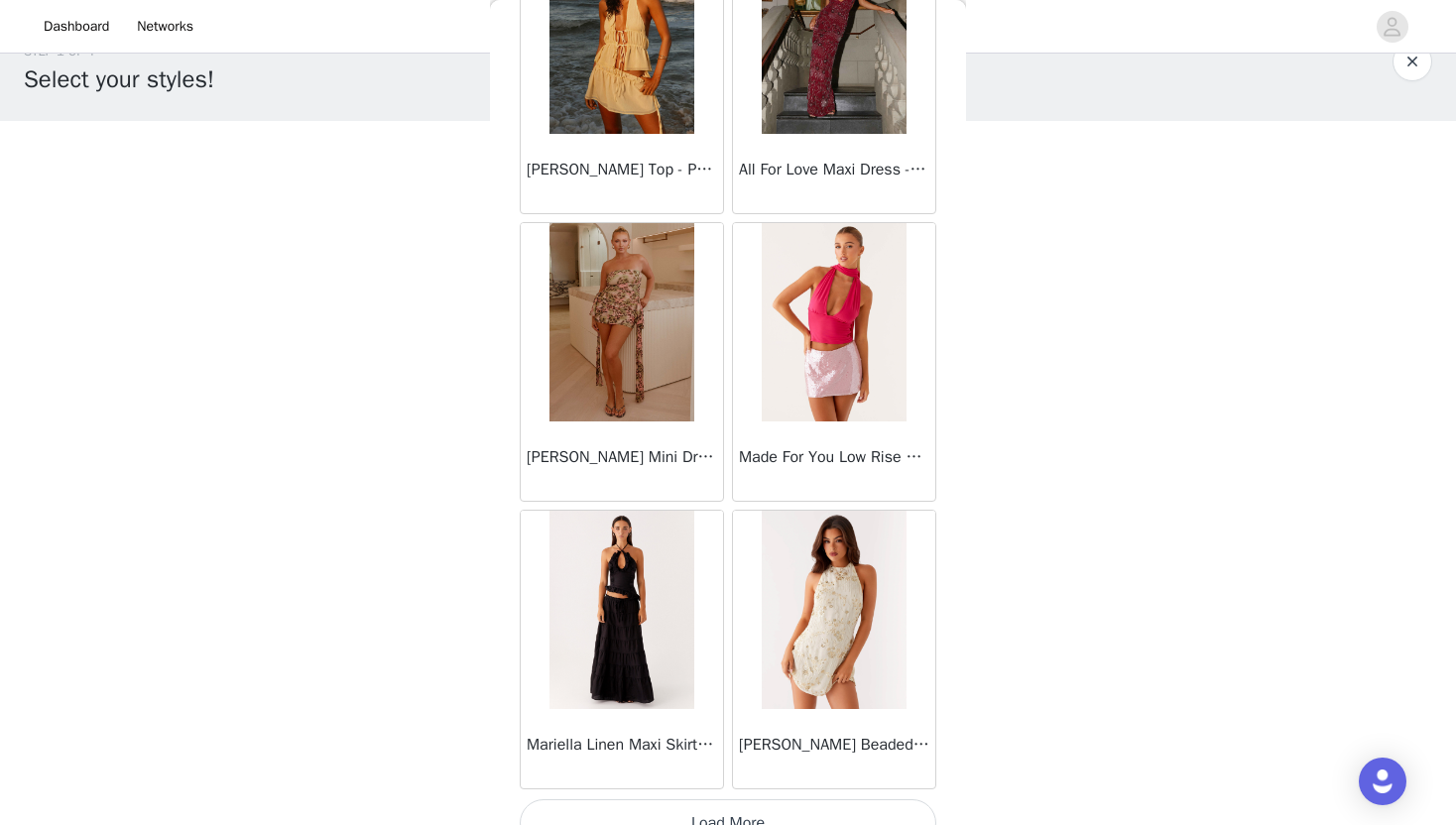 scroll, scrollTop: 68348, scrollLeft: 0, axis: vertical 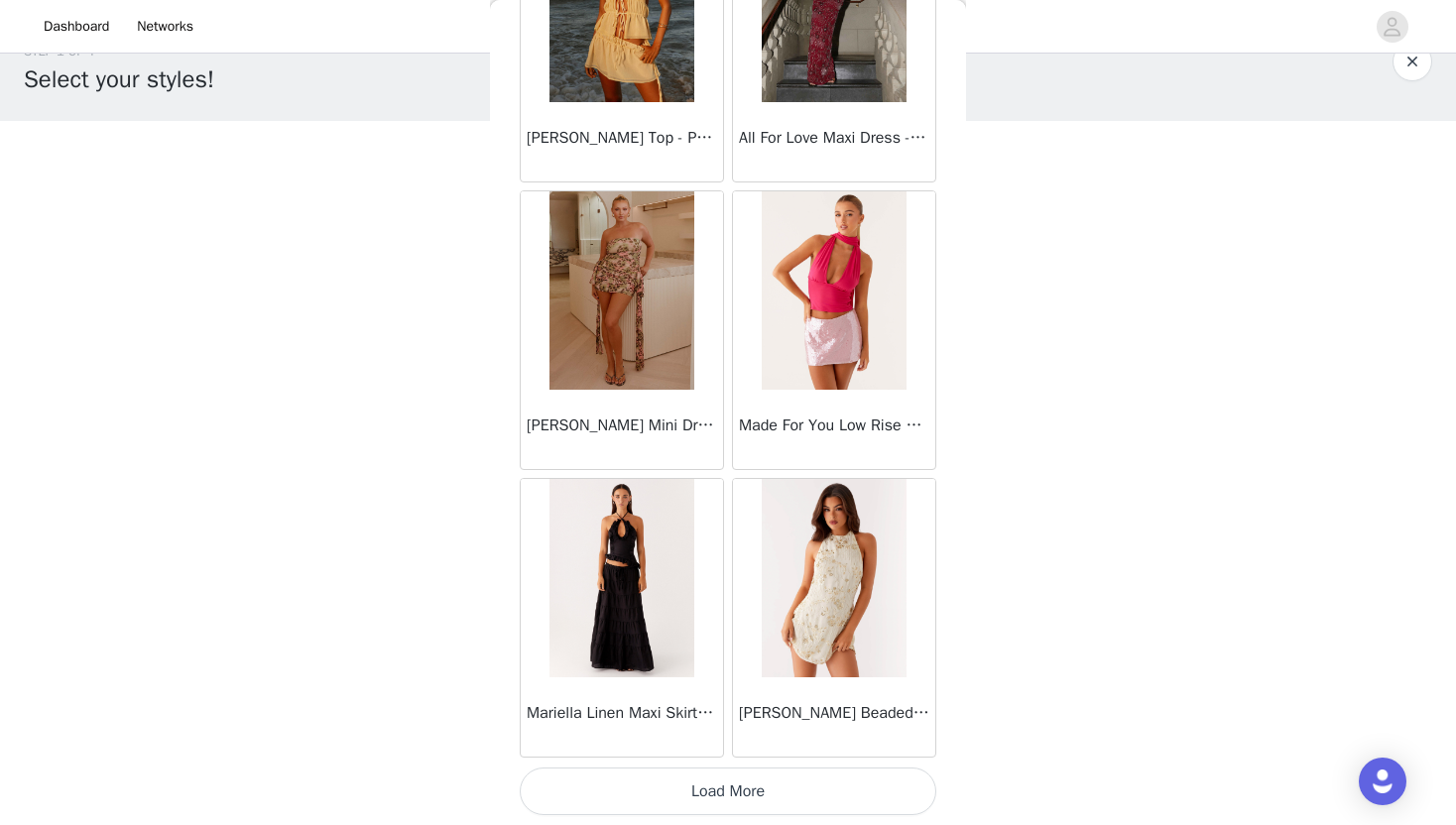 click on "Load More" at bounding box center (728, 791) 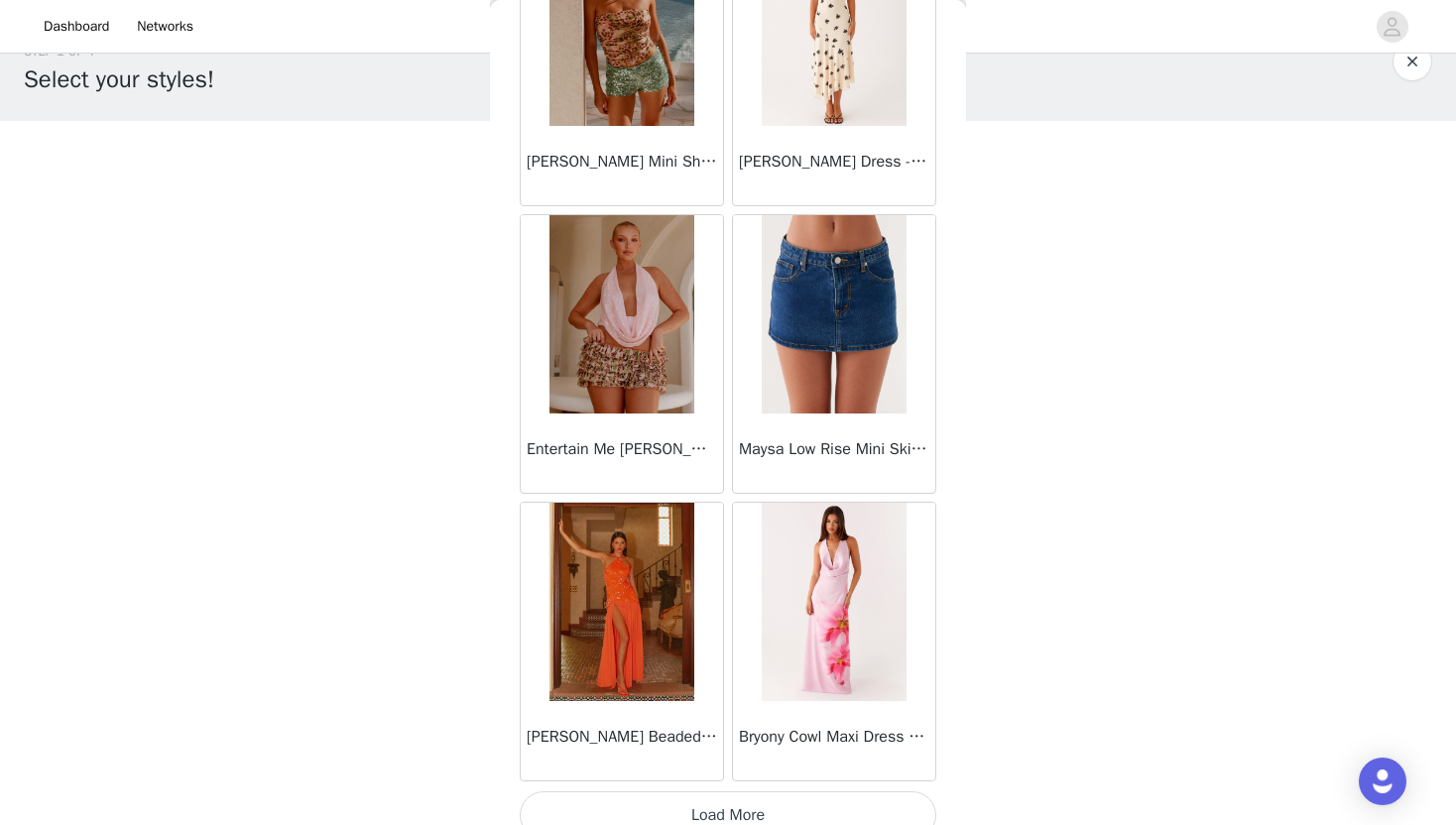 scroll, scrollTop: 71224, scrollLeft: 0, axis: vertical 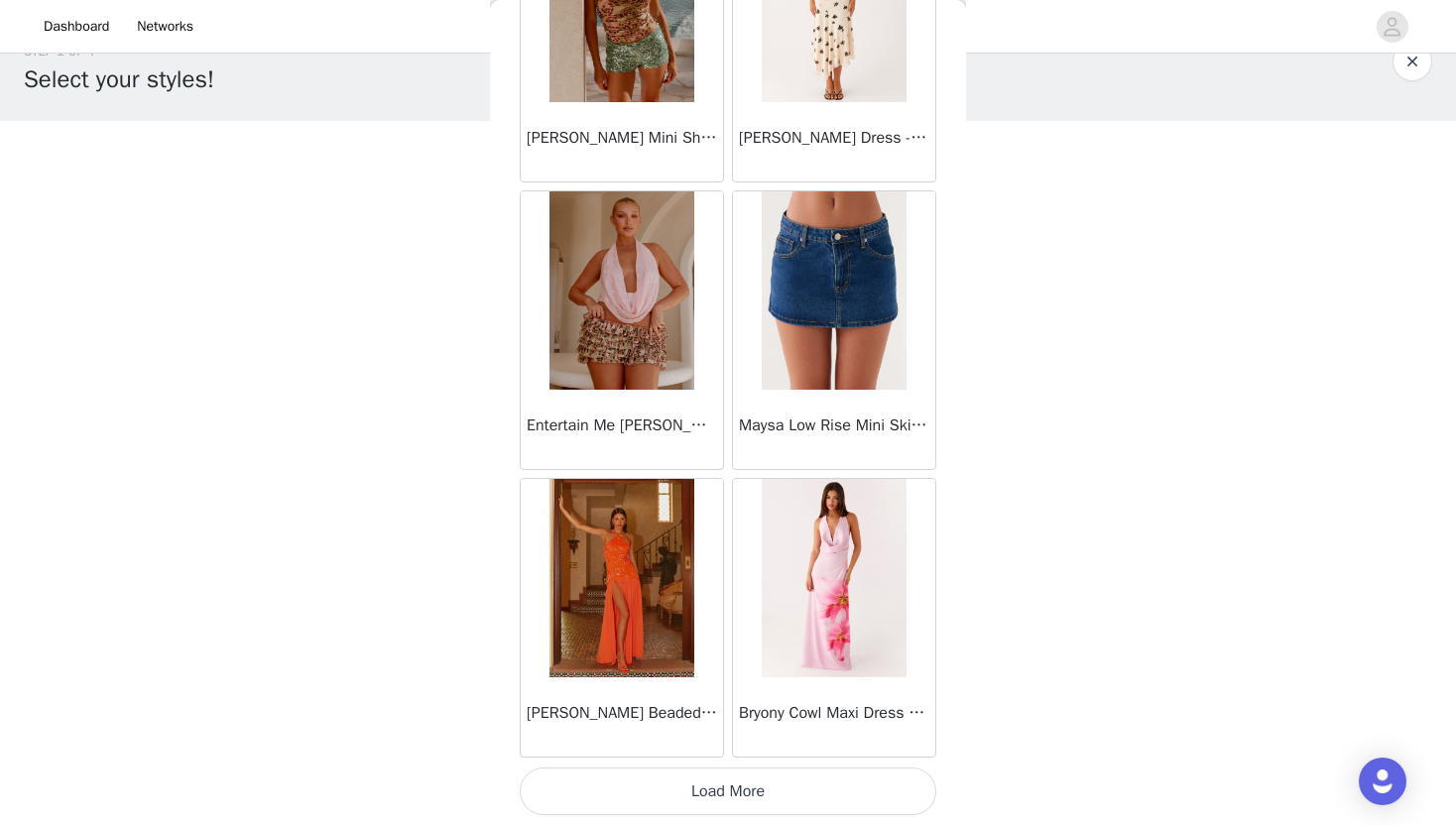 click on "Load More" at bounding box center (728, 791) 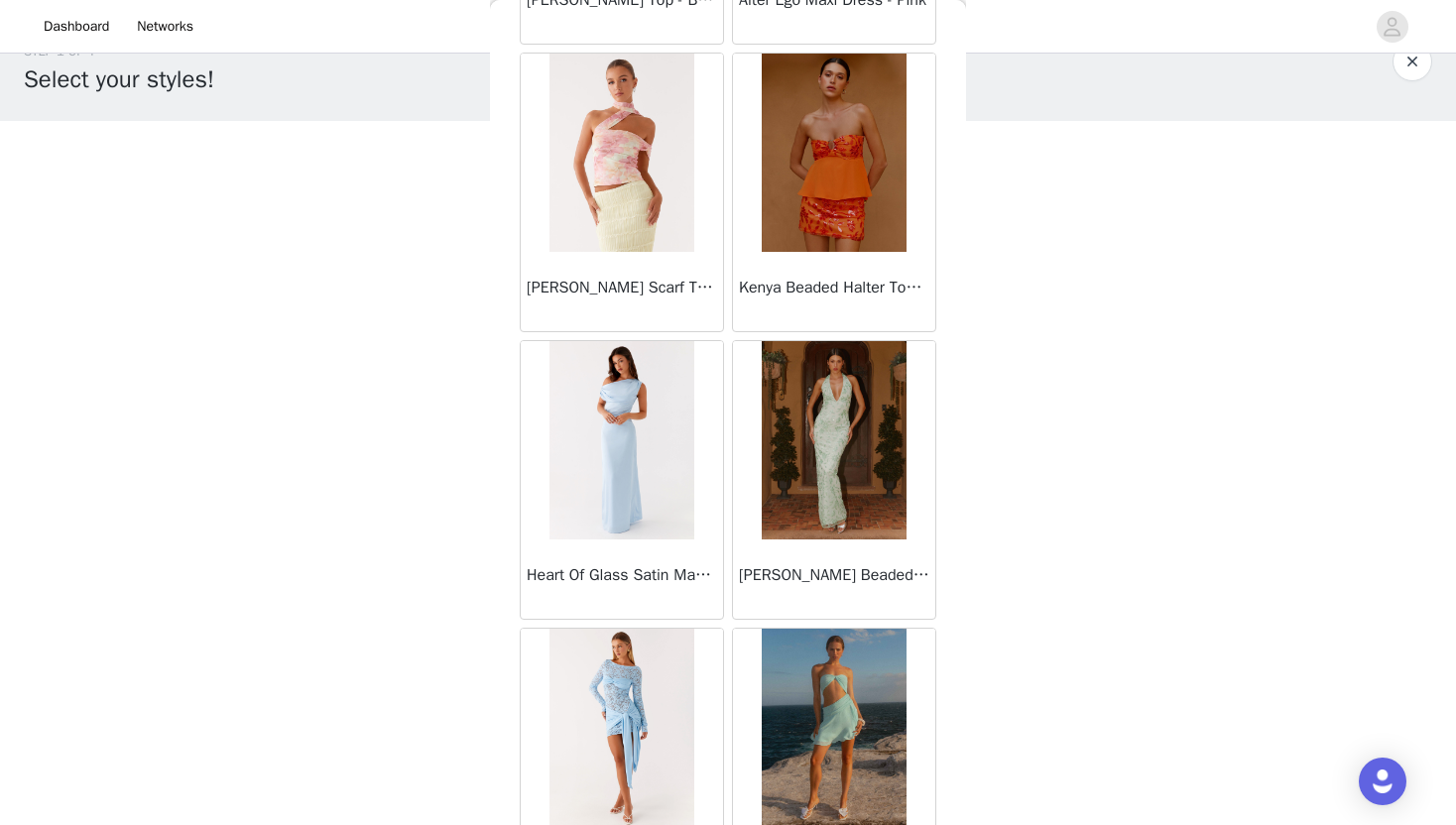 scroll, scrollTop: 74099, scrollLeft: 0, axis: vertical 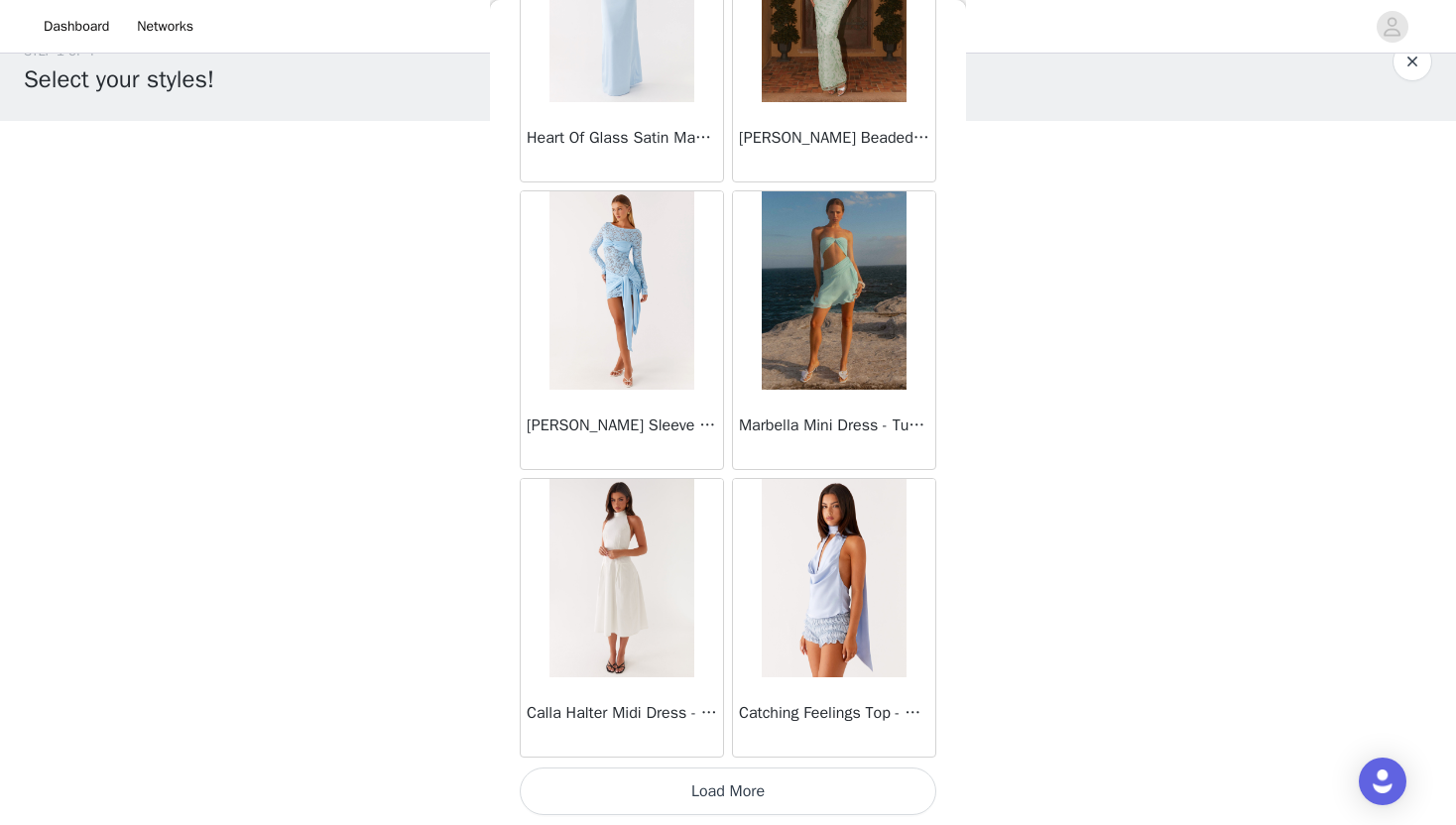 click at bounding box center (833, 291) 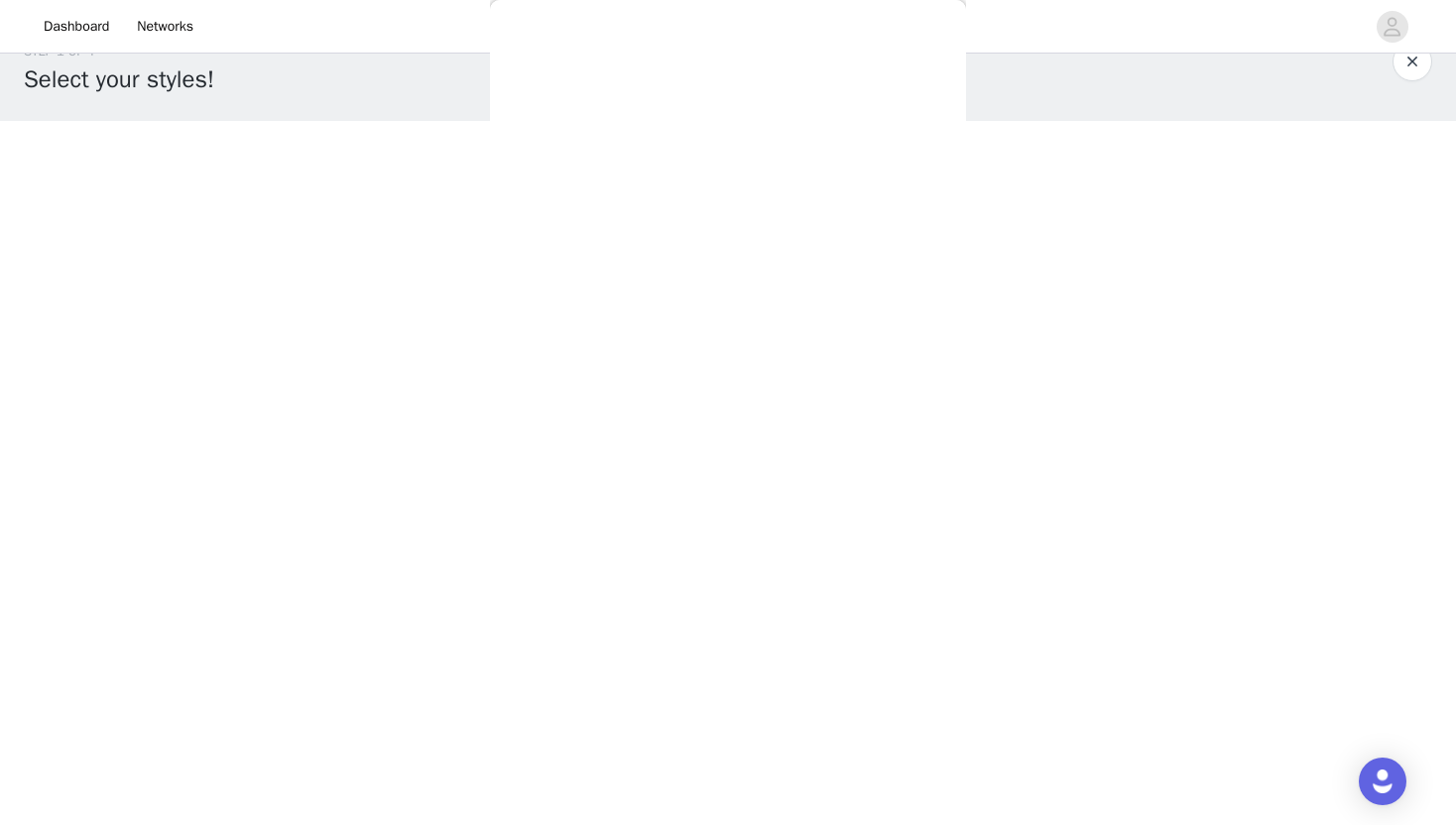 scroll, scrollTop: 241, scrollLeft: 0, axis: vertical 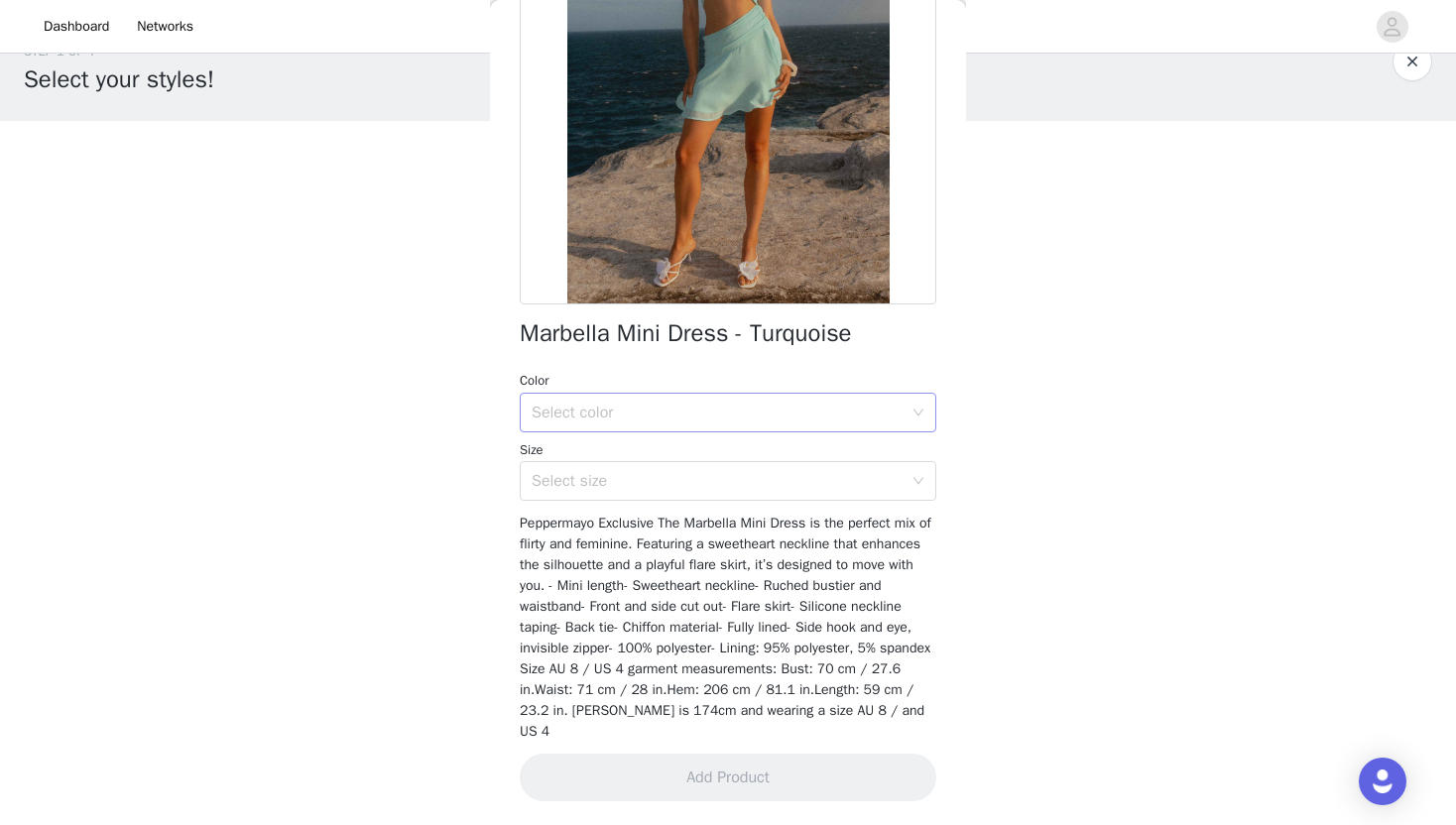click on "Select color" at bounding box center [721, 412] 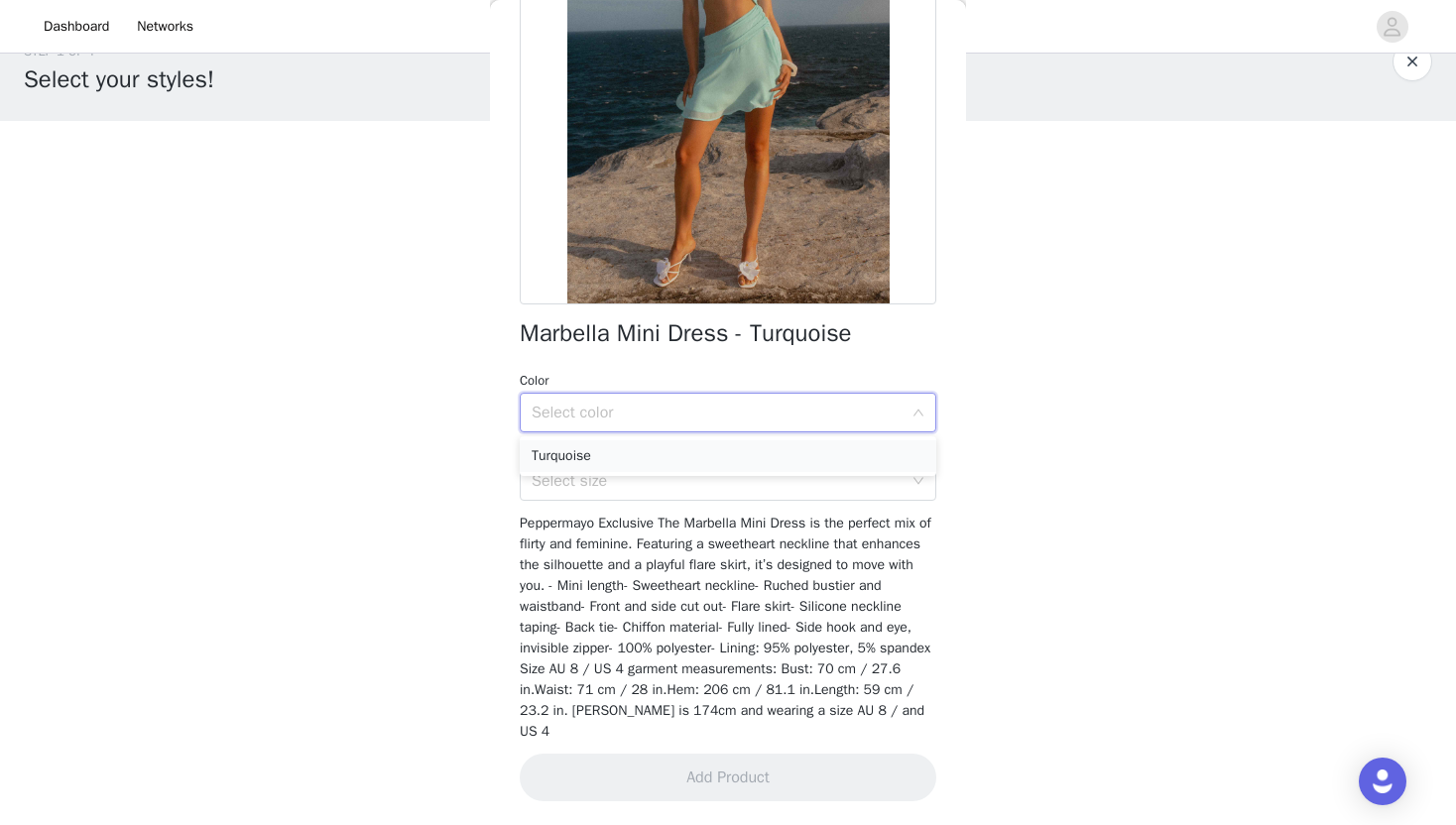 click on "Turquoise" at bounding box center (728, 456) 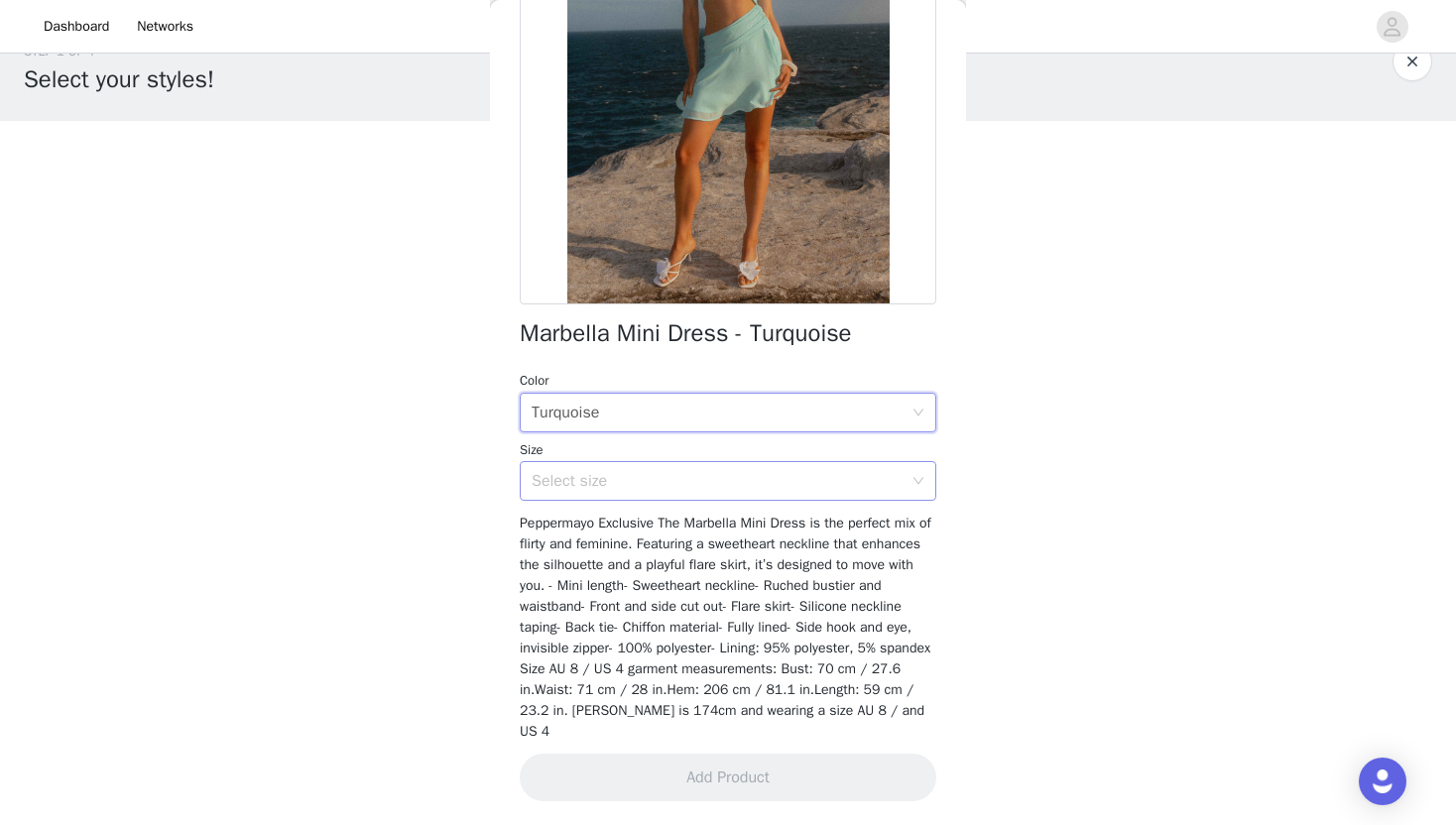 click on "Select size" at bounding box center [717, 481] 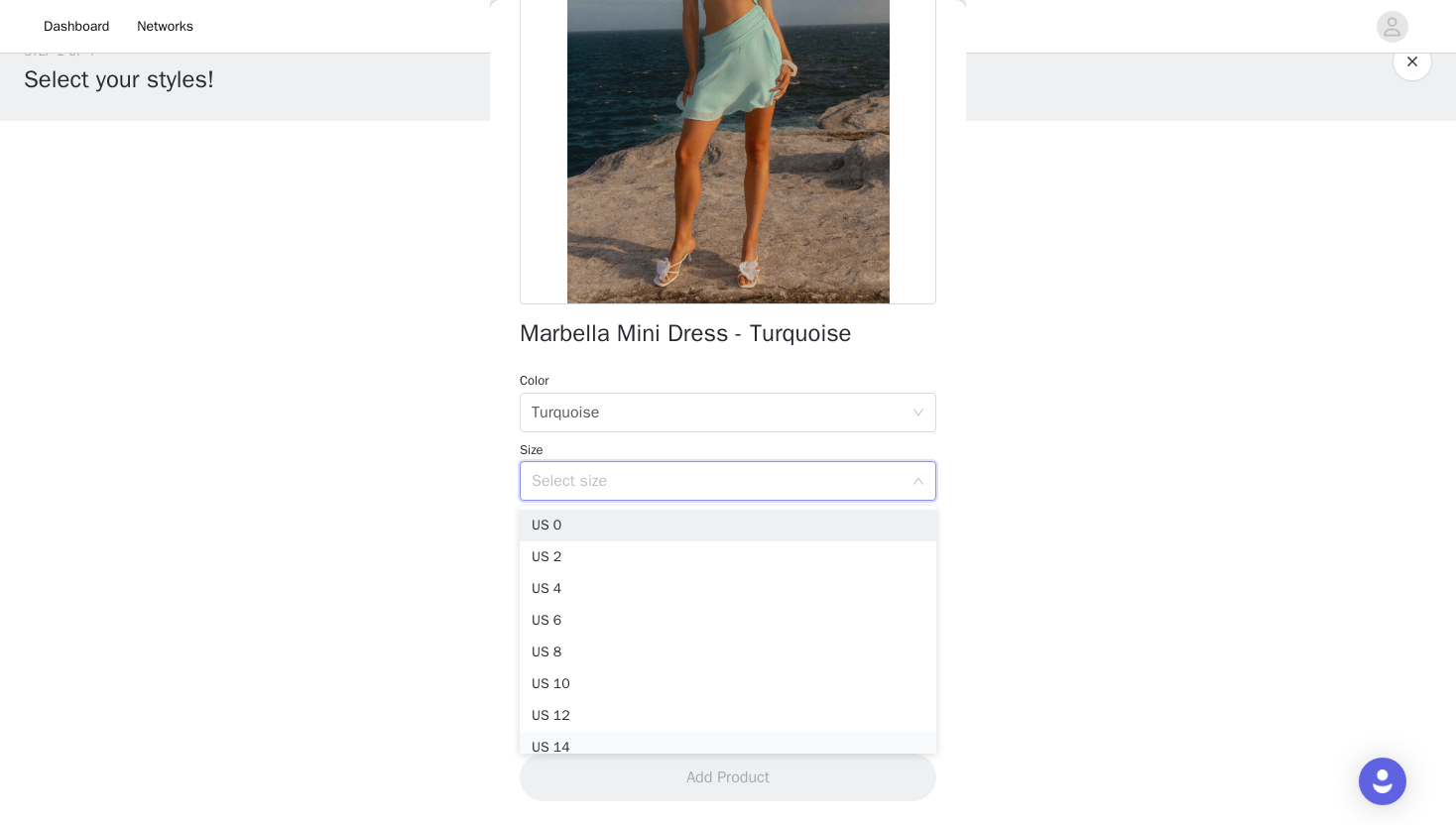 scroll, scrollTop: 10, scrollLeft: 0, axis: vertical 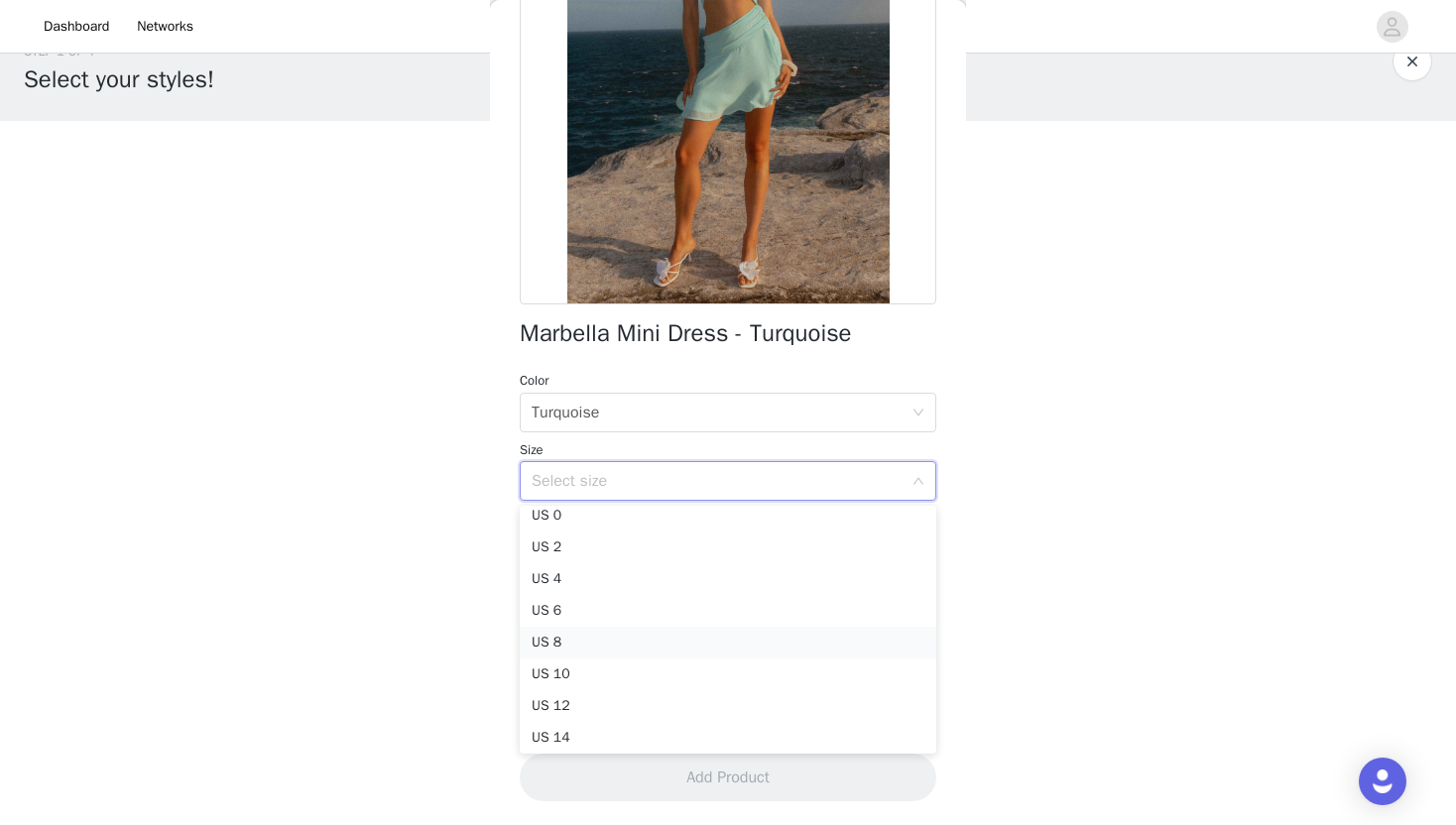 click on "US 8" at bounding box center (728, 643) 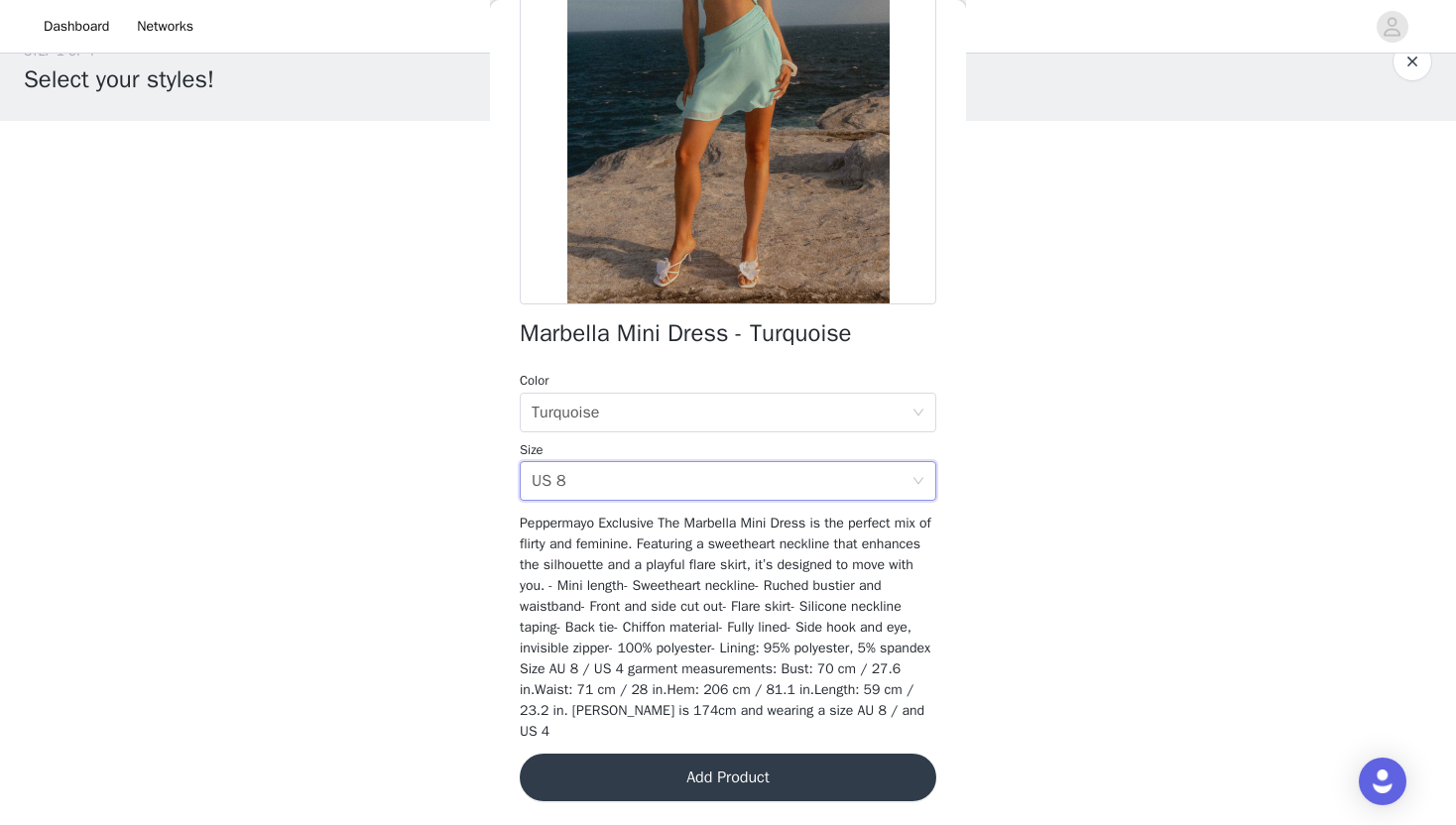 click on "Add Product" at bounding box center [728, 777] 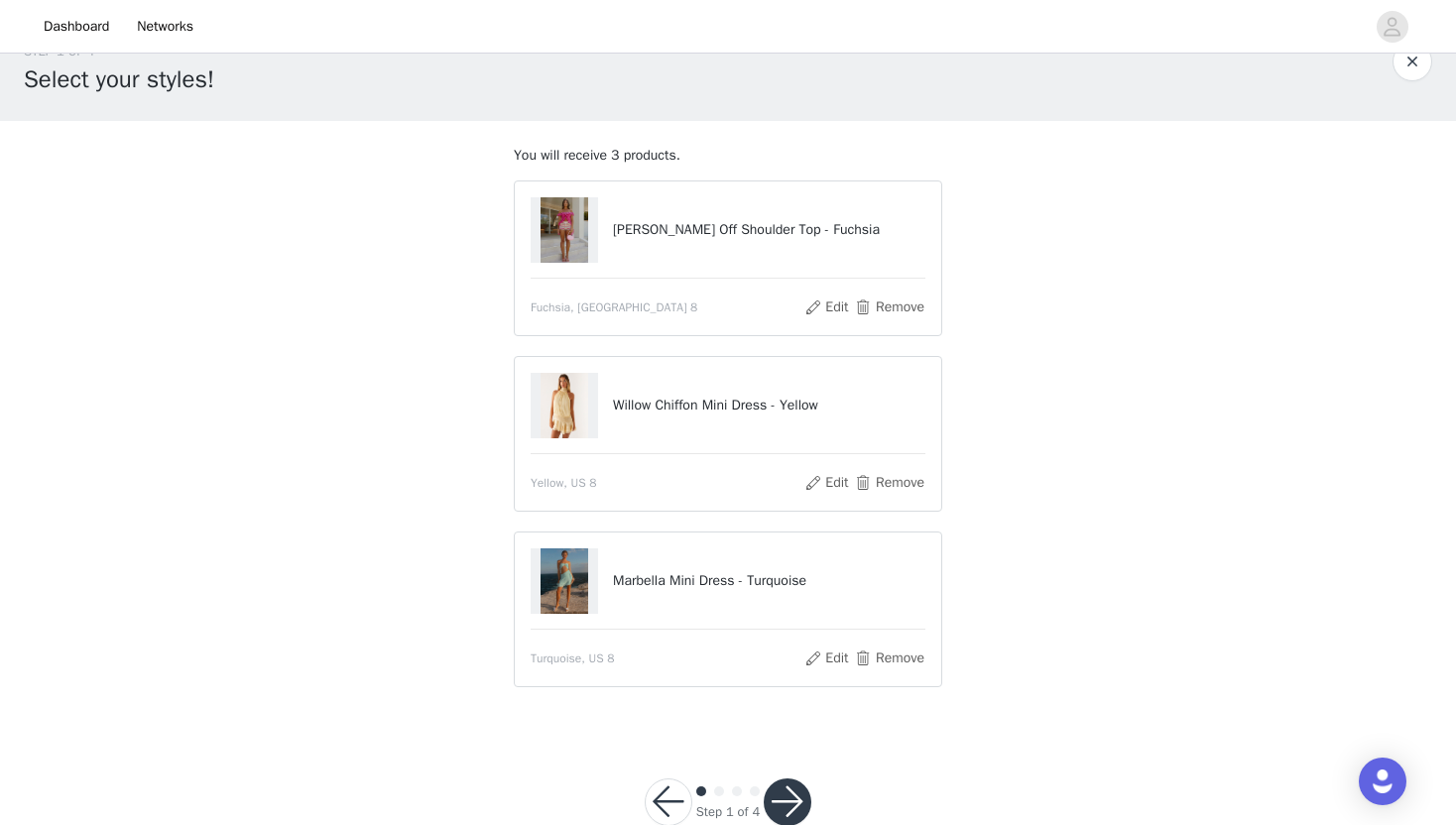 scroll, scrollTop: 87, scrollLeft: 0, axis: vertical 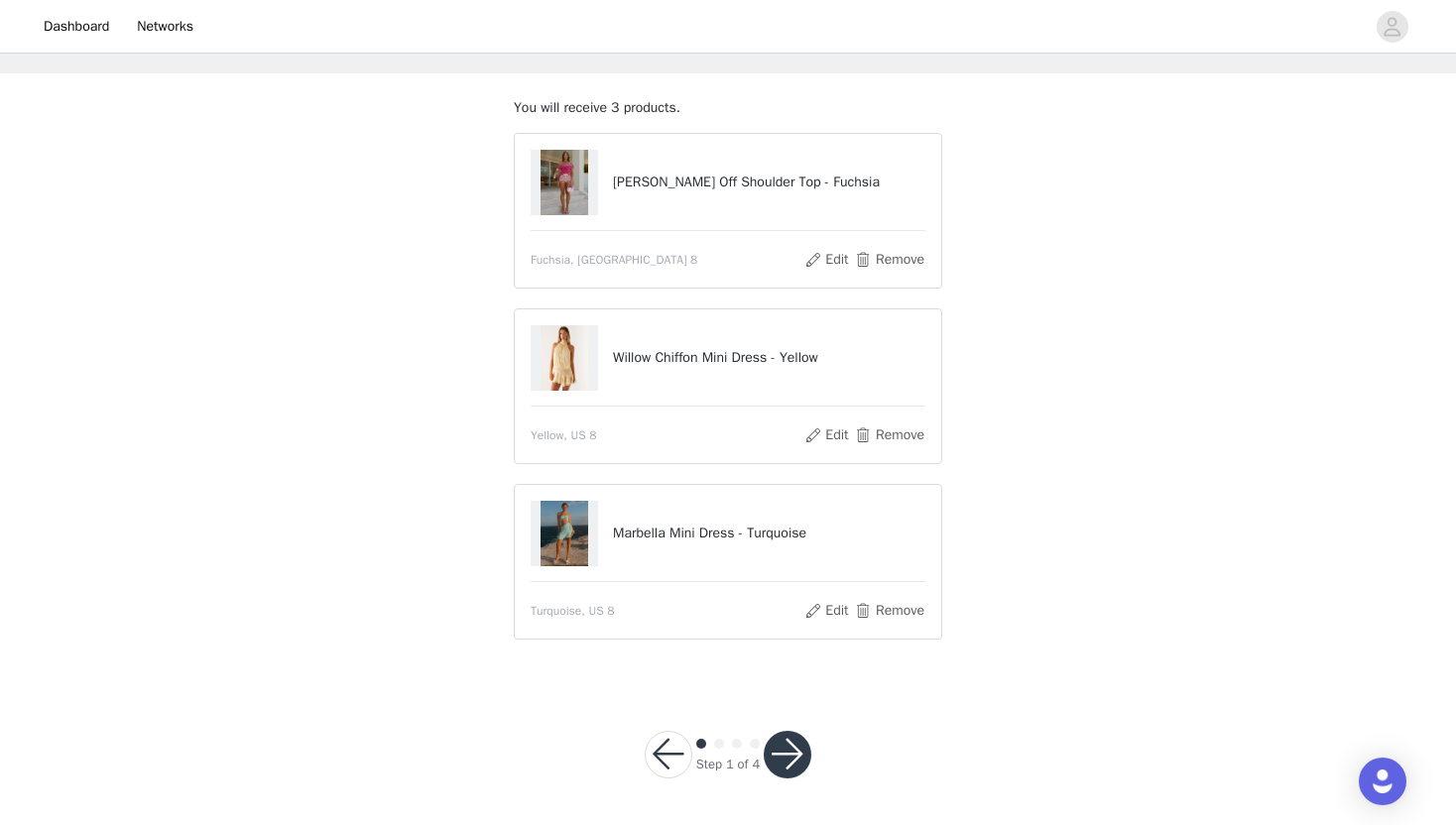 click on "Marbella Mini Dress - Turquoise           Turquoise, US 8       Edit   Remove" at bounding box center (728, 561) 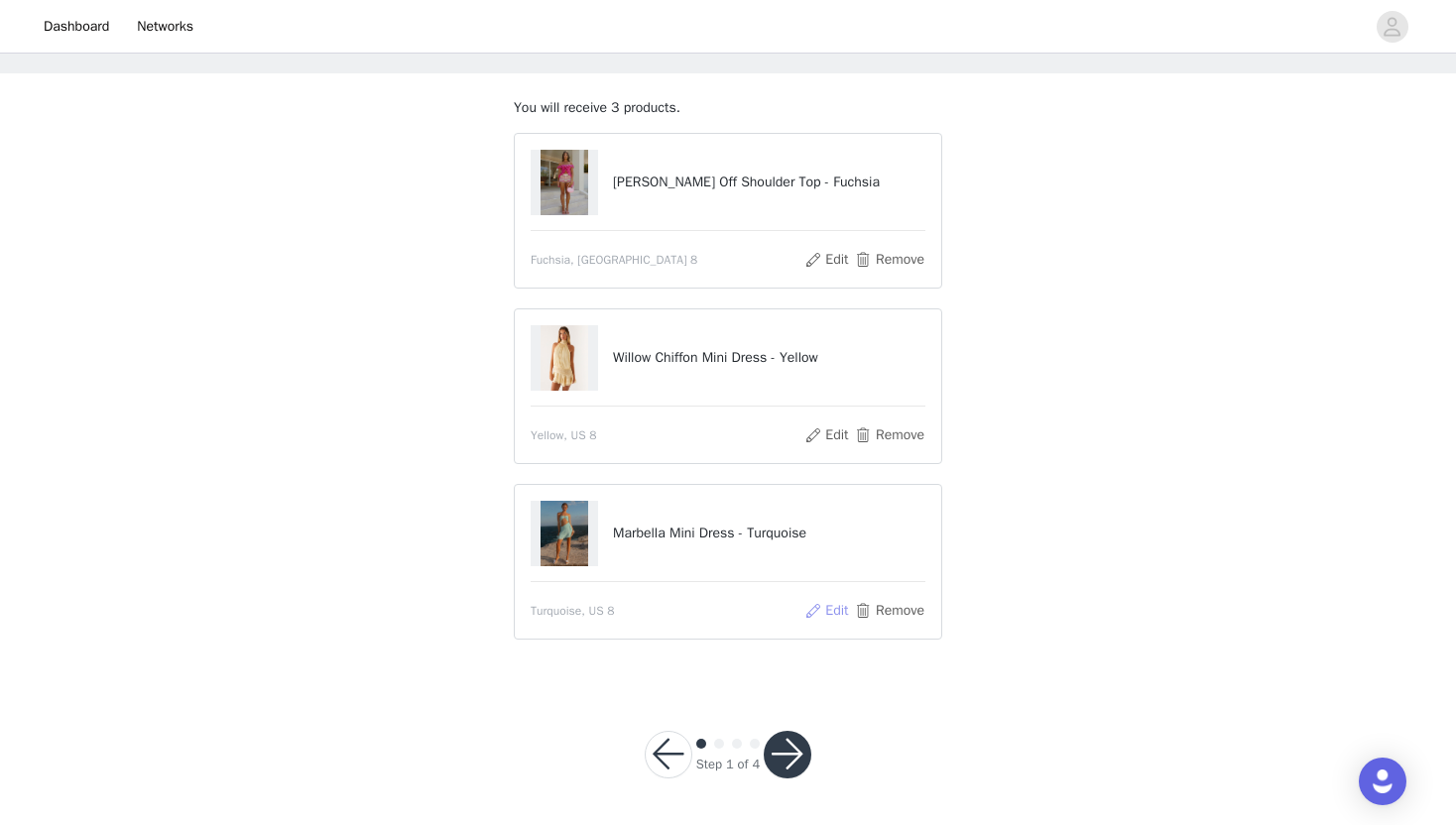 click on "Edit" at bounding box center [826, 611] 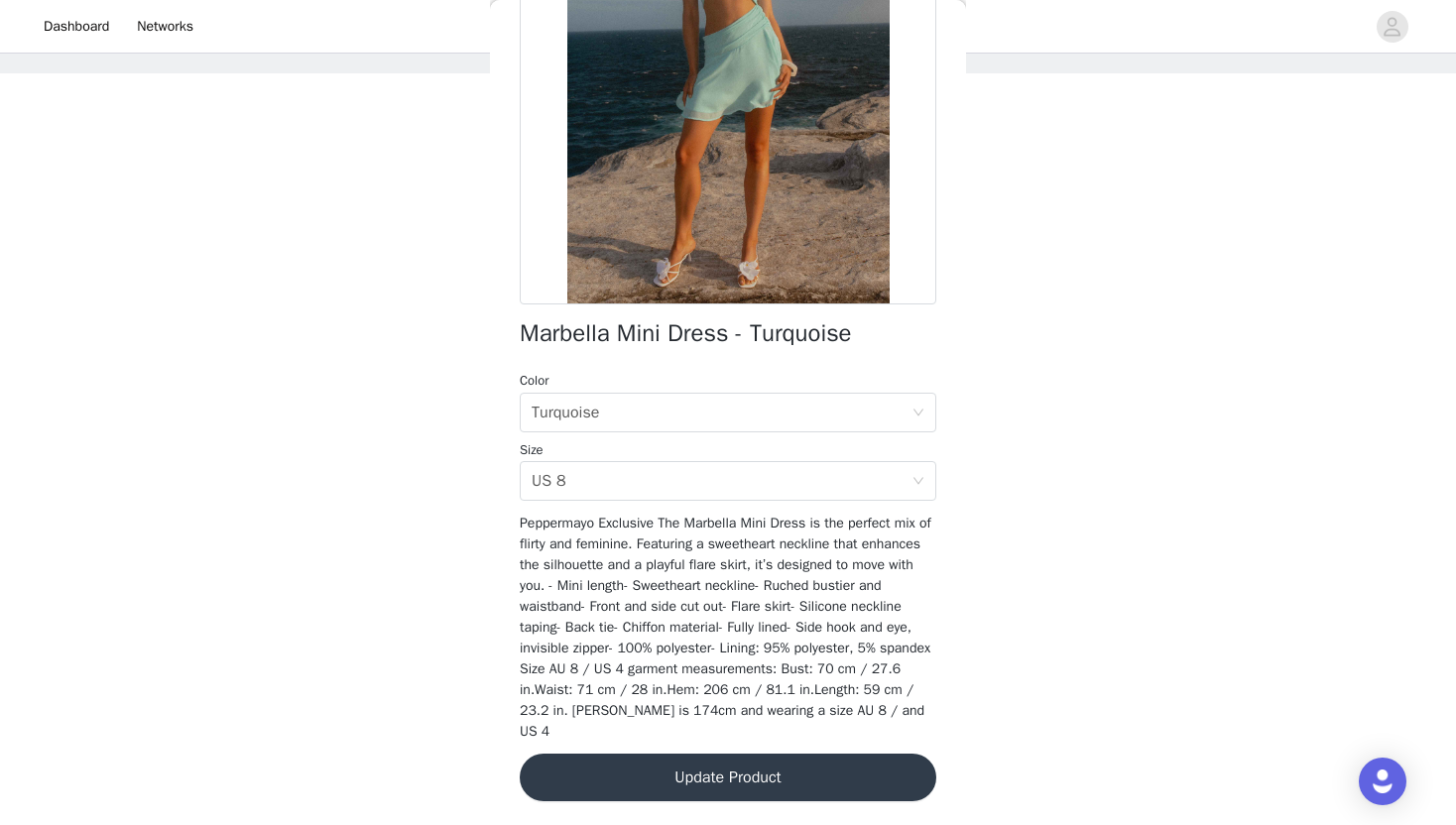 scroll, scrollTop: 0, scrollLeft: 0, axis: both 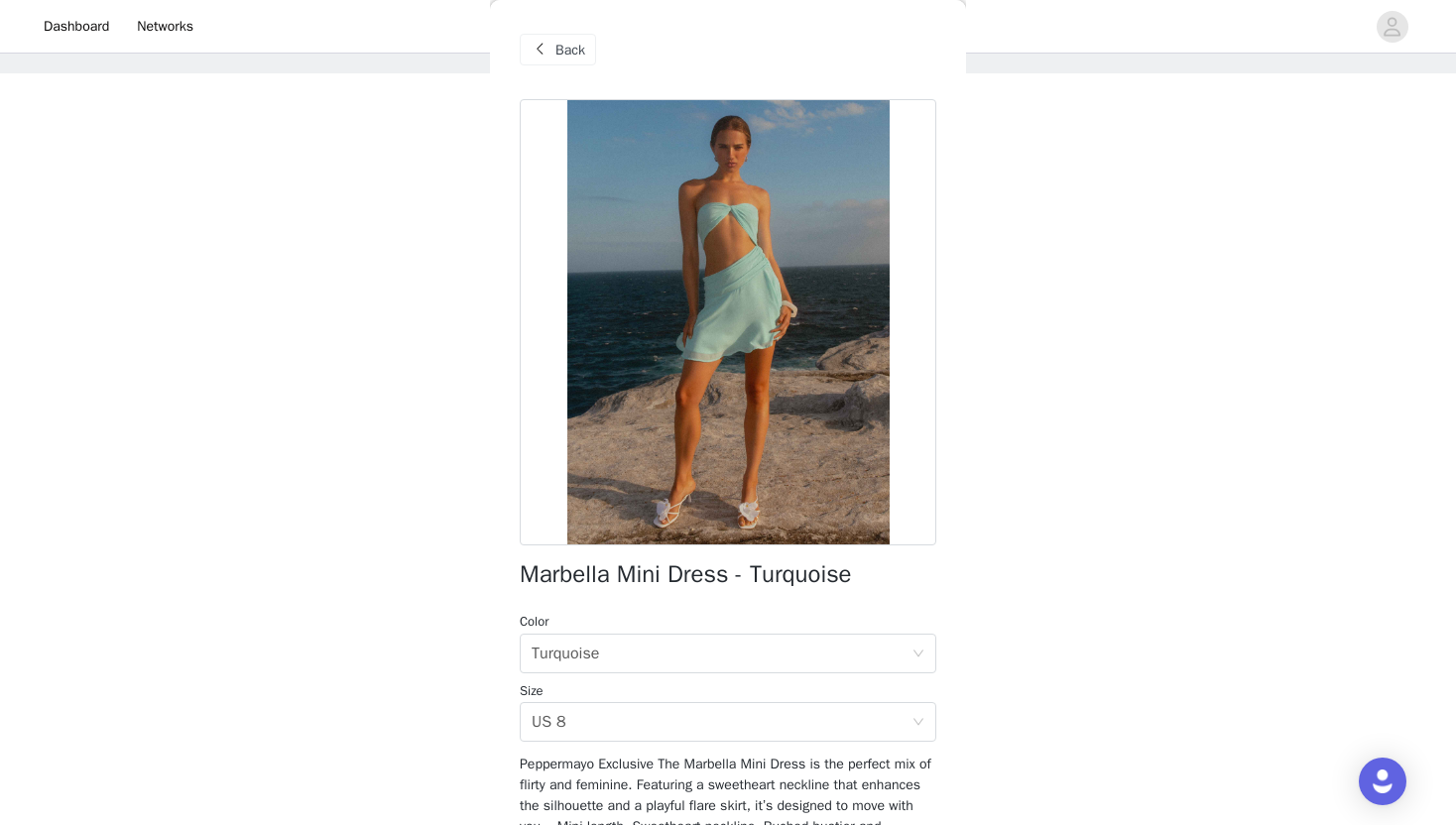 click on "Back" at bounding box center (557, 50) 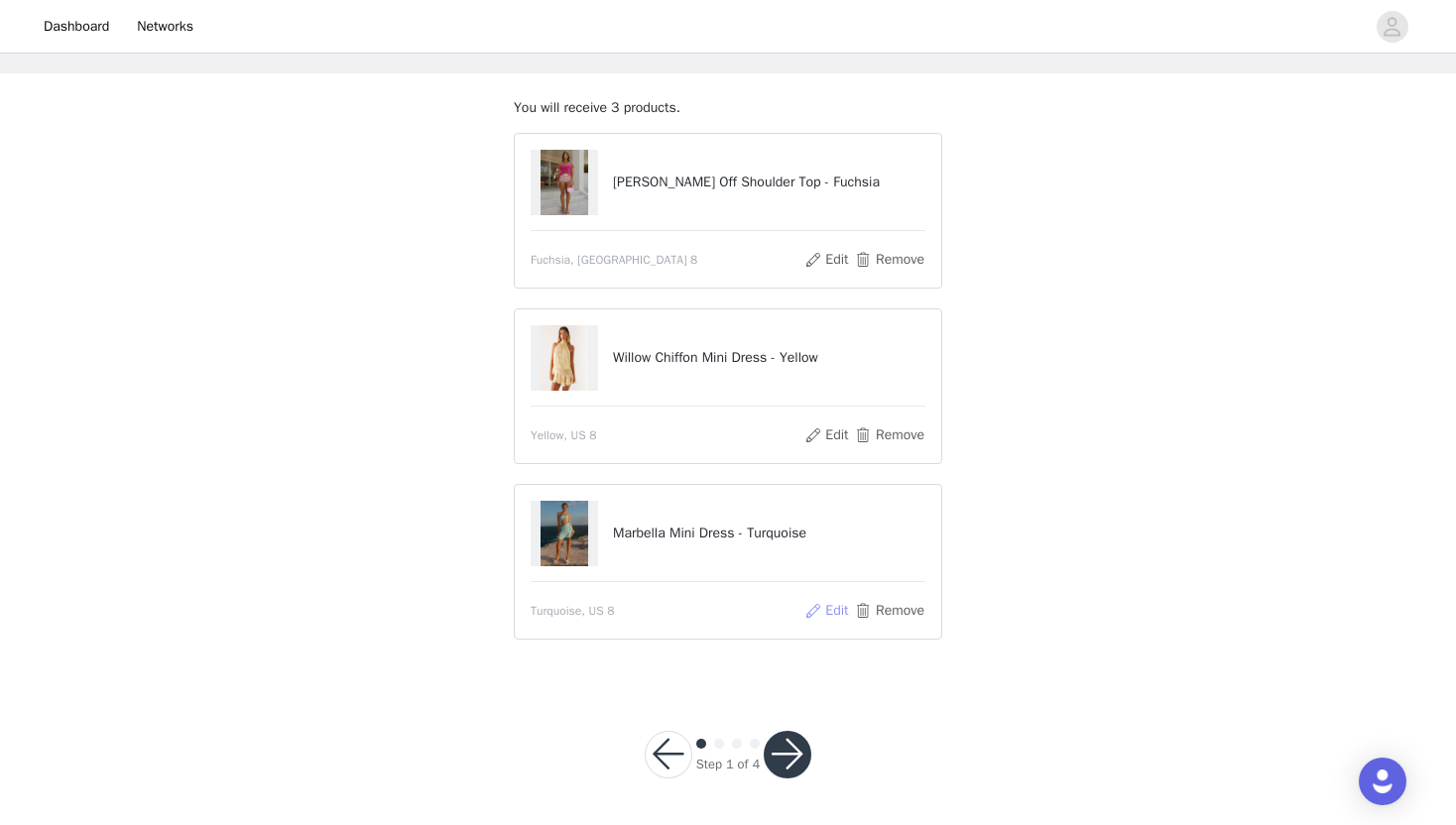 click on "Edit" at bounding box center (826, 611) 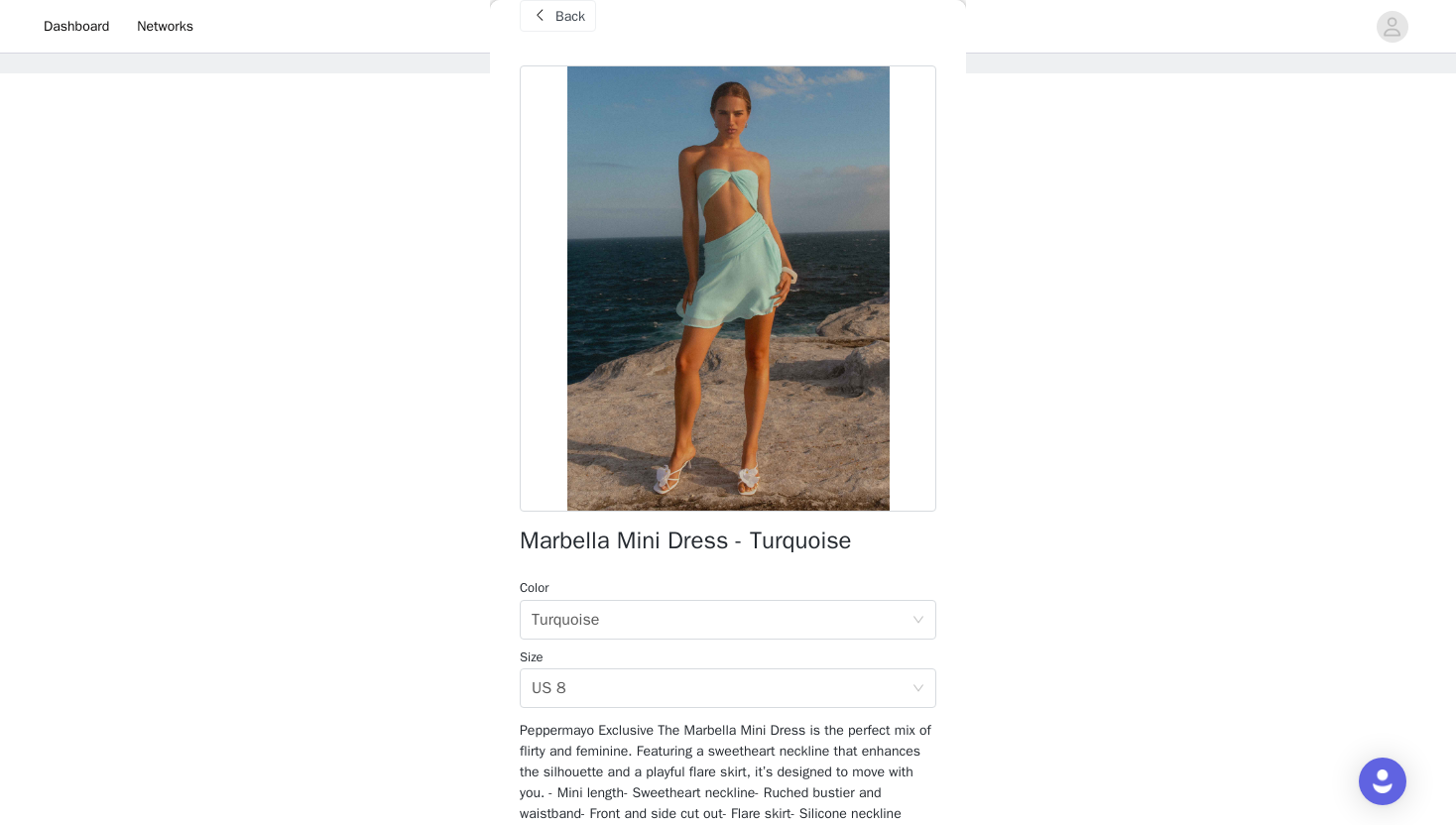 scroll, scrollTop: 0, scrollLeft: 0, axis: both 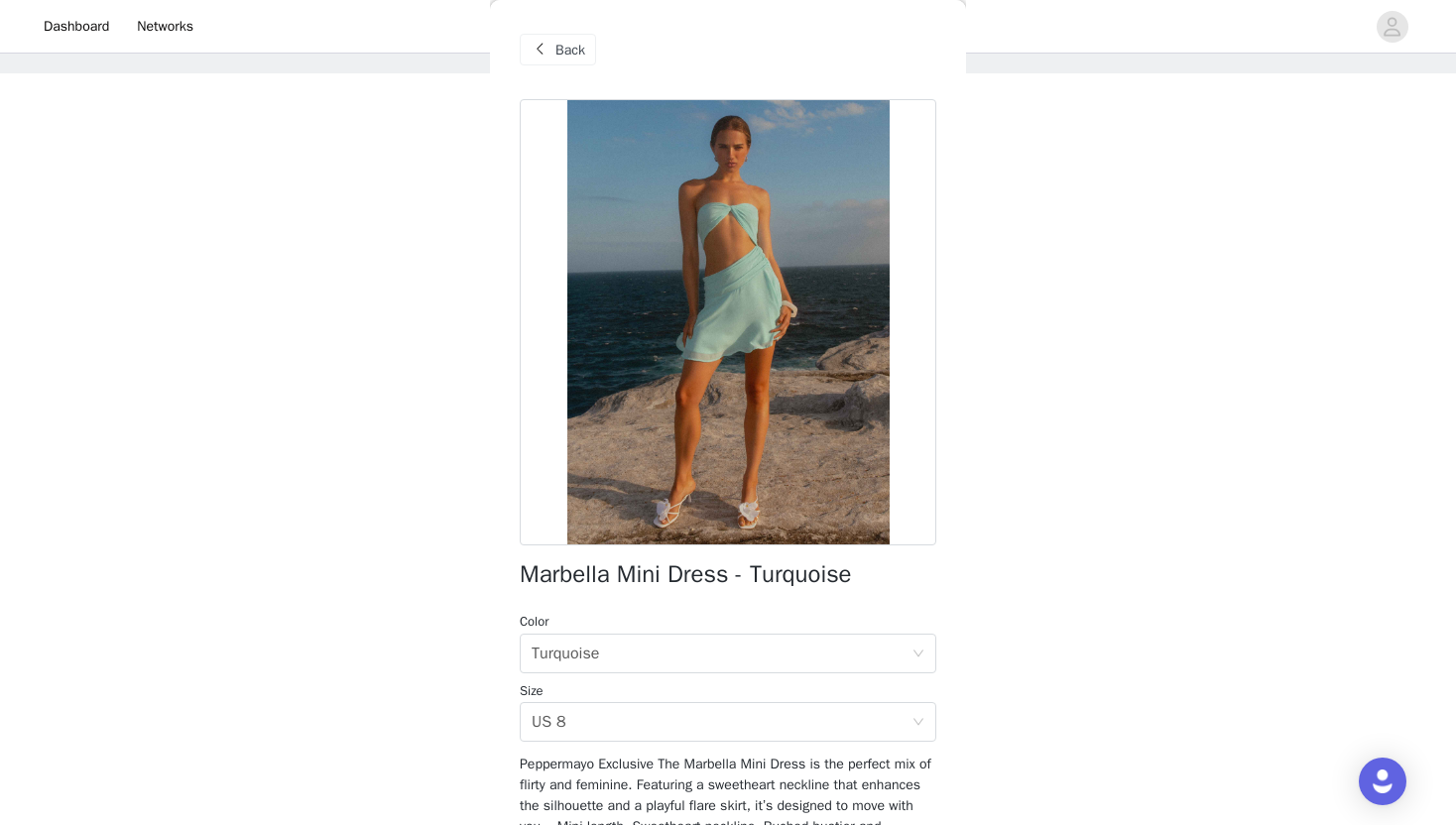click on "Back" at bounding box center [570, 50] 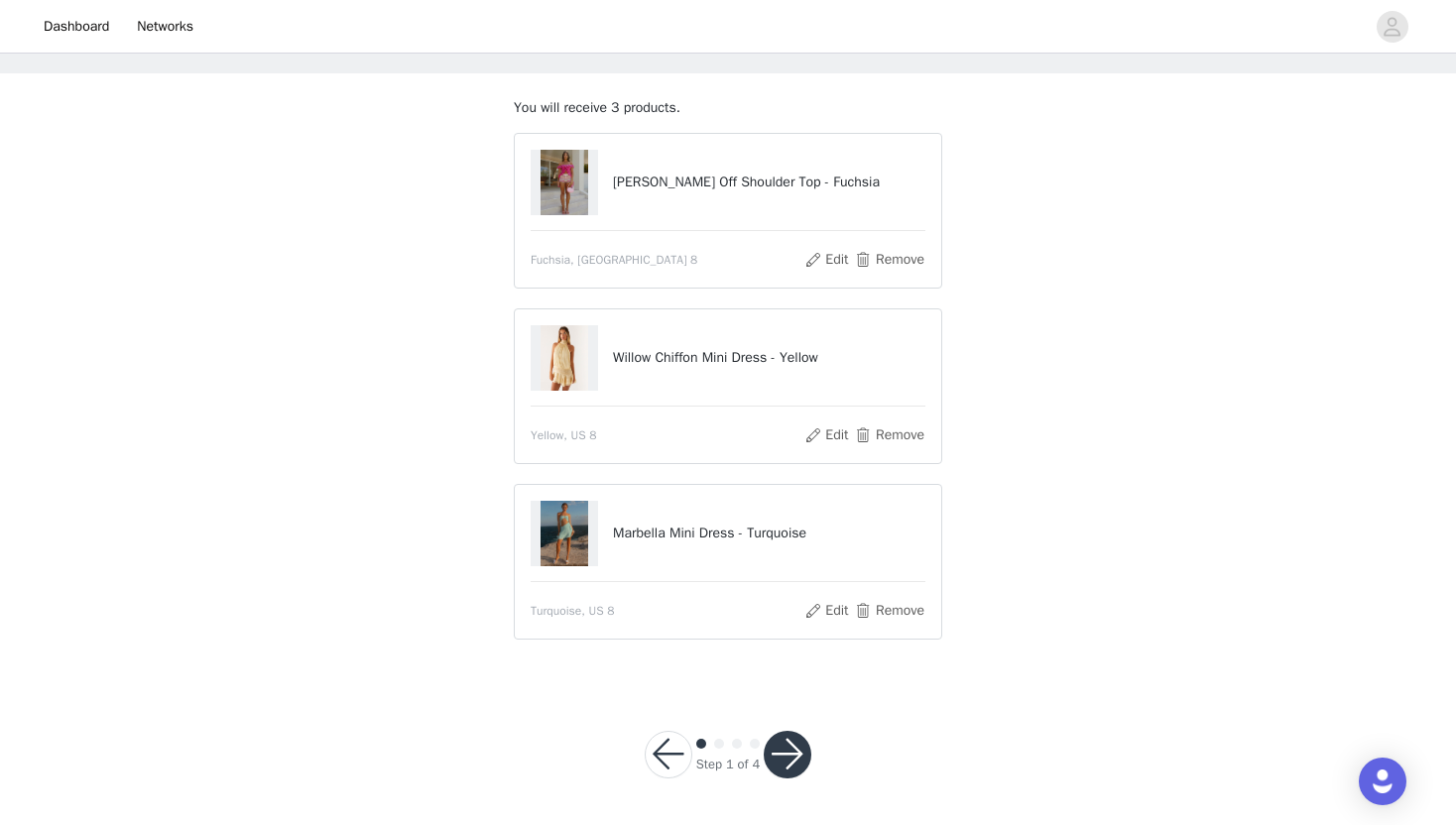 click at bounding box center (788, 755) 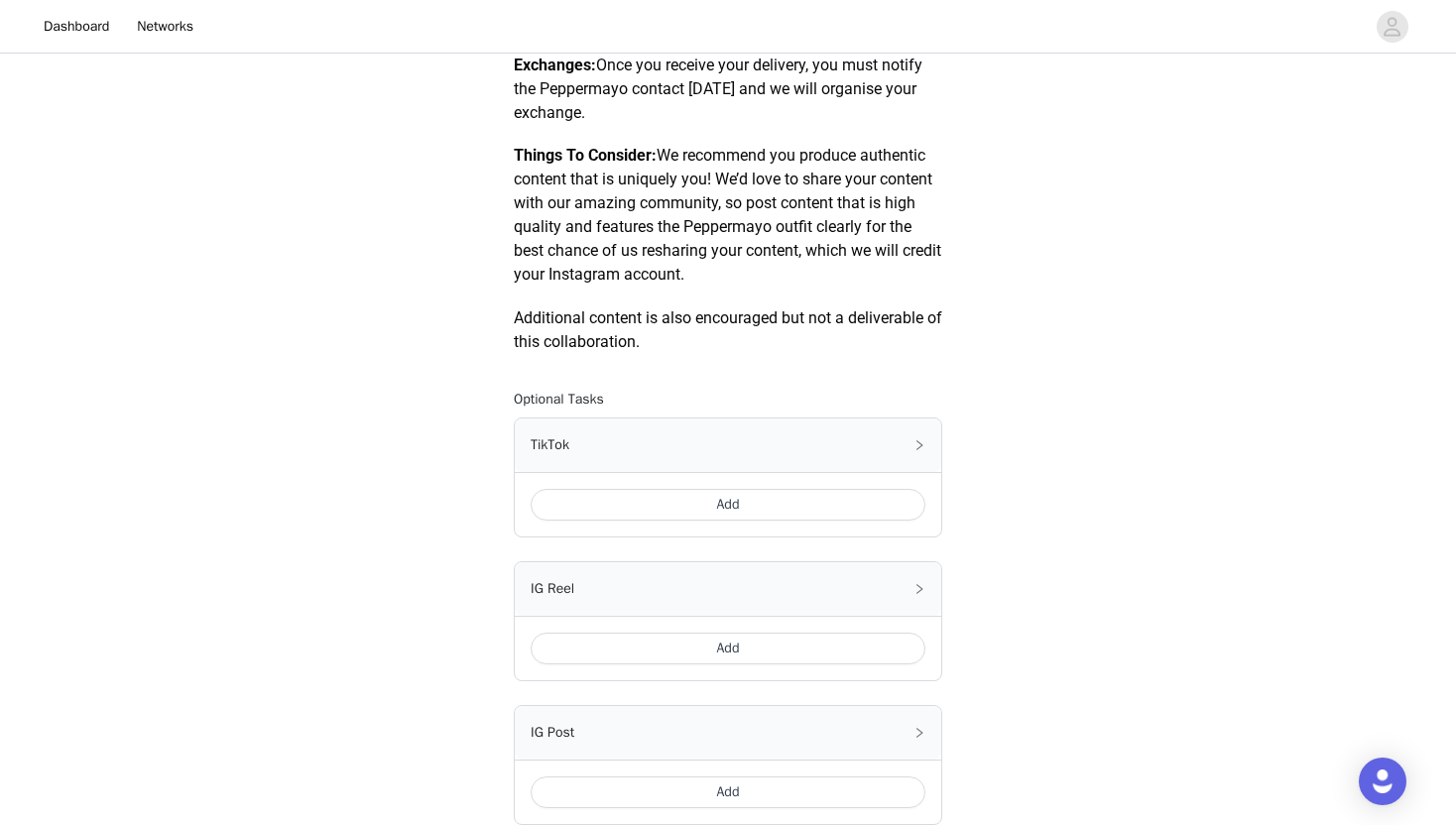 scroll, scrollTop: 1007, scrollLeft: 0, axis: vertical 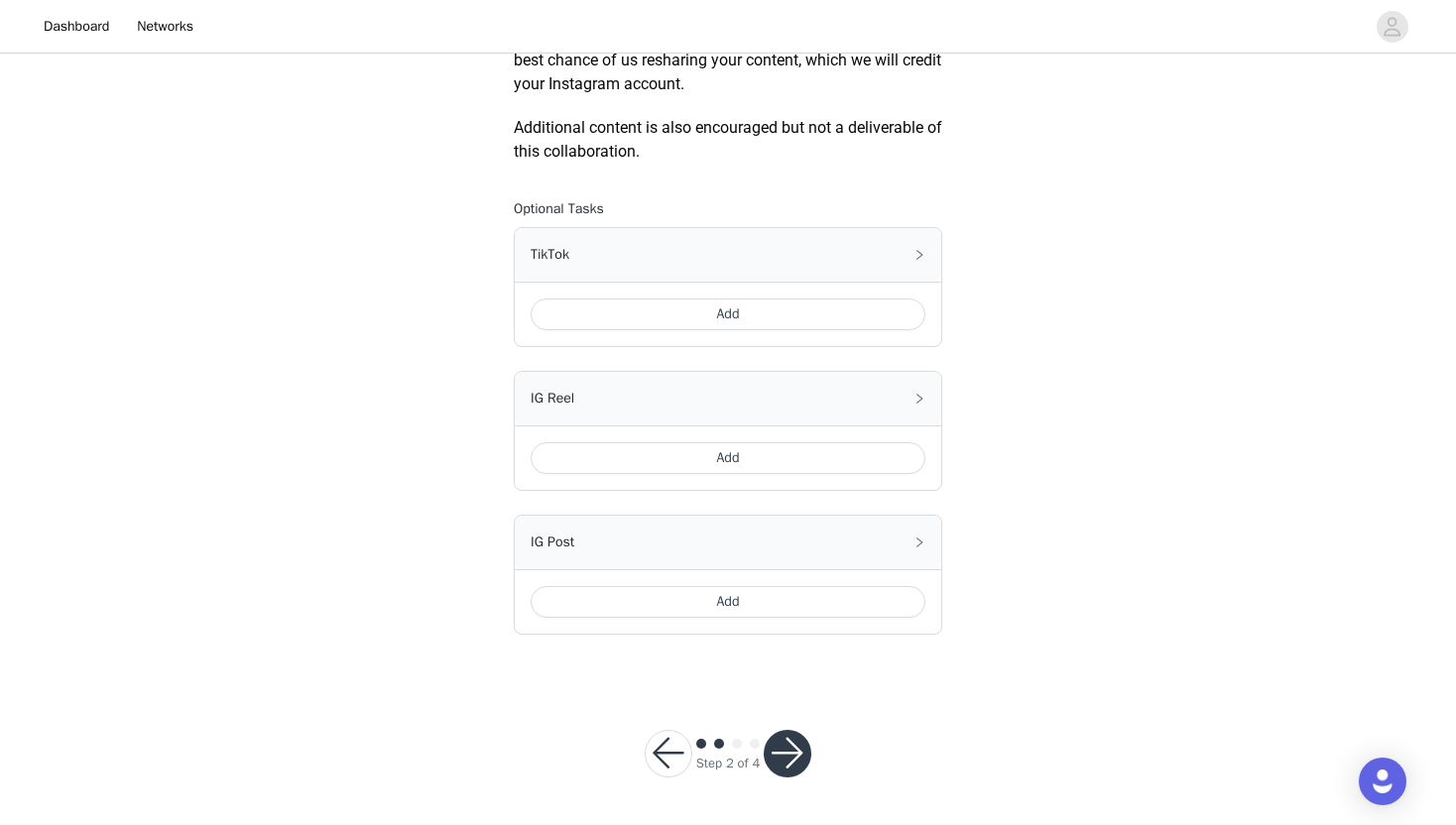 click on "Add" at bounding box center [728, 314] 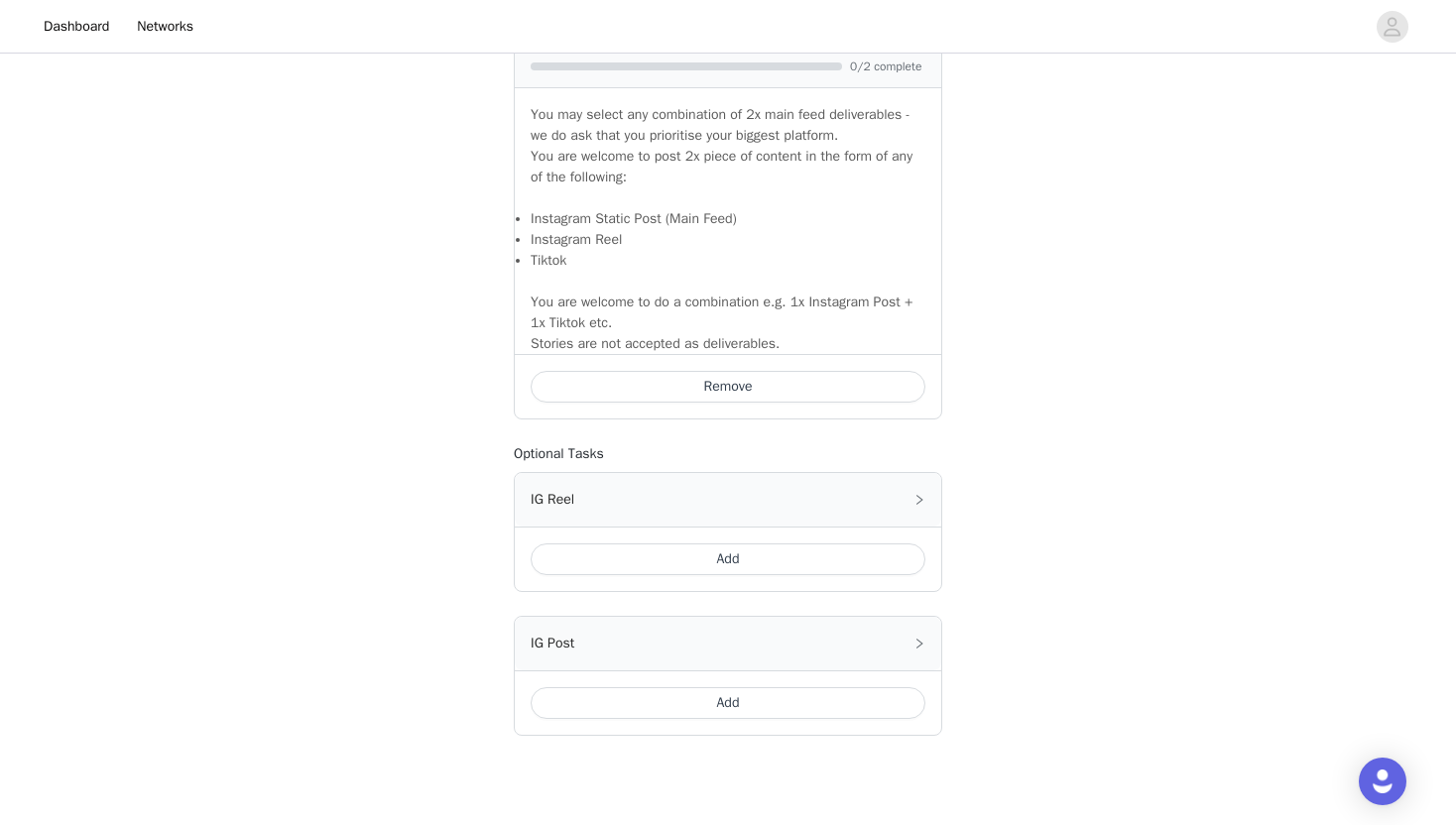 scroll, scrollTop: 1261, scrollLeft: 0, axis: vertical 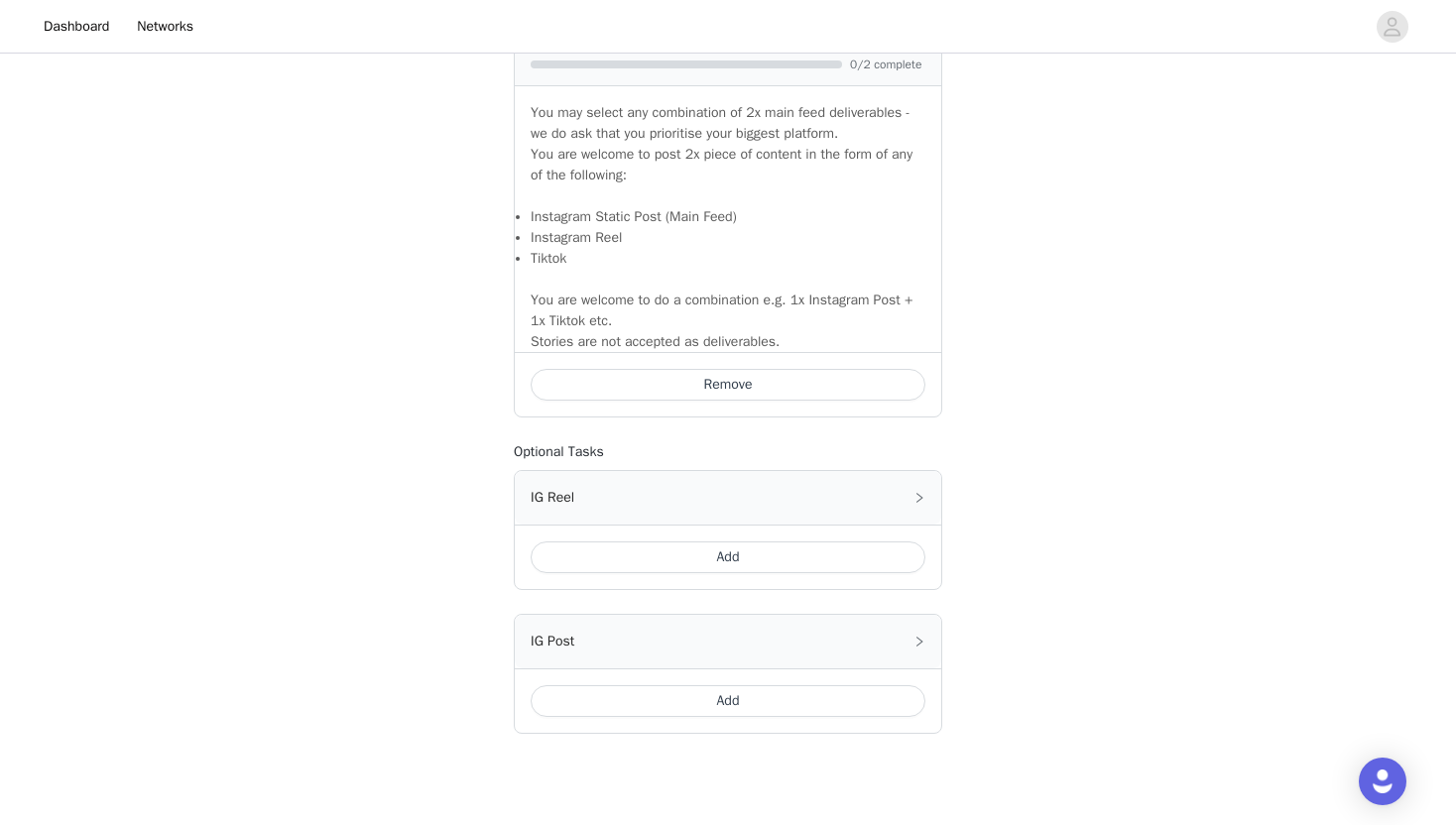 click on "Add" at bounding box center [728, 557] 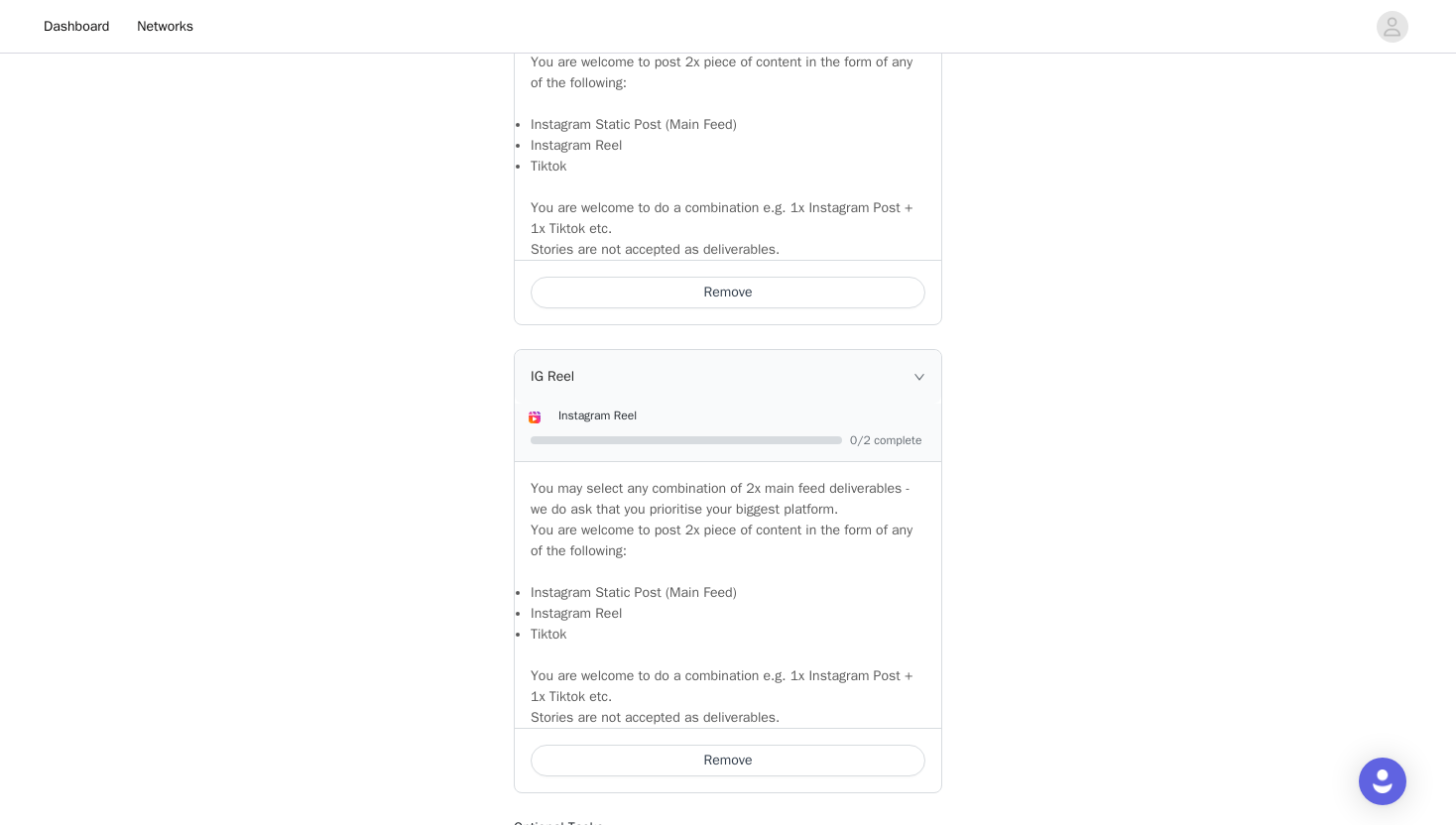 scroll, scrollTop: 1338, scrollLeft: 0, axis: vertical 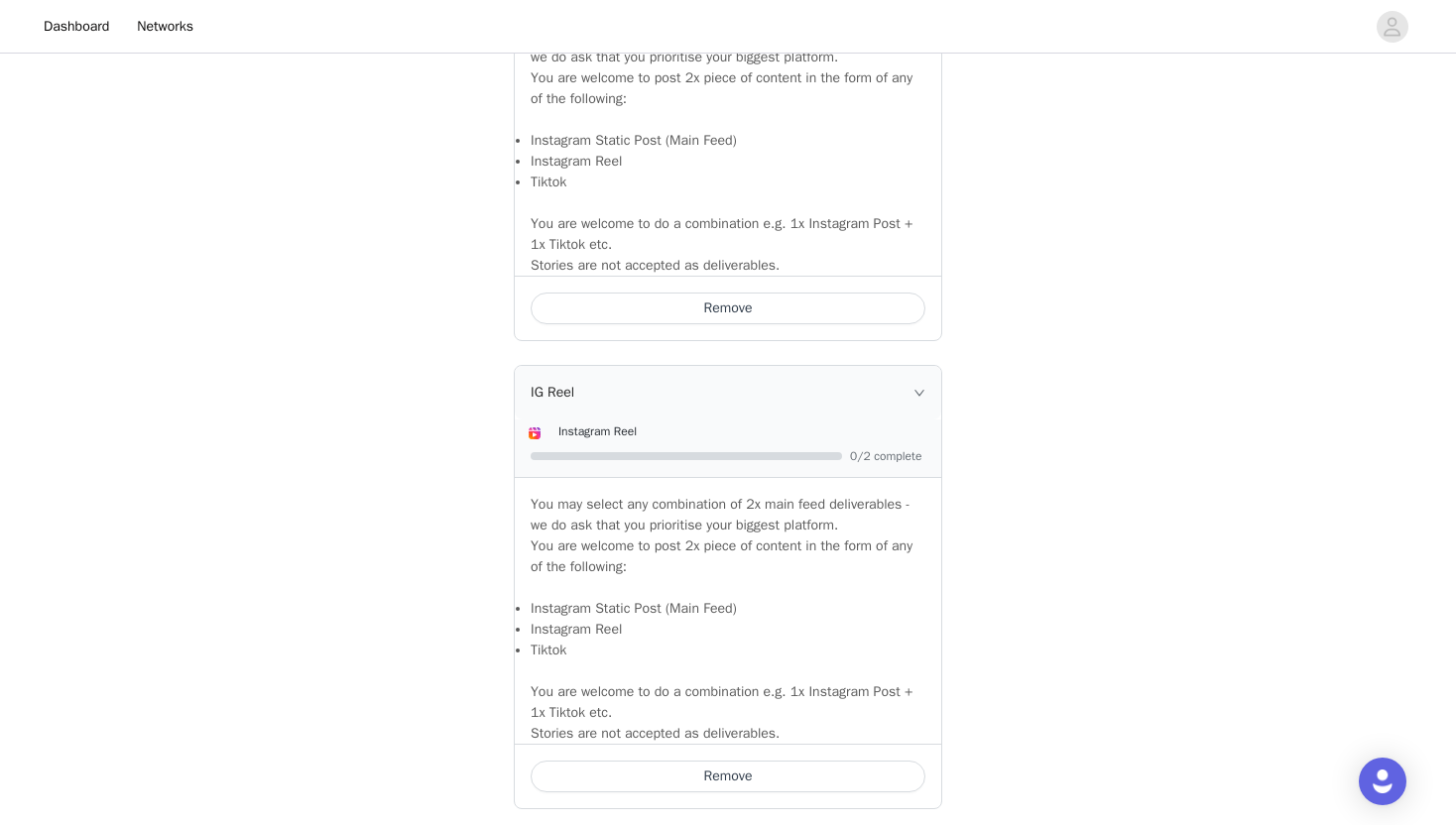 click on "IG Reel" at bounding box center [728, 393] 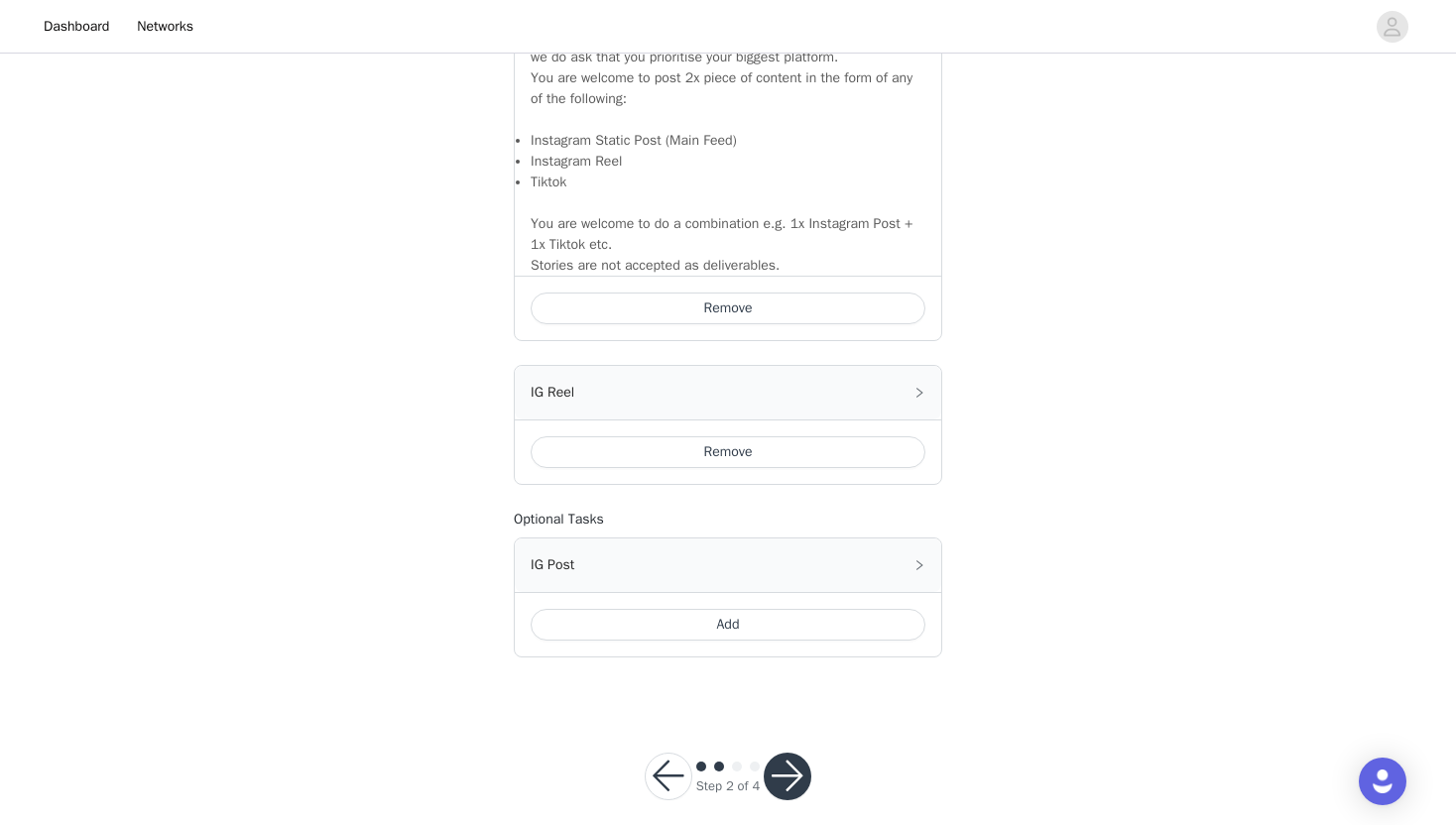 click on "Remove" at bounding box center (728, 452) 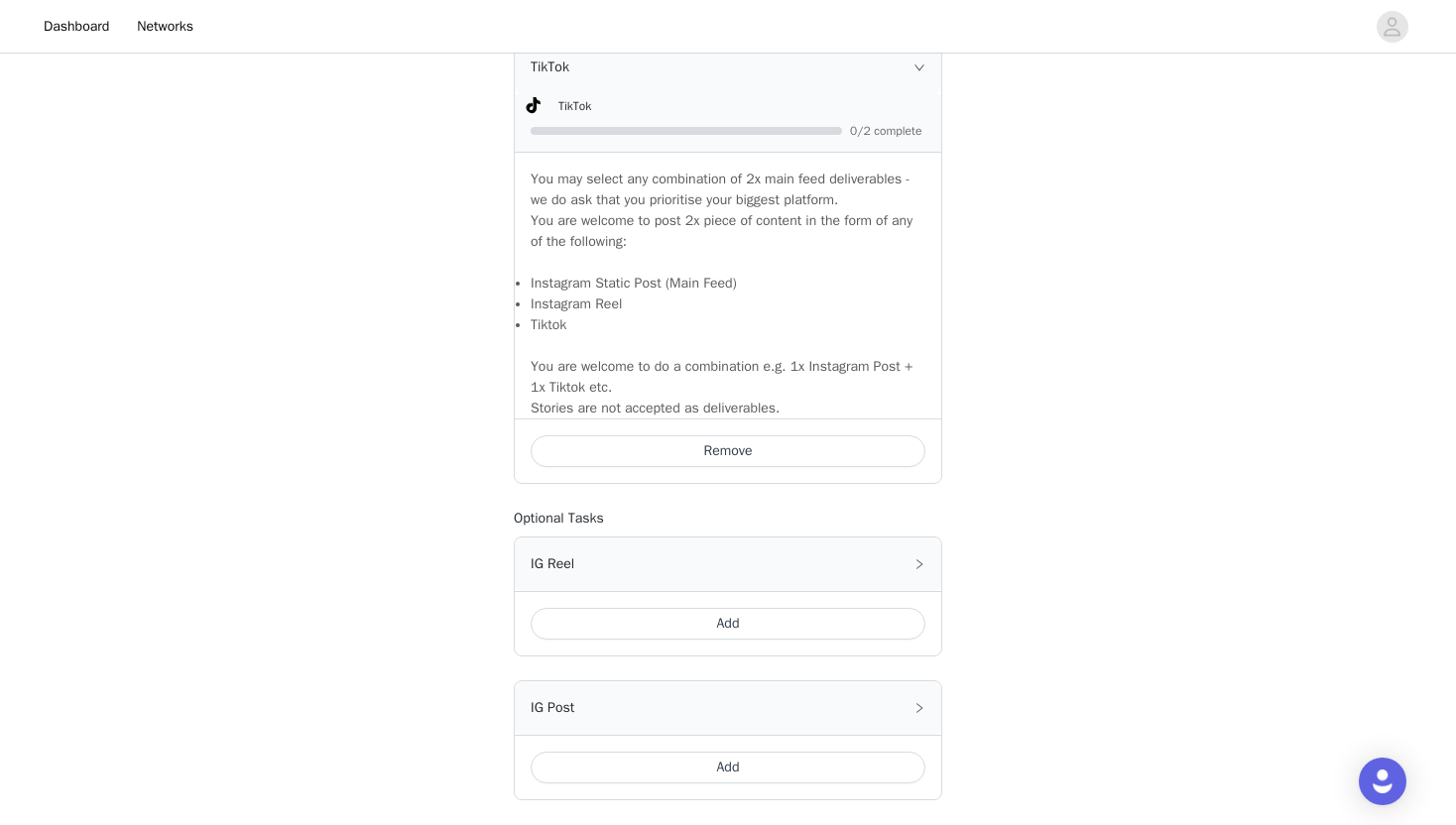 scroll, scrollTop: 1200, scrollLeft: 0, axis: vertical 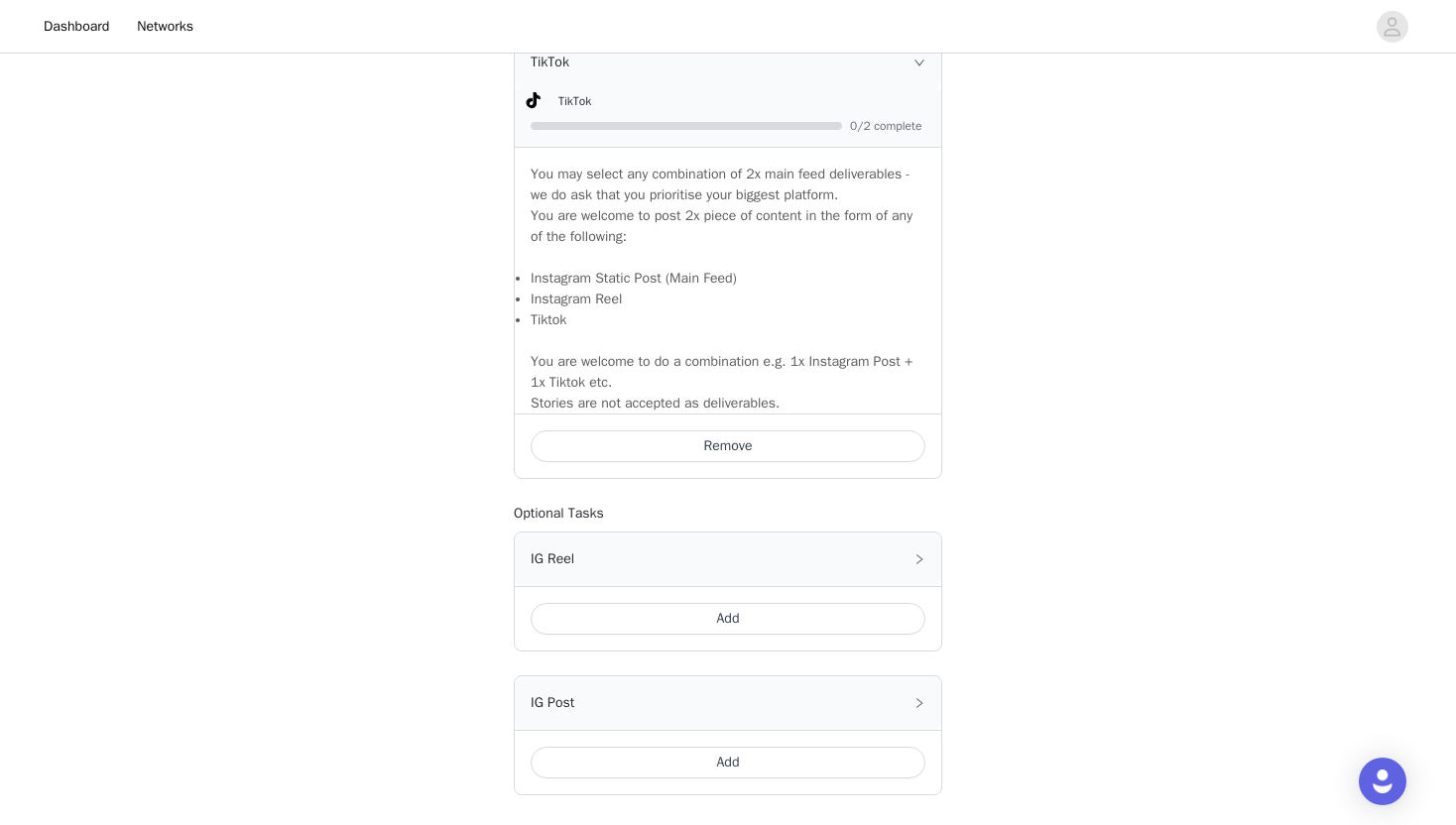 click on "Remove" at bounding box center [728, 446] 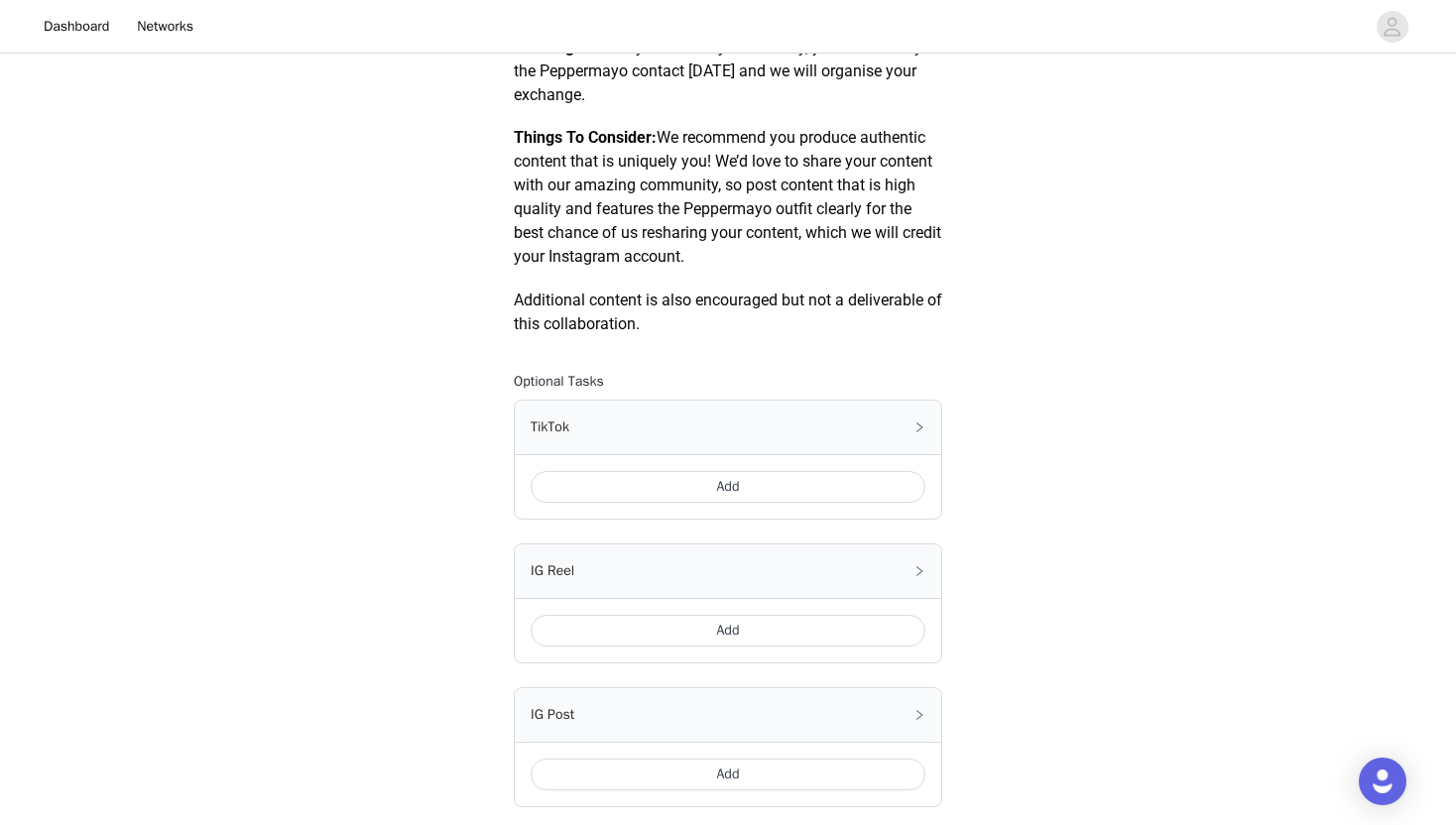 scroll, scrollTop: 836, scrollLeft: 0, axis: vertical 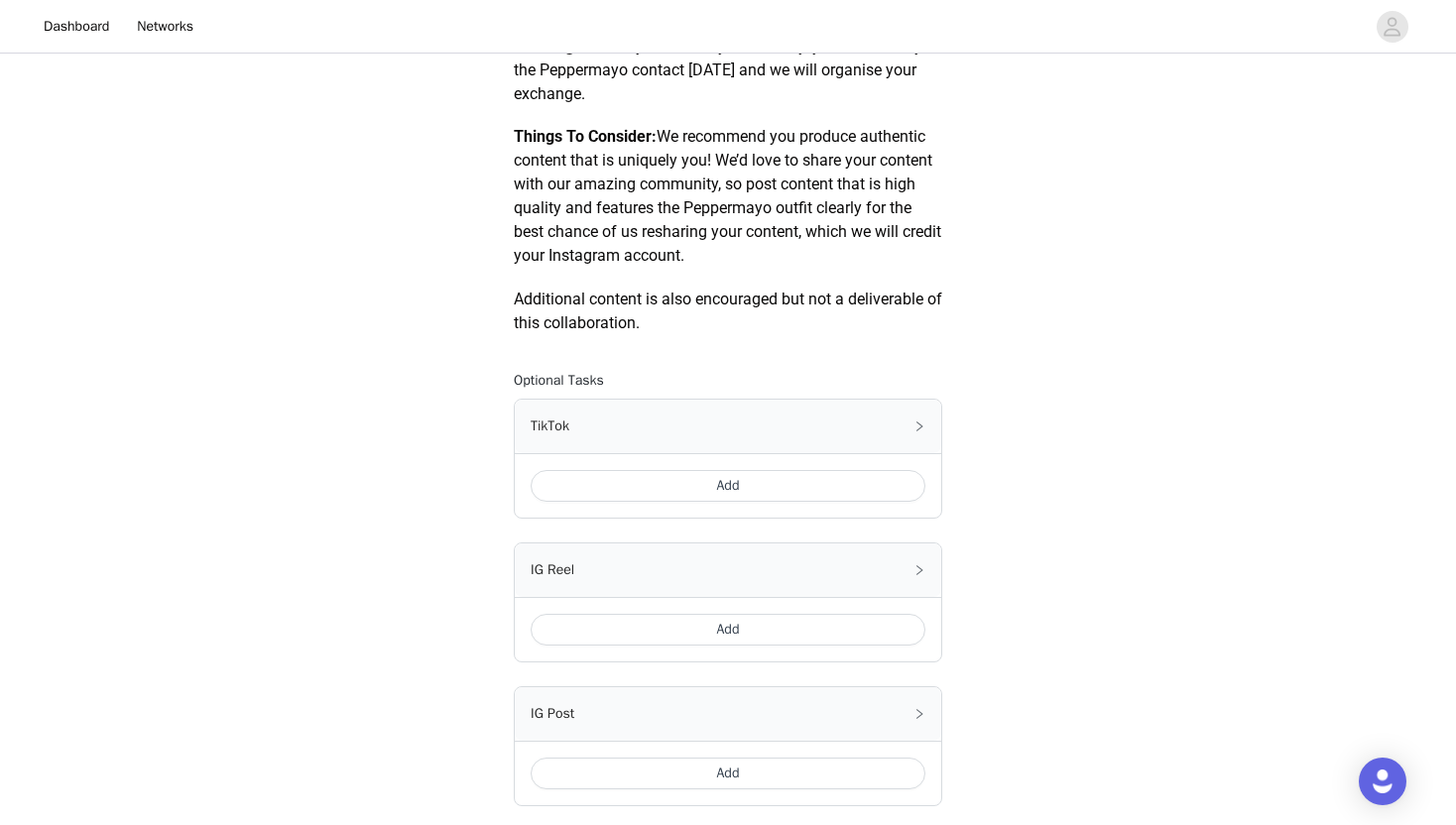 click on "Add" at bounding box center [728, 486] 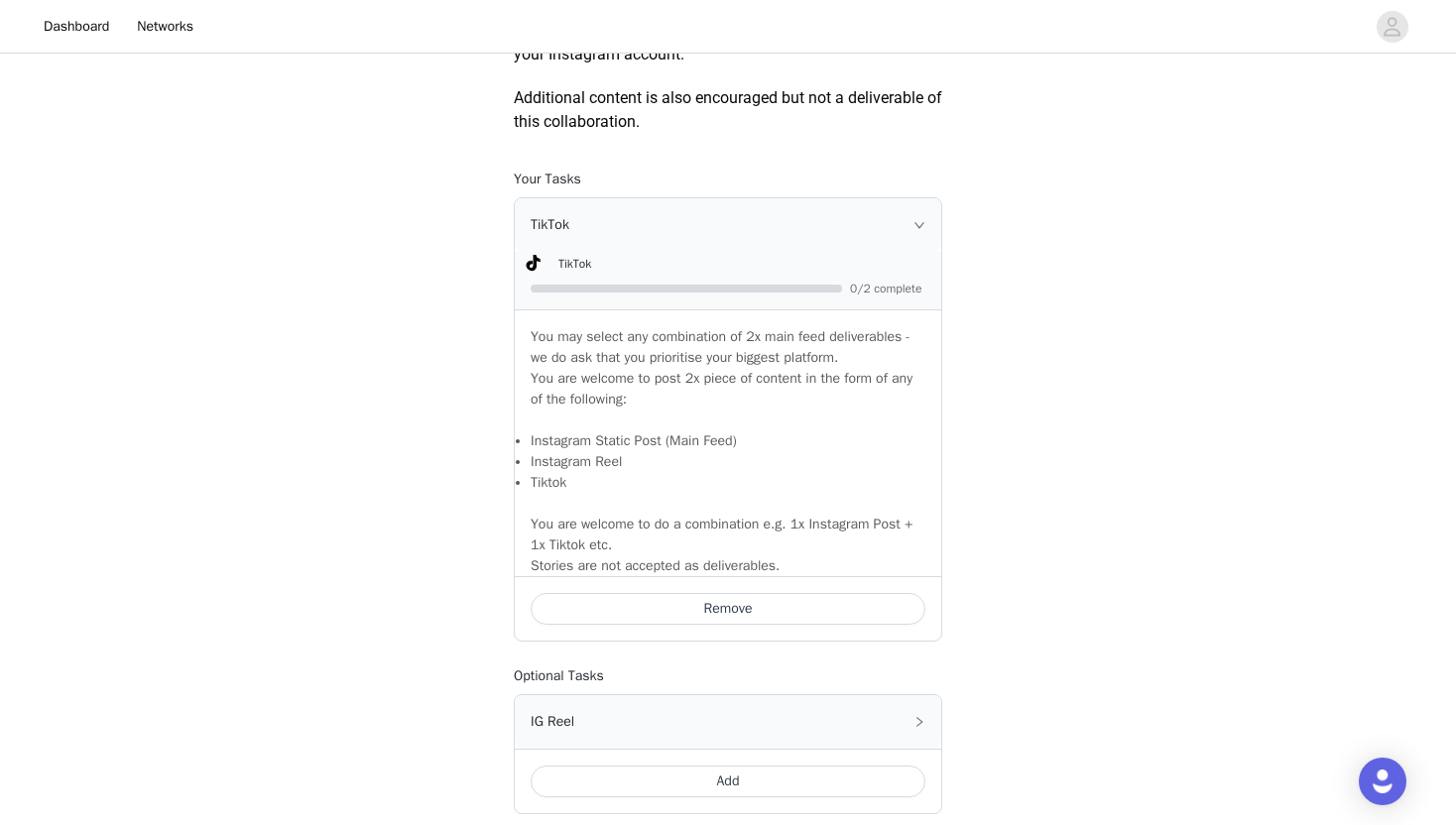 scroll, scrollTop: 1053, scrollLeft: 0, axis: vertical 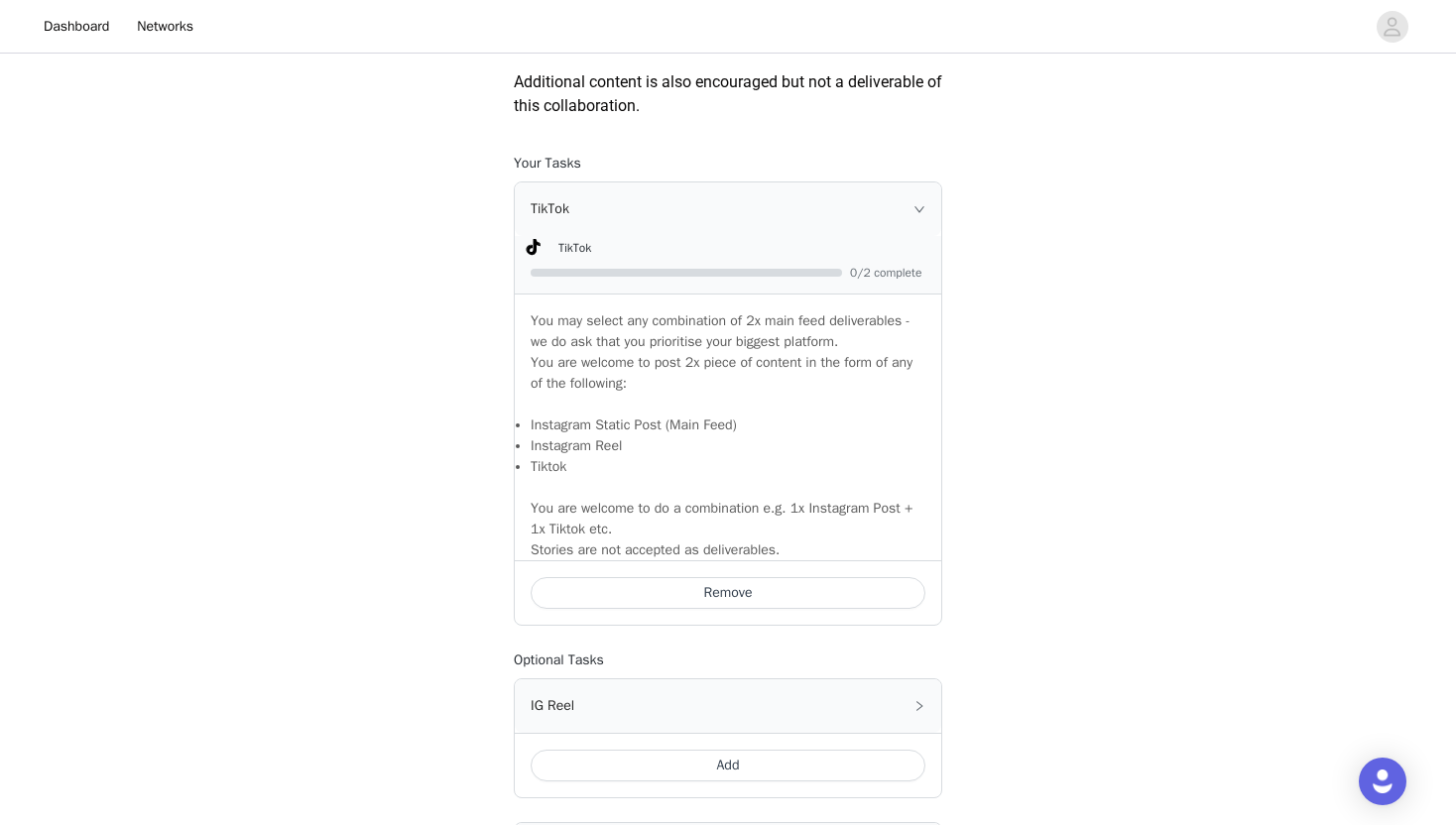 click on "Remove" at bounding box center (728, 593) 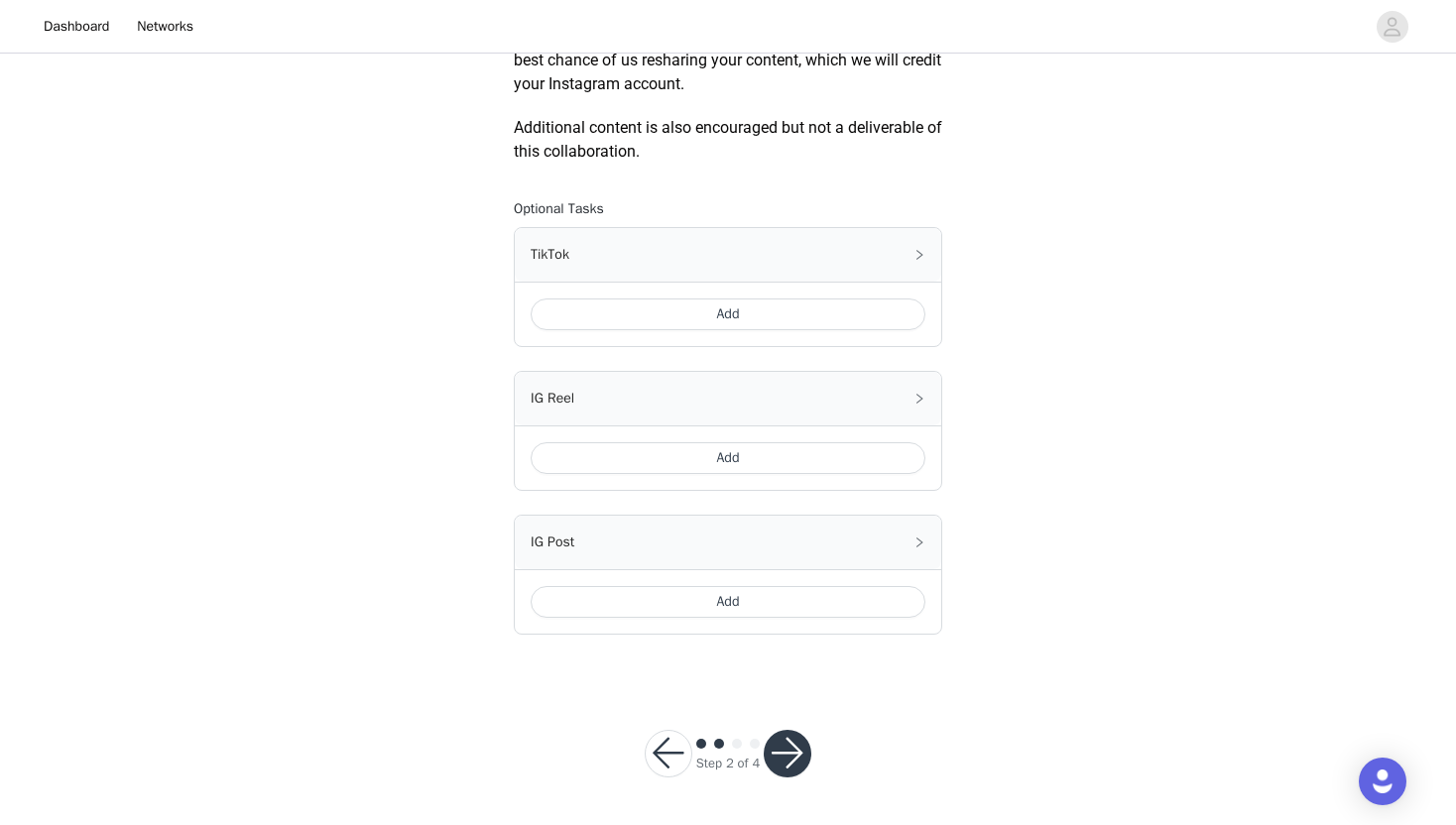 click on "Add" at bounding box center [728, 314] 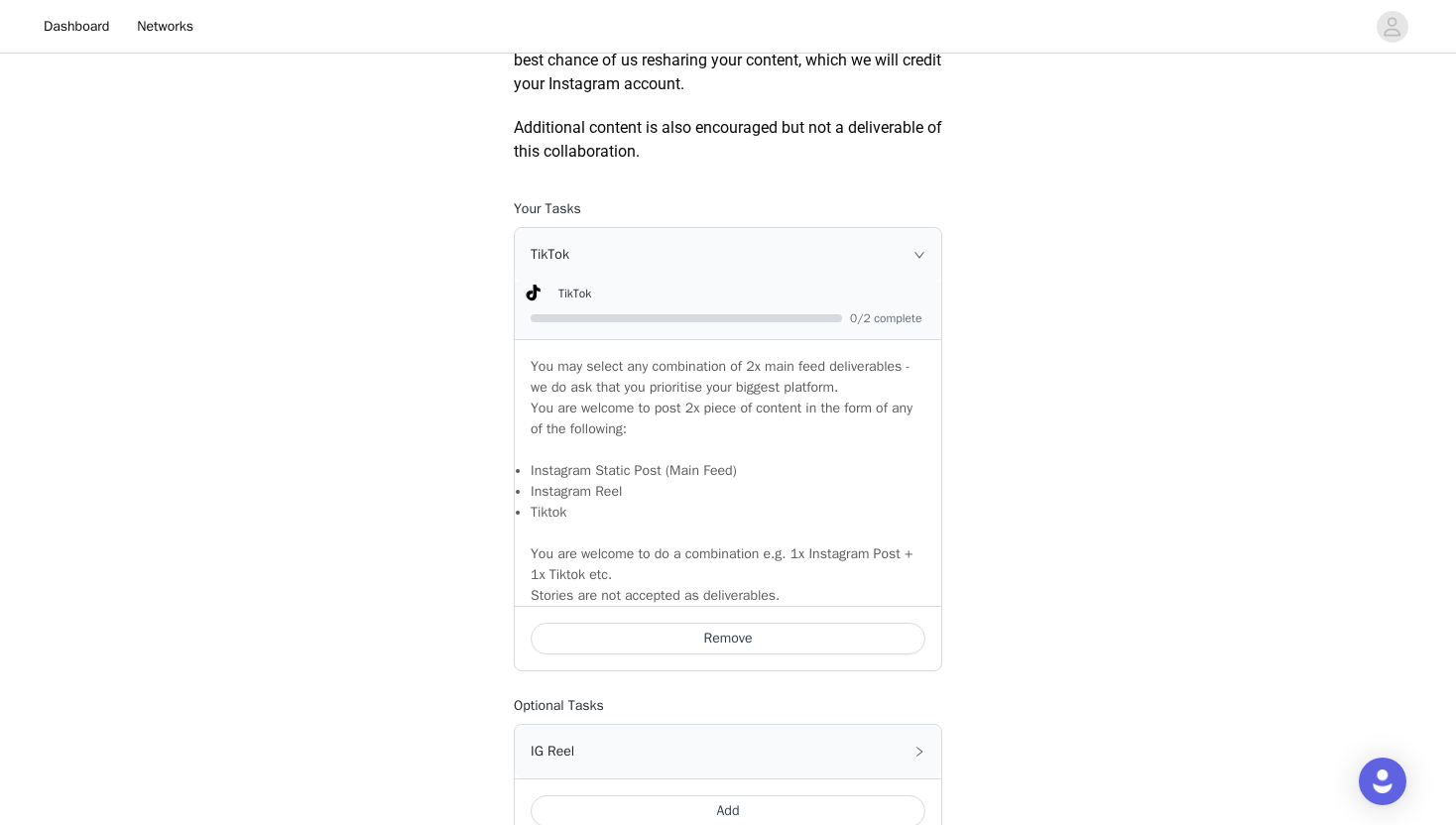 click 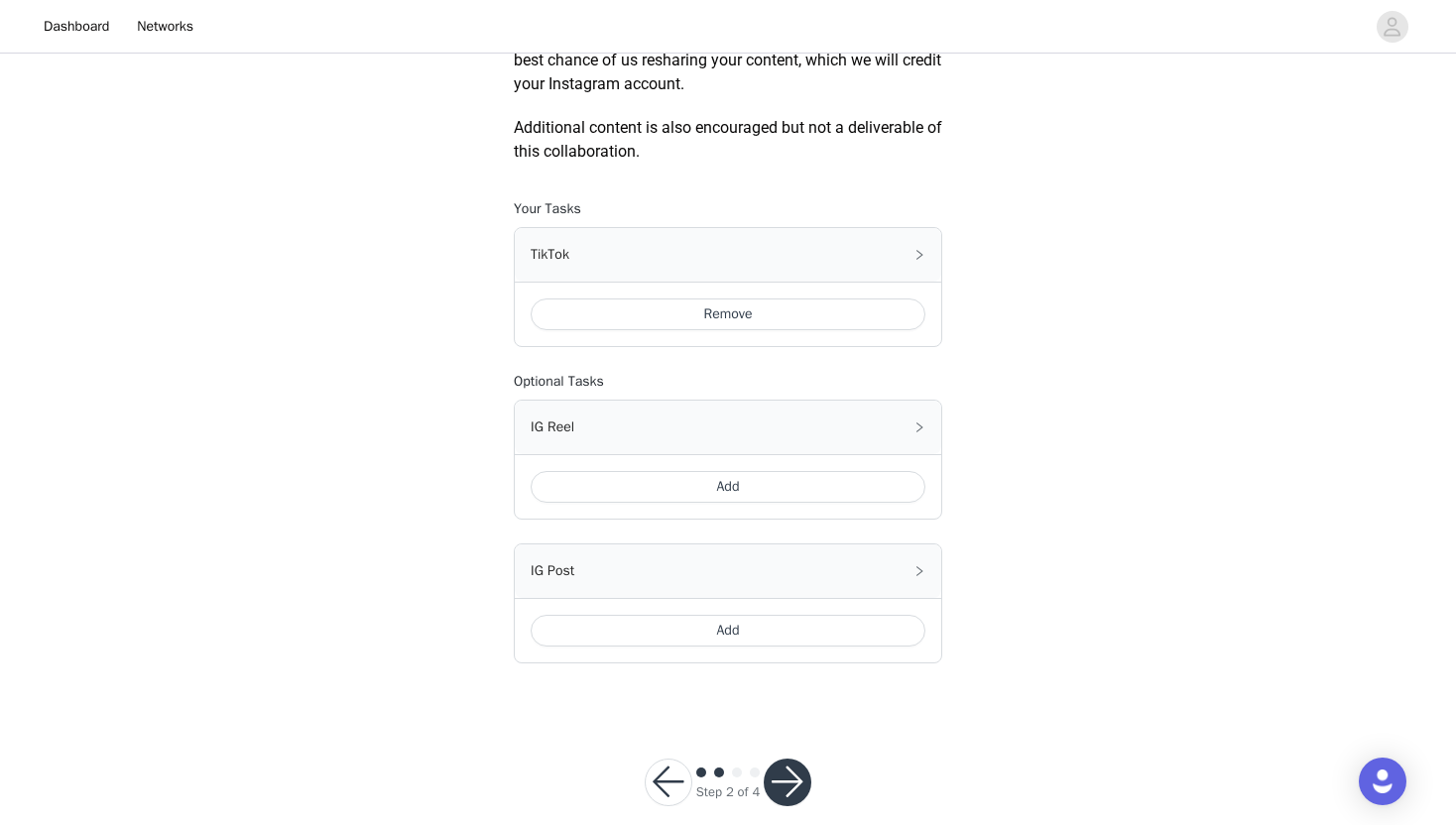 click on "IG Post" at bounding box center (728, 571) 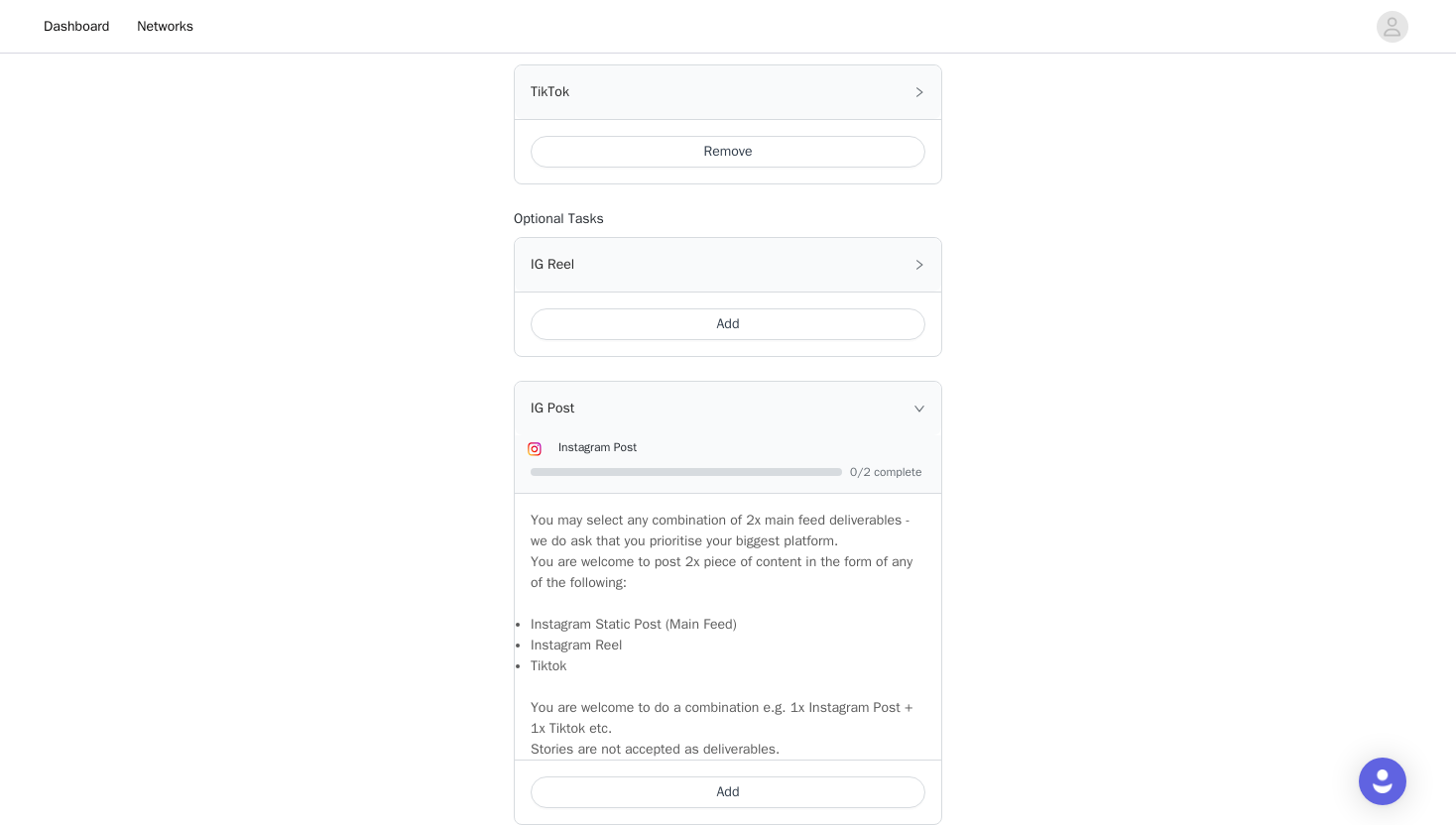 scroll, scrollTop: 1168, scrollLeft: 0, axis: vertical 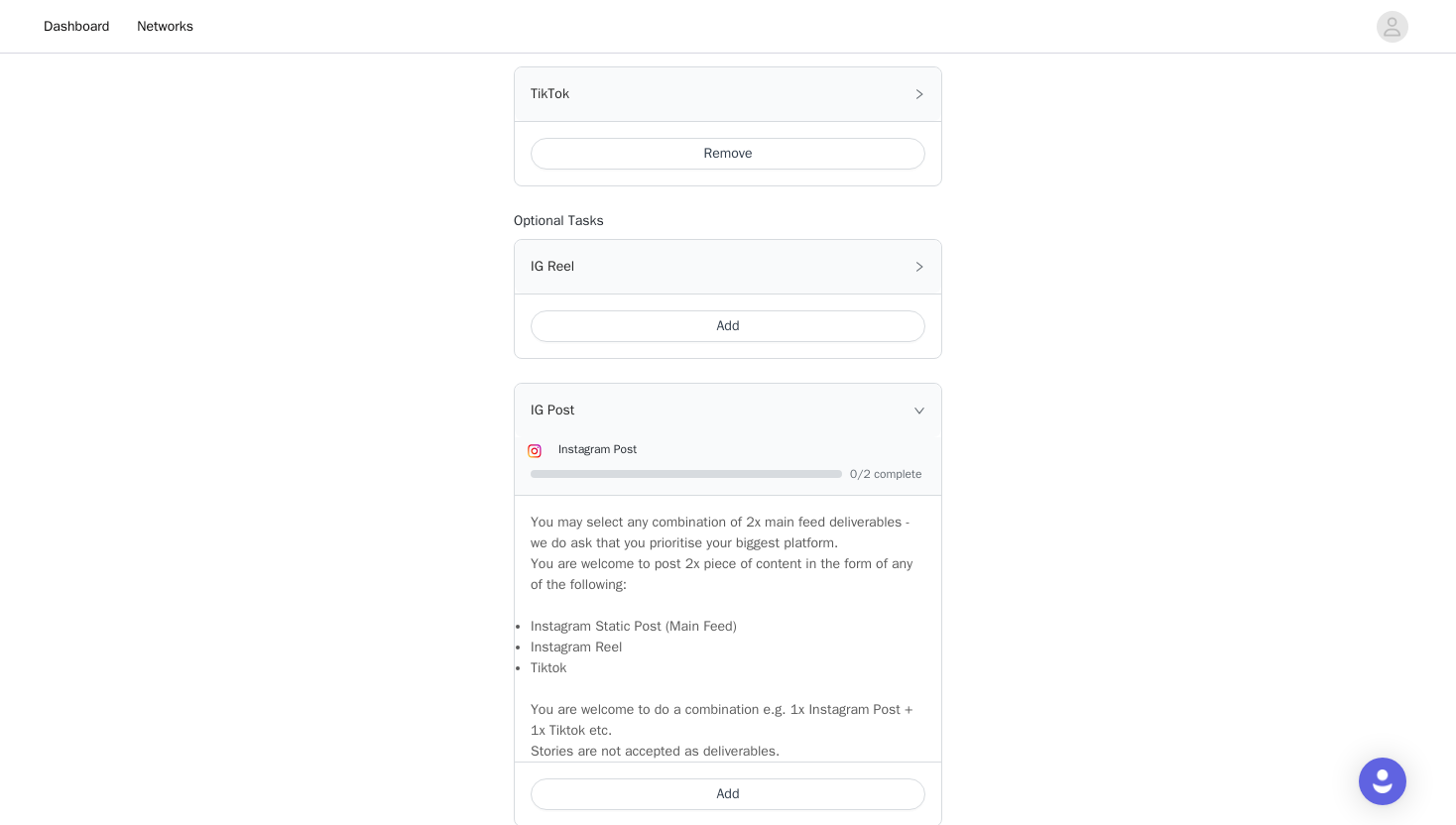 click on "STEP 2 OF 4
Deliverables
Please remember to use these tags in your posts:    Hashtag in the captions:    #peppermayo    Mention in the caption:    @peppermayo       Task Instructions   Your Deliverables:  2 x Deliverables, can be on TikTok and/or Instagram.  (Please post on dominant platform)  *Subject to any agreed variations via email.
Content Deadline:  Finalised content is due within 14 days of product receipt. Extensions may be negotiated beforehand. Direct content links must be sent to a Peppermayo team member upon posting.
Specifics:
The caption of Instagram feed posts and reels and/or Tiktok must include @peppermayo.
The feed posts must be tagged with the Peppermayo Tiktok or Instagram account.
The Instagram and/or Tiktok posts must remain permanent on talent’s Instagram profile and not be archived.
Approval Process:  Your content does not currently need approval." at bounding box center [728, -118] 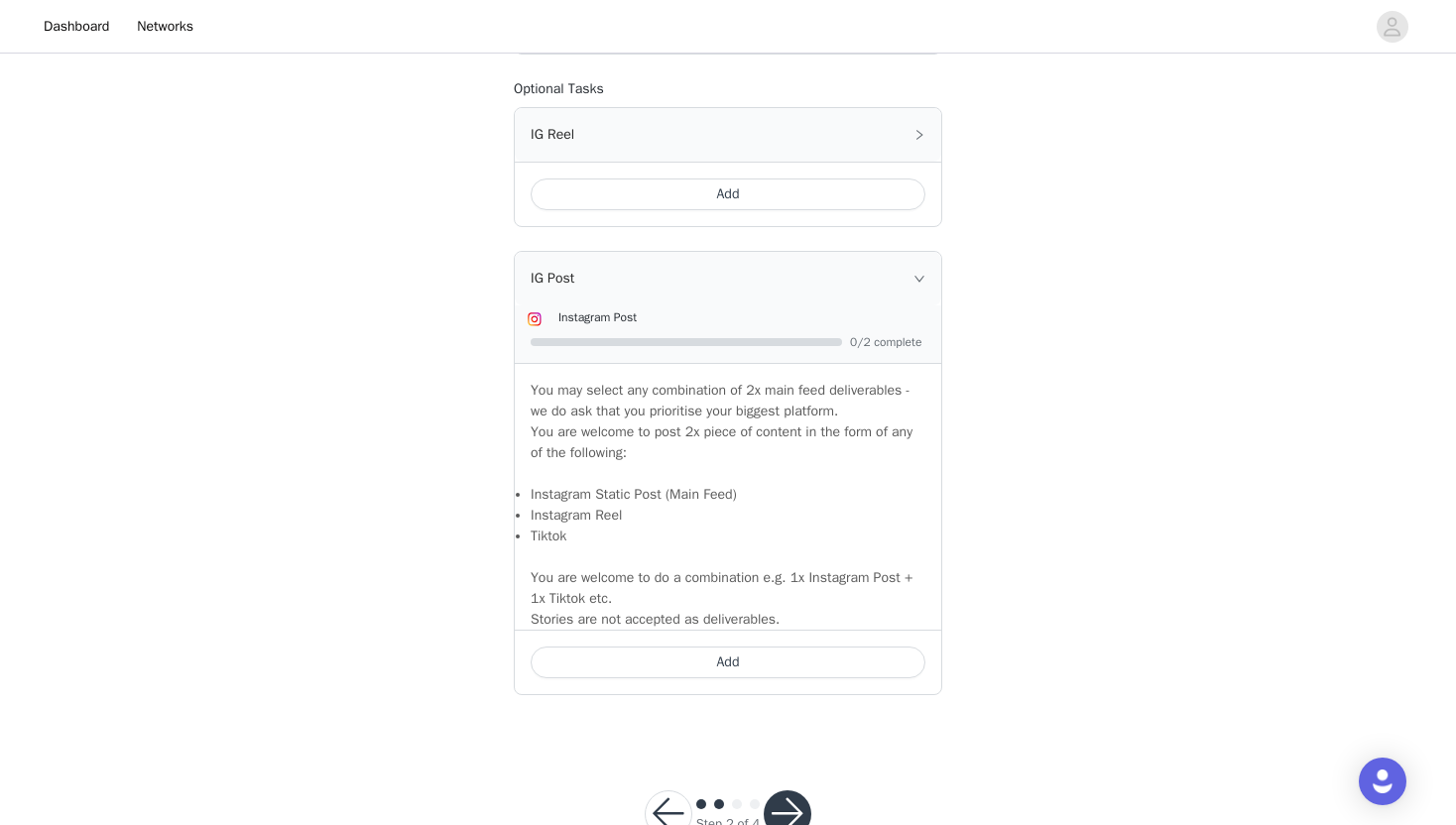 scroll, scrollTop: 1360, scrollLeft: 0, axis: vertical 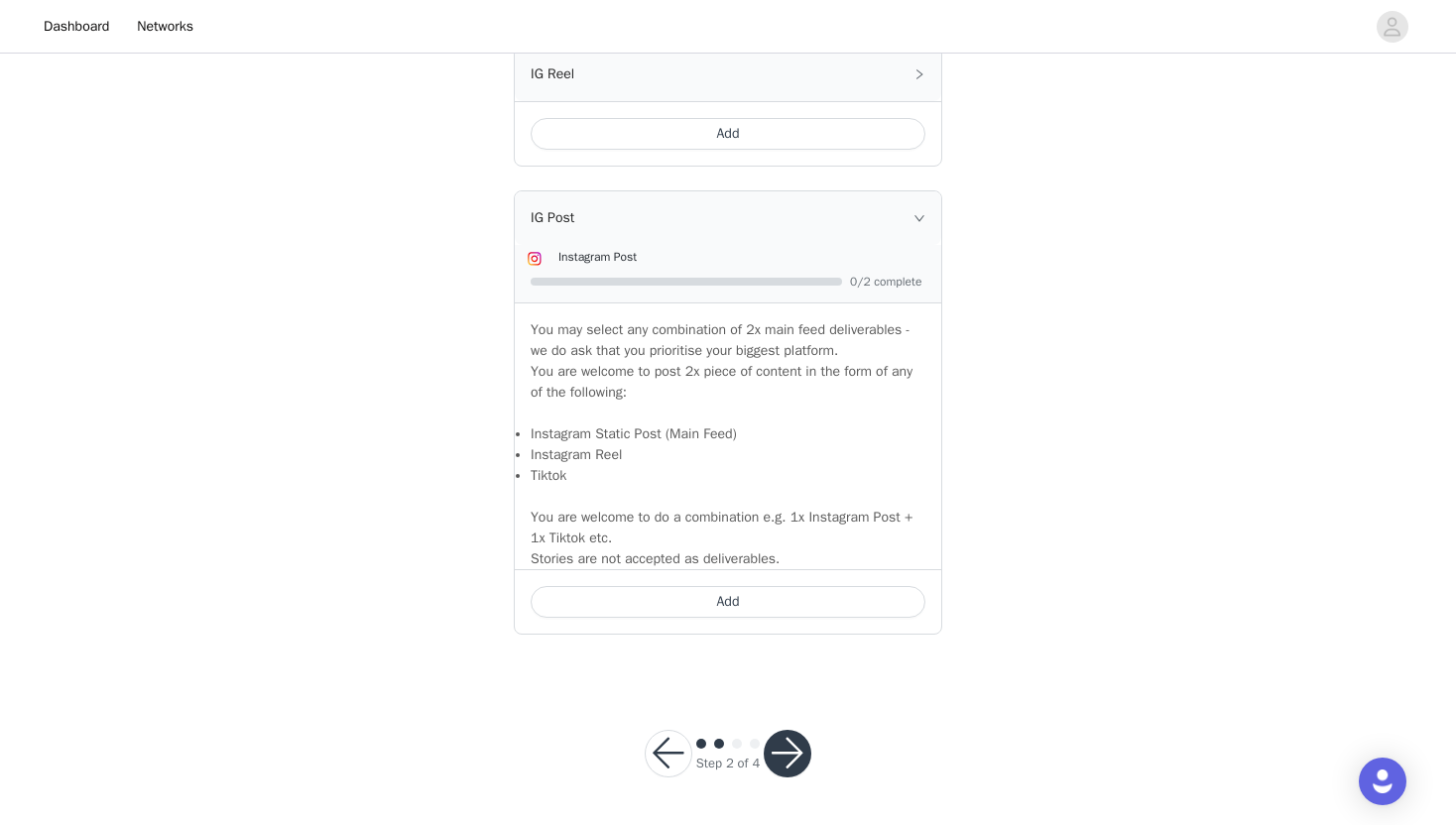 click at bounding box center [788, 754] 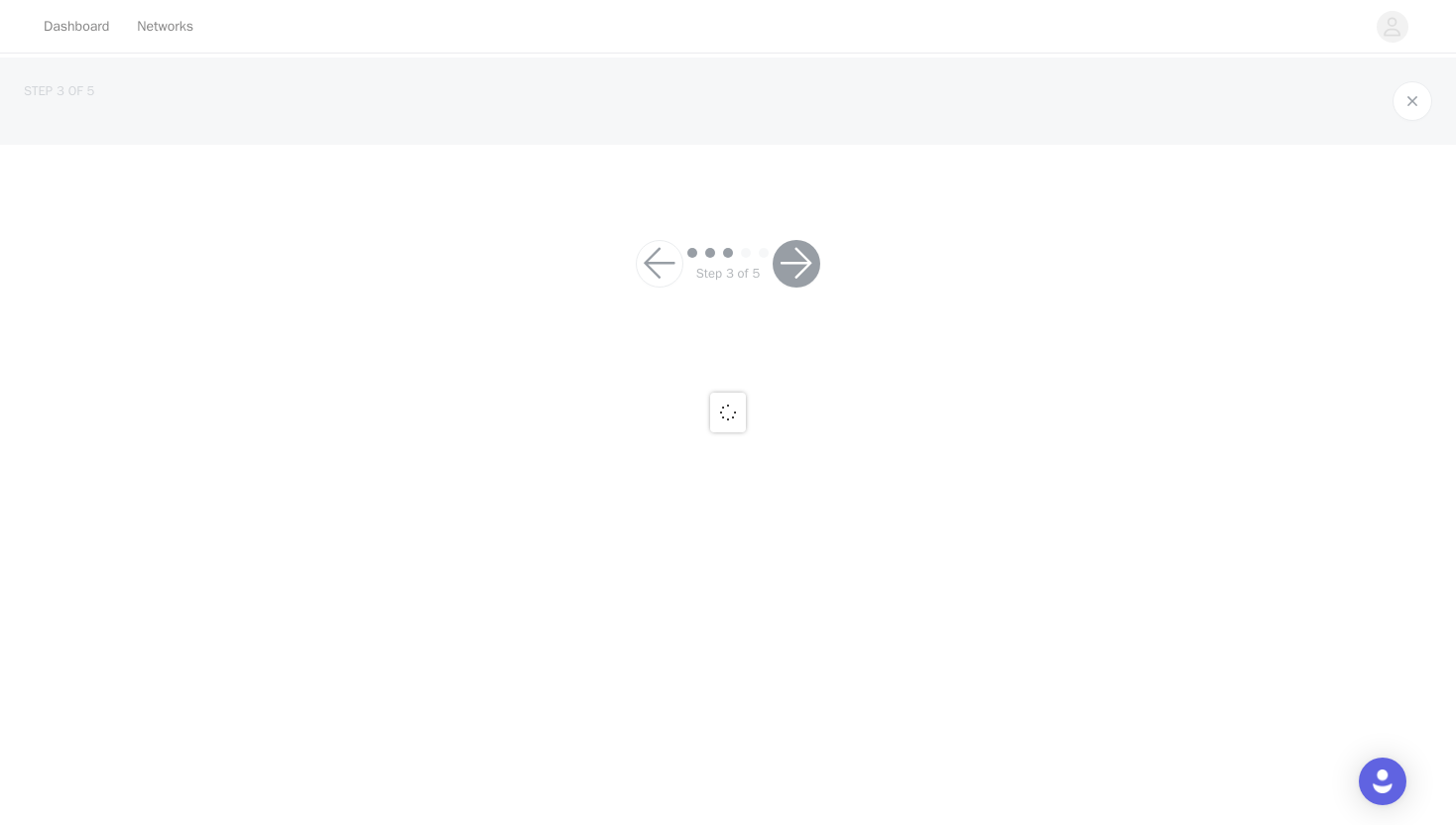 scroll, scrollTop: 0, scrollLeft: 0, axis: both 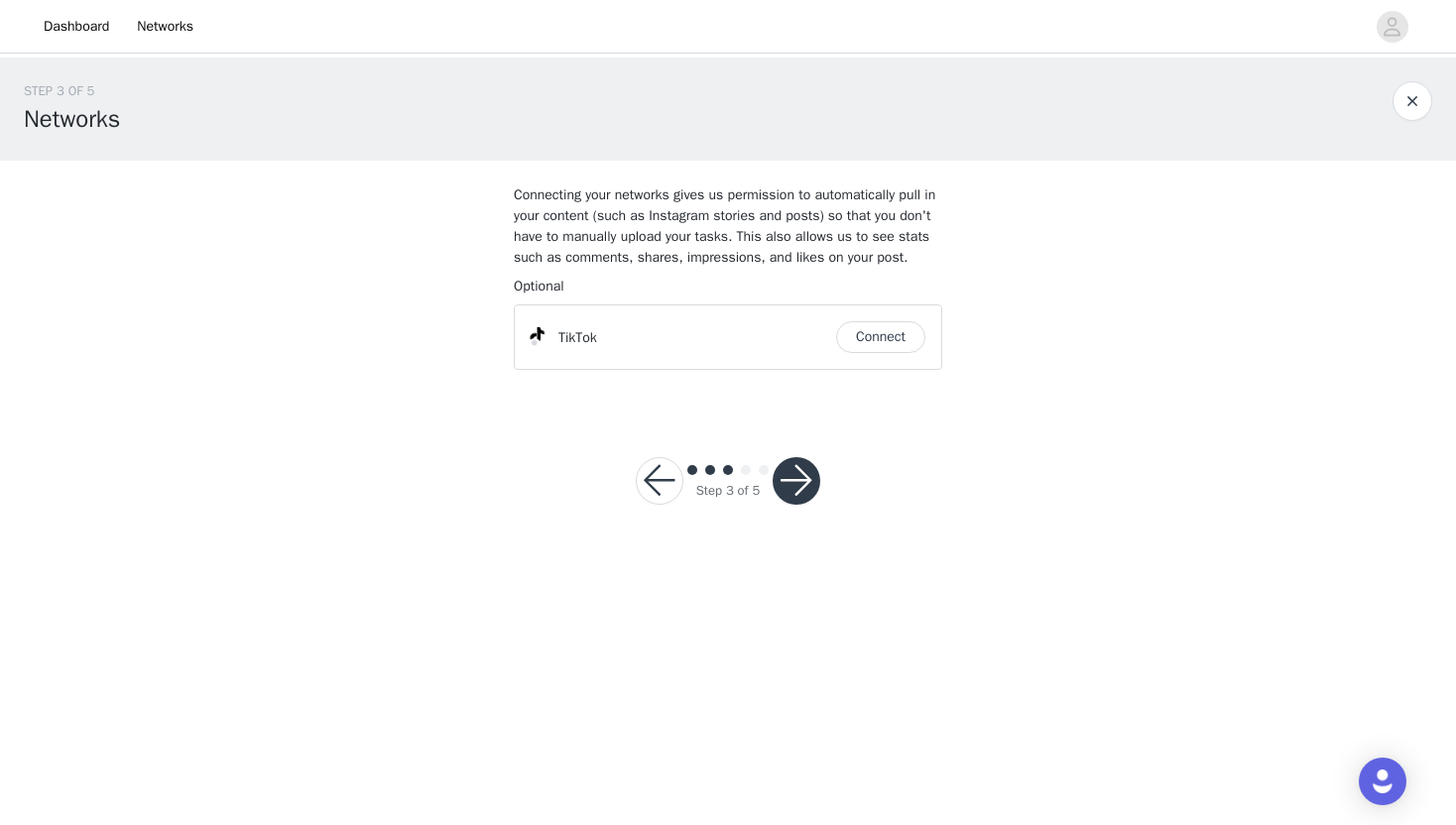 drag, startPoint x: 878, startPoint y: 363, endPoint x: 932, endPoint y: 445, distance: 98.1835 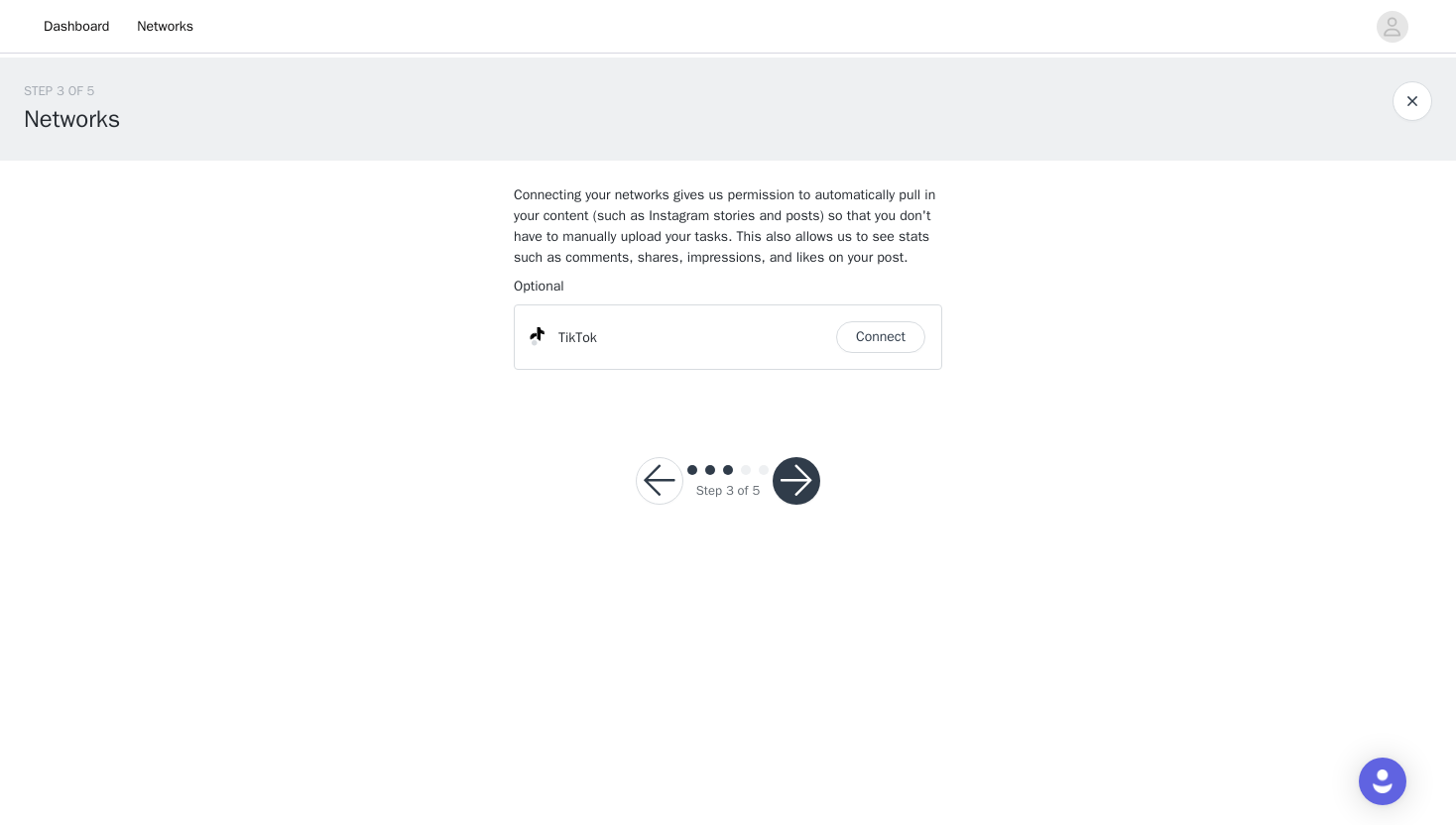click at bounding box center [796, 481] 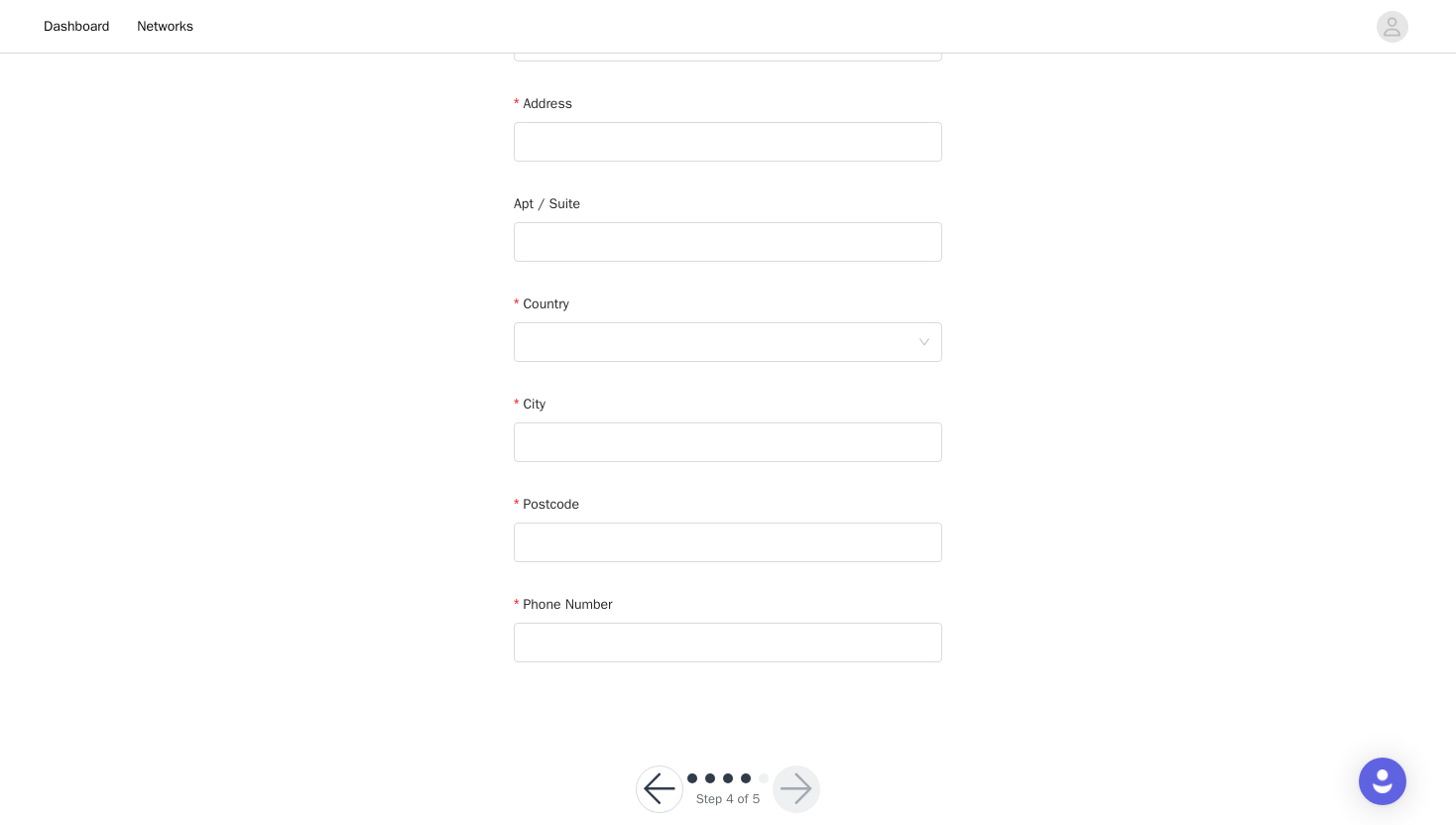 scroll, scrollTop: 426, scrollLeft: 0, axis: vertical 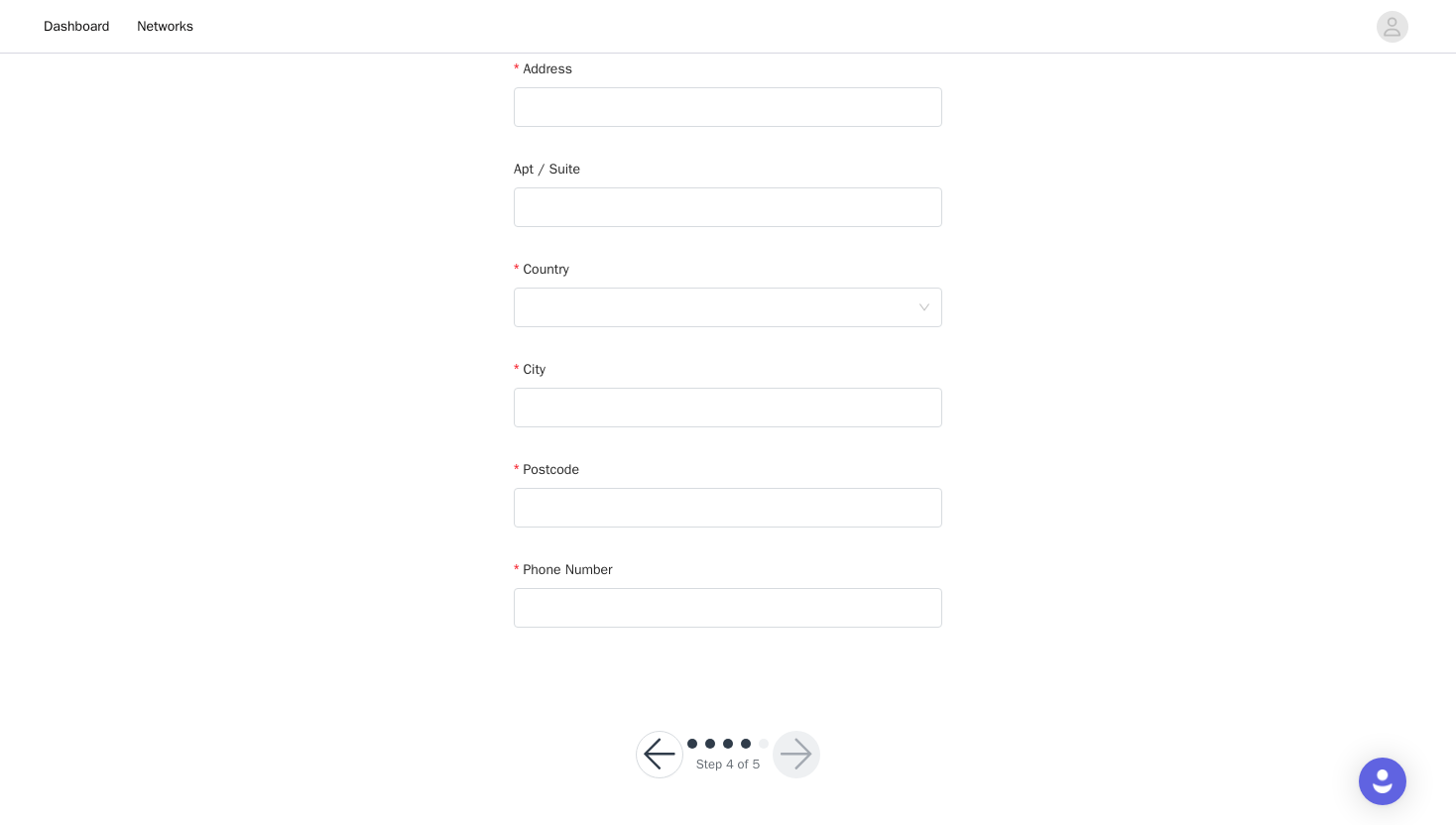 click at bounding box center (660, 755) 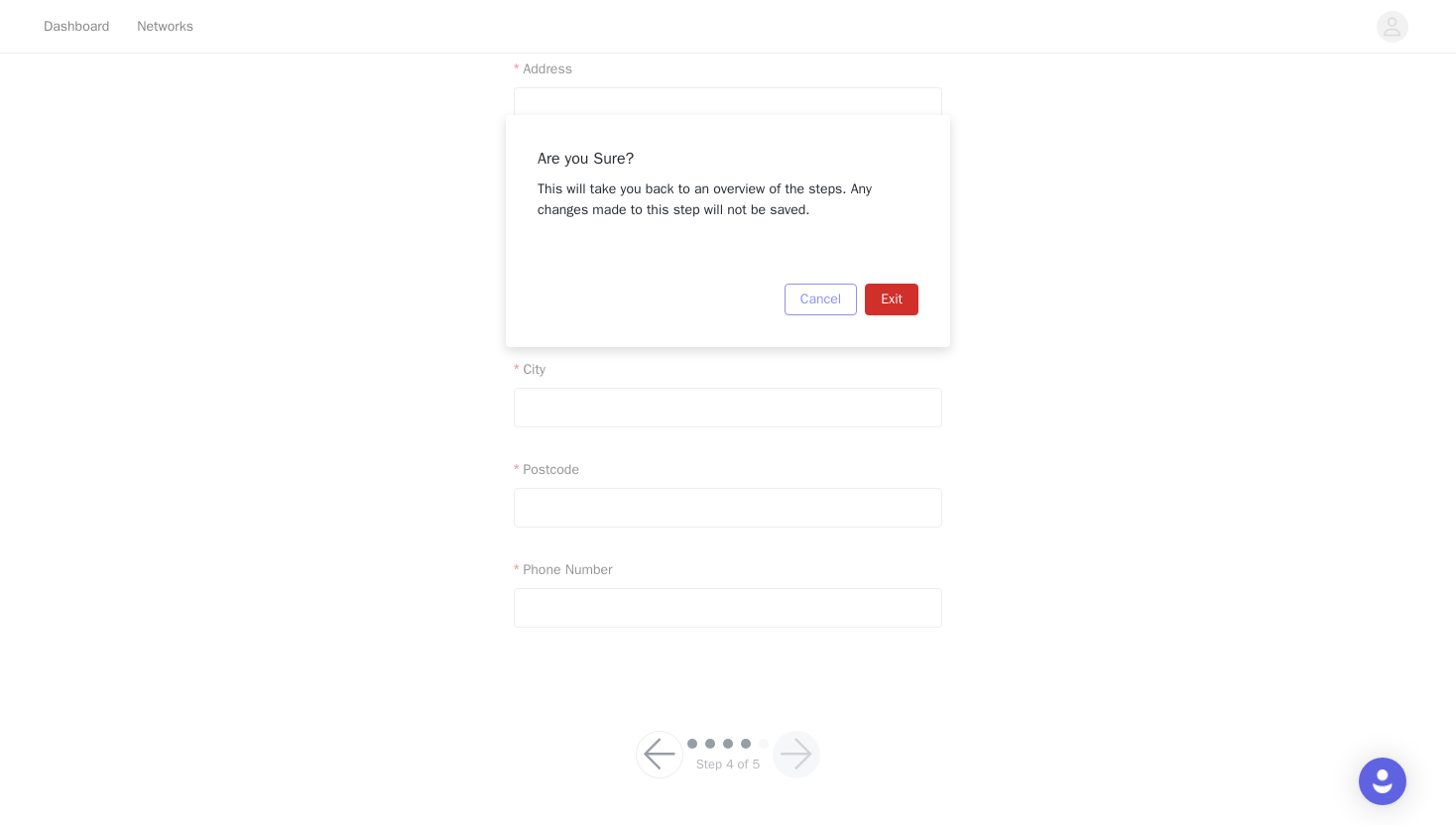 click on "Cancel" at bounding box center (820, 299) 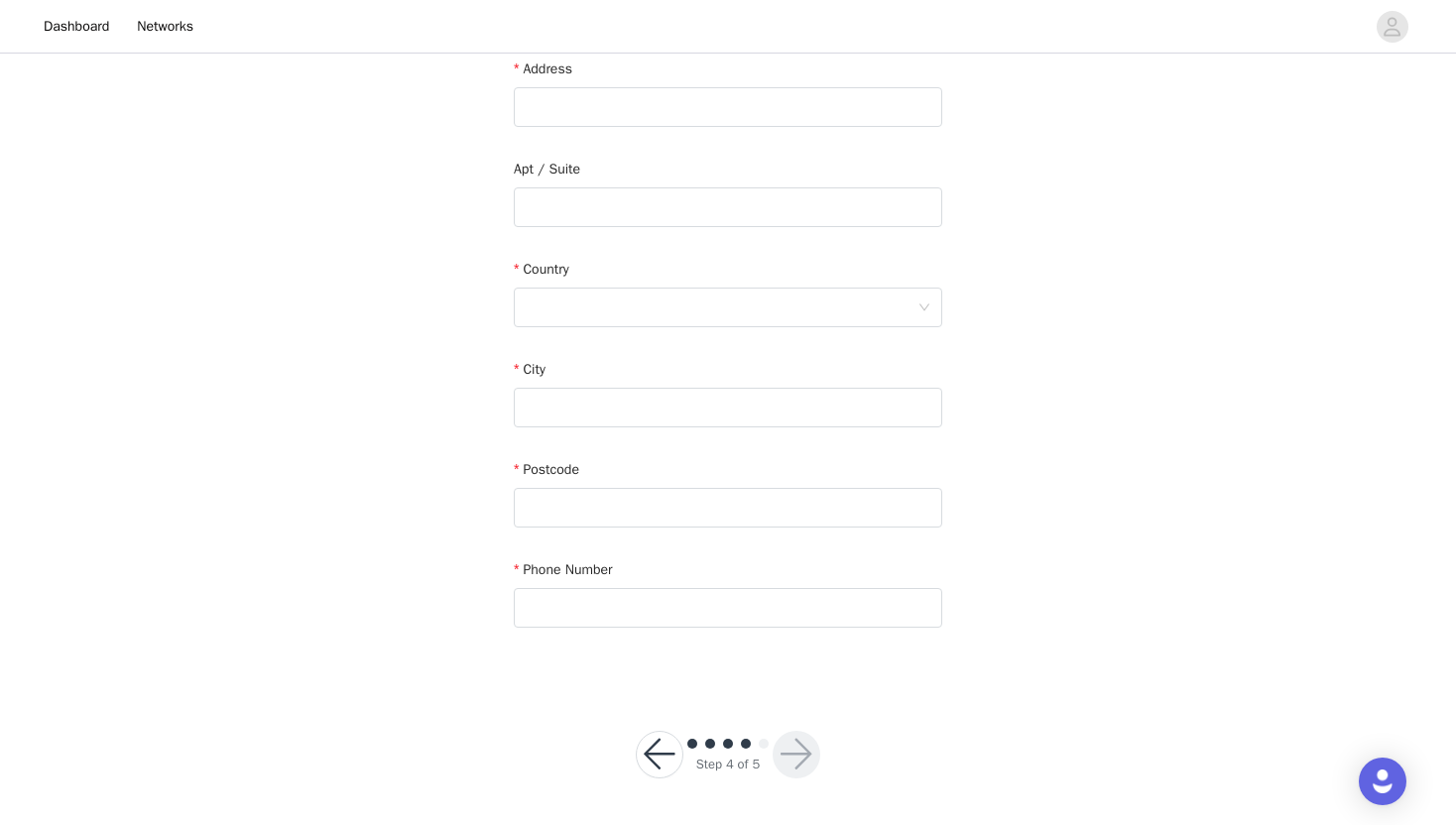 click at bounding box center (660, 755) 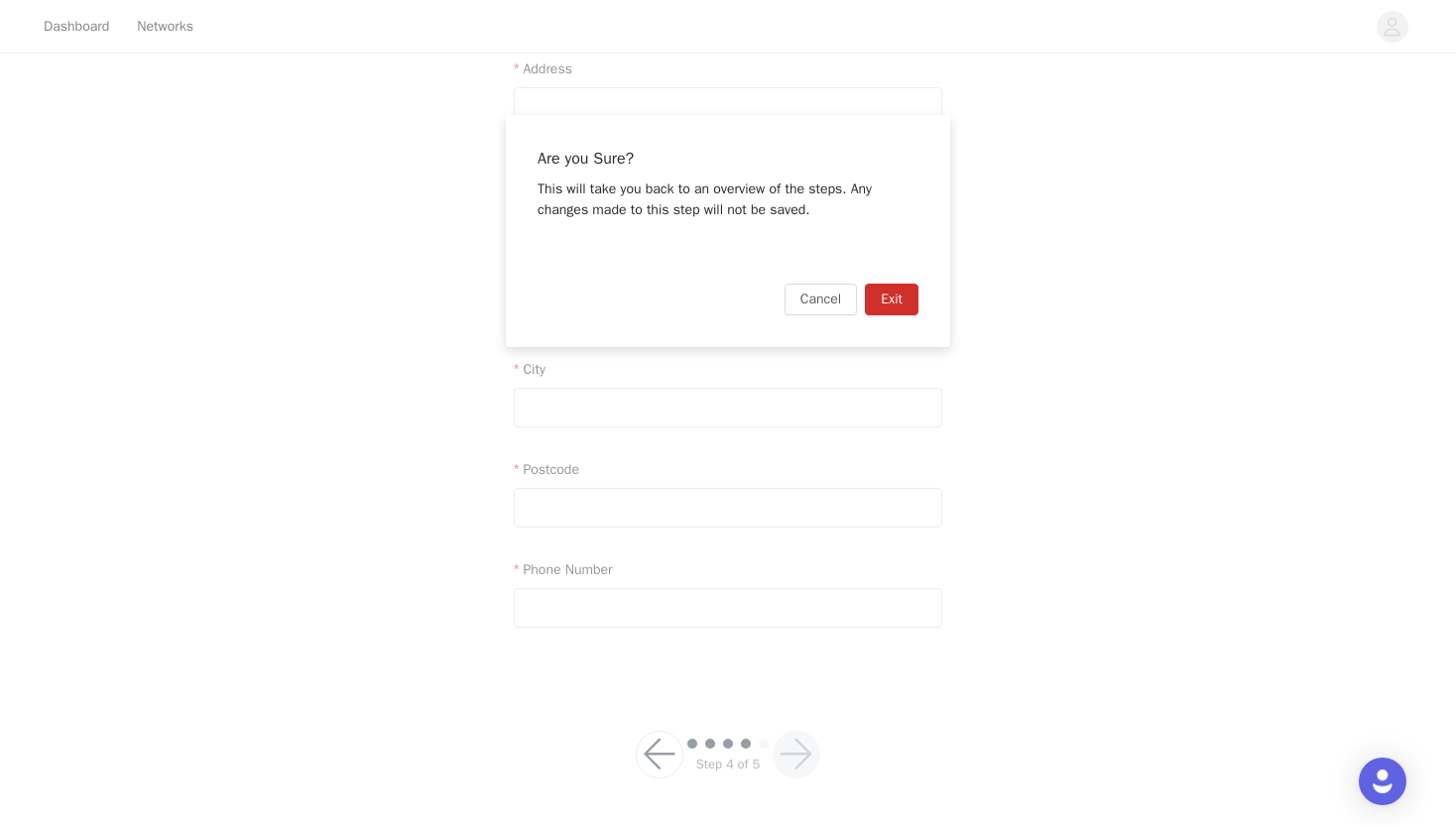 click on "Exit" at bounding box center (892, 299) 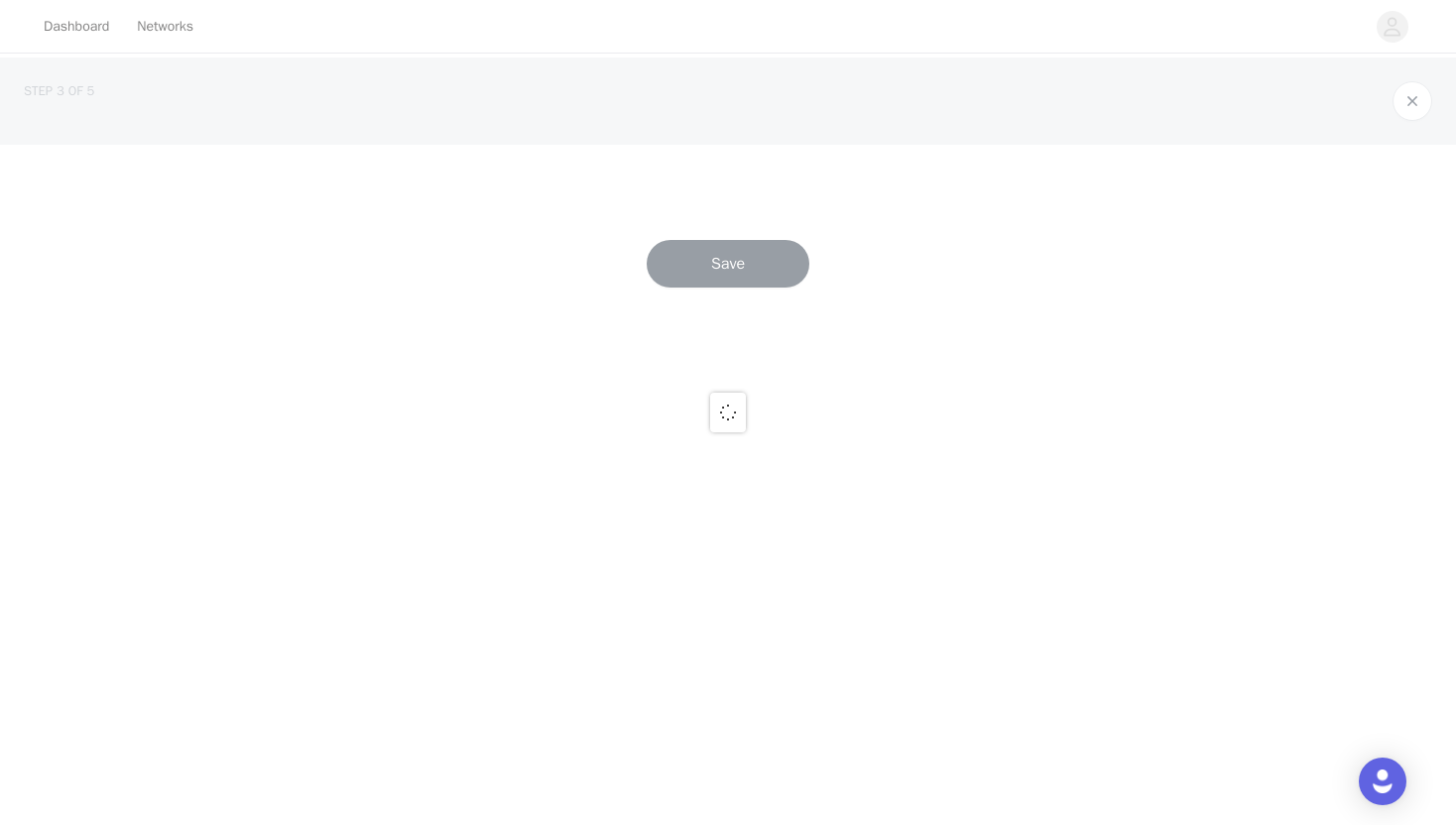 scroll, scrollTop: 0, scrollLeft: 0, axis: both 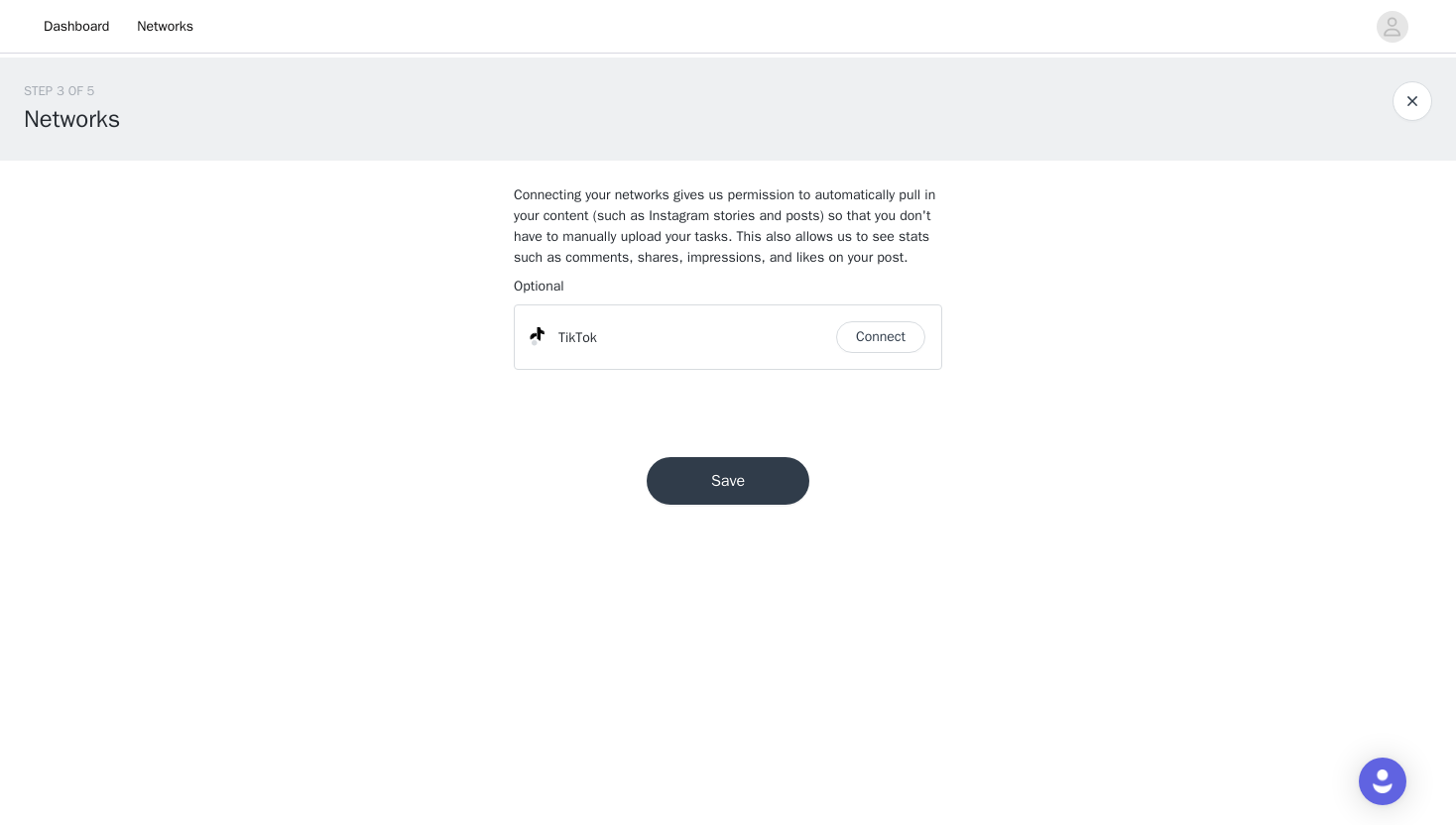 click on "TikTok         Connect" at bounding box center [728, 337] 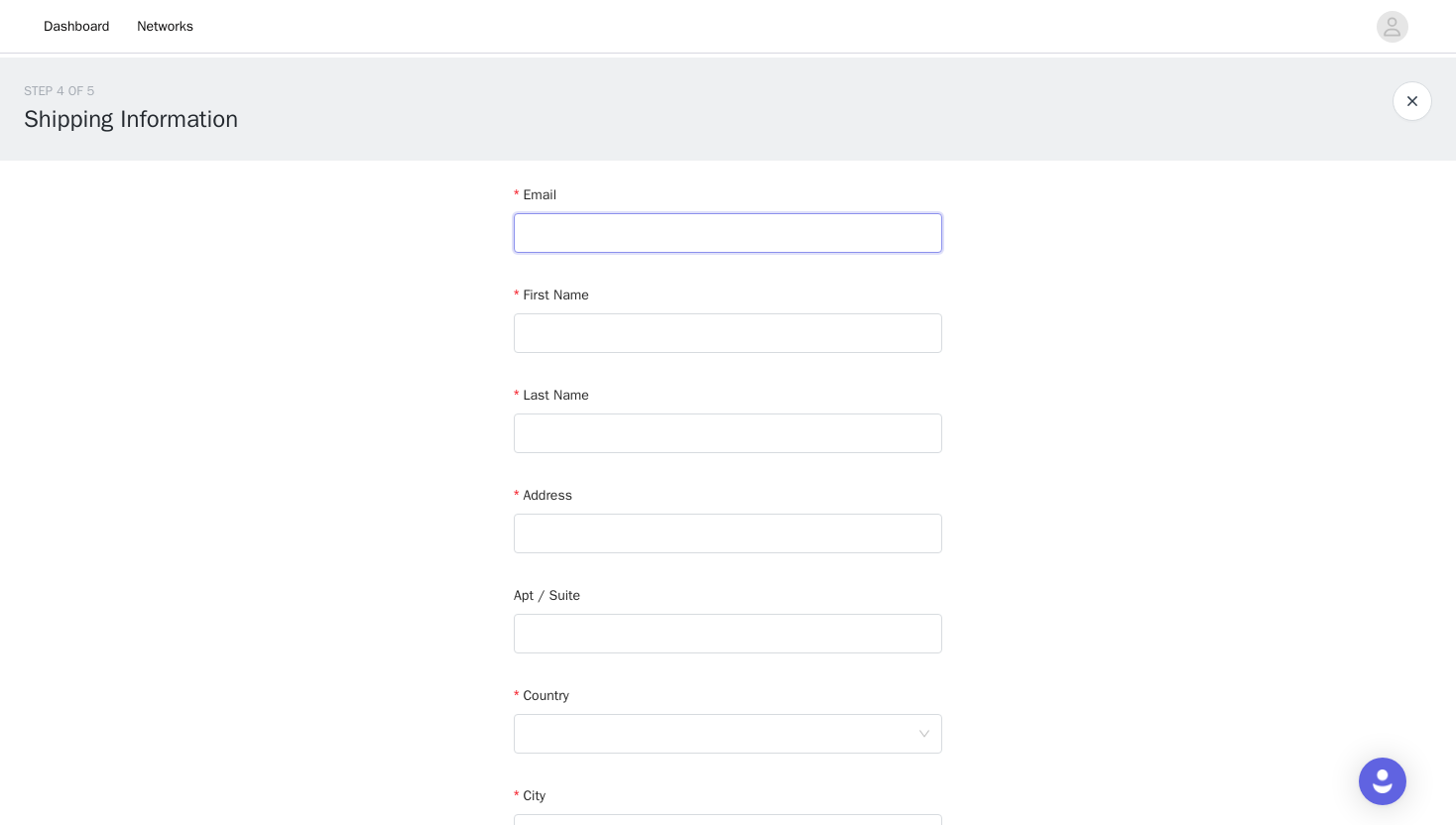 click at bounding box center (728, 233) 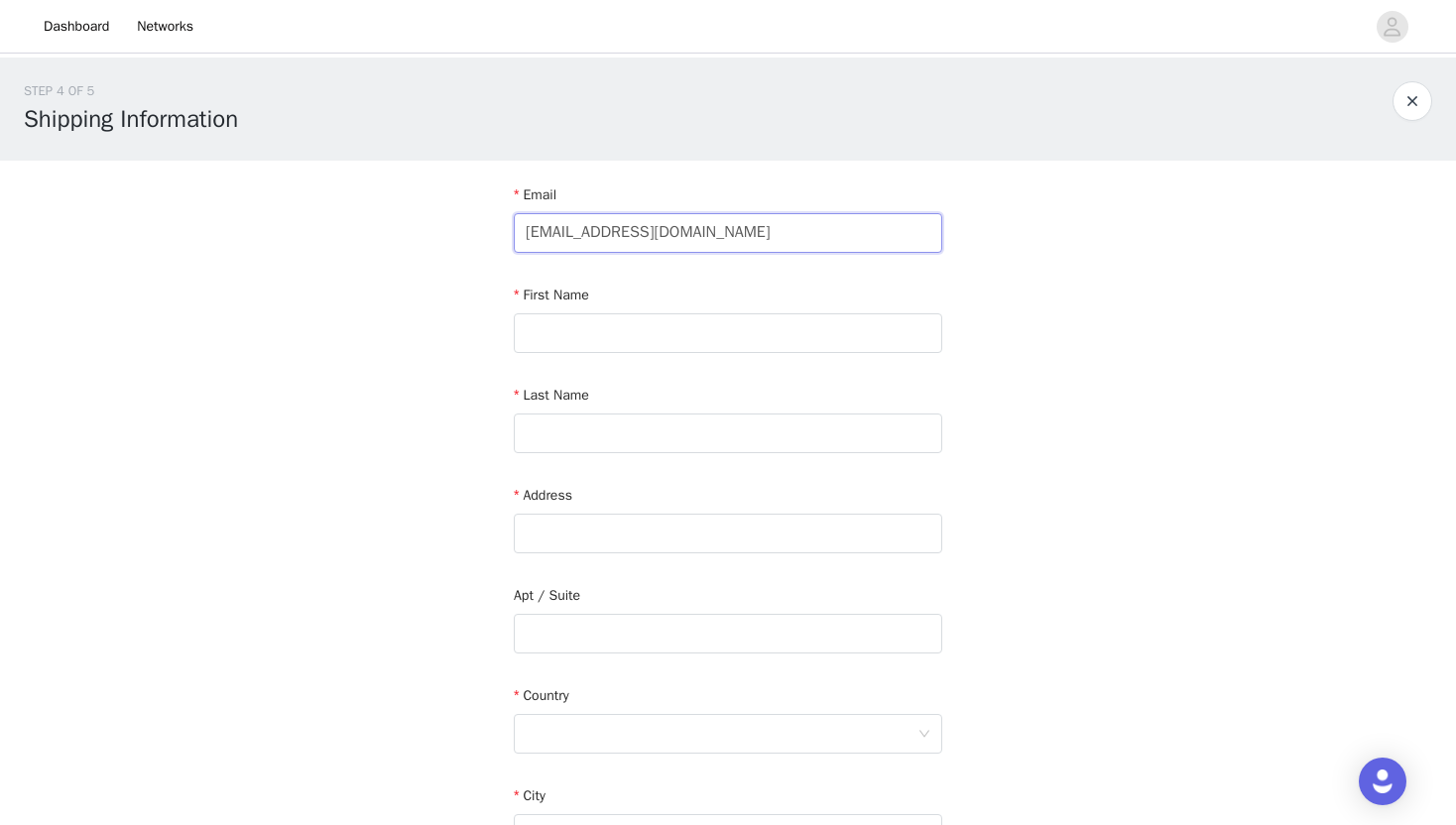 type on "mzfsfashion@gmail.com" 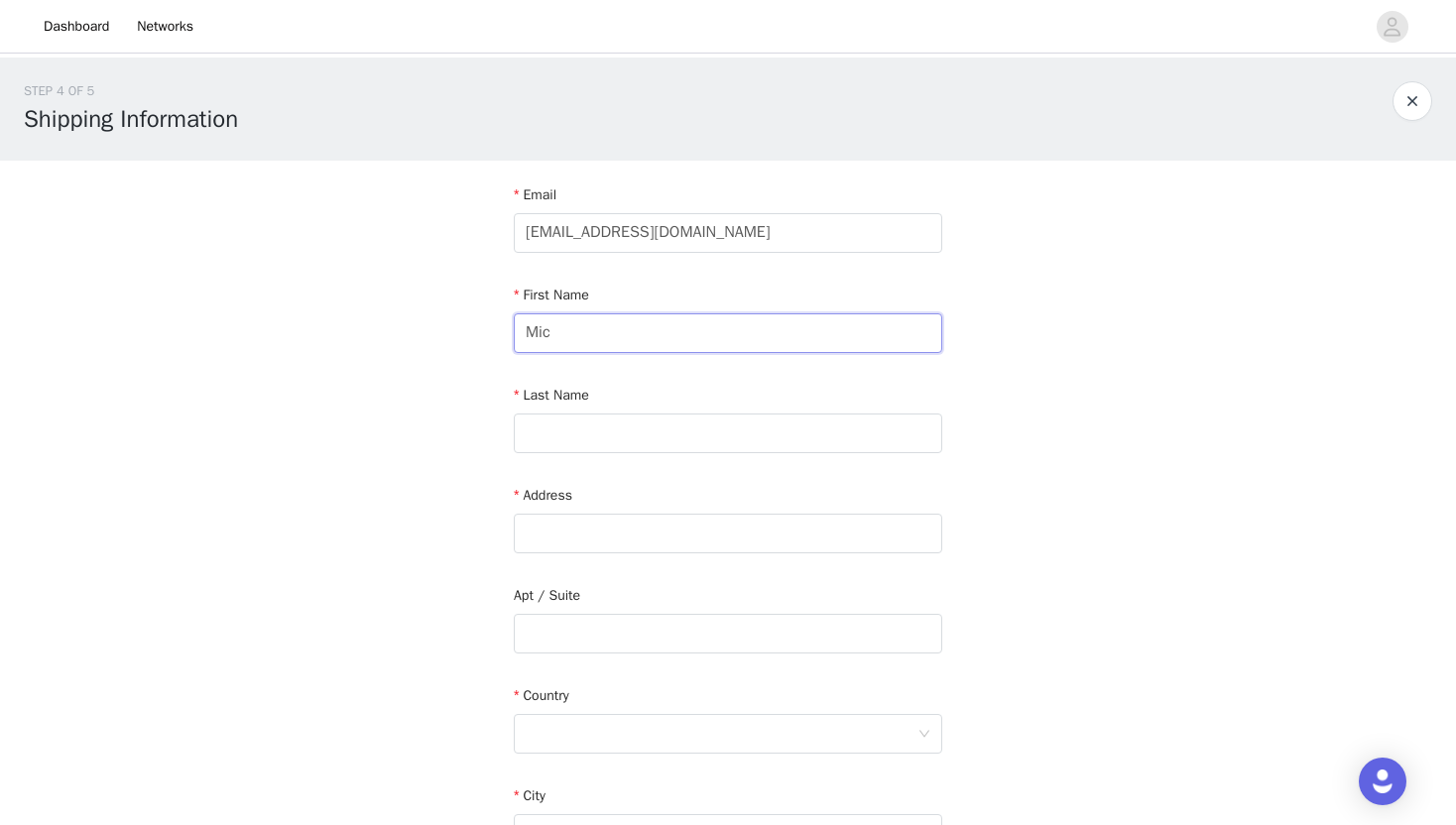 type on "Michelle" 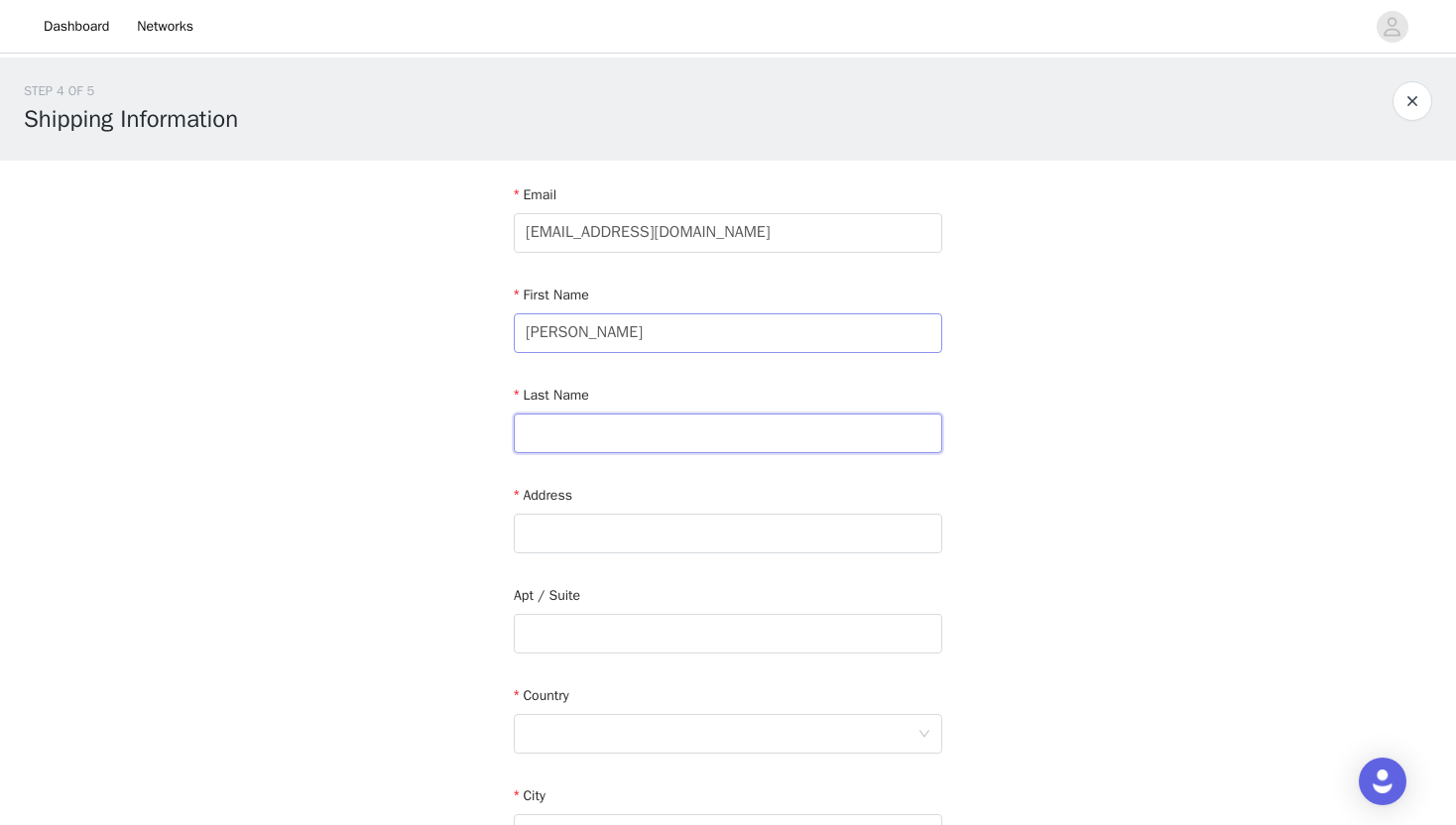 type on "Zak" 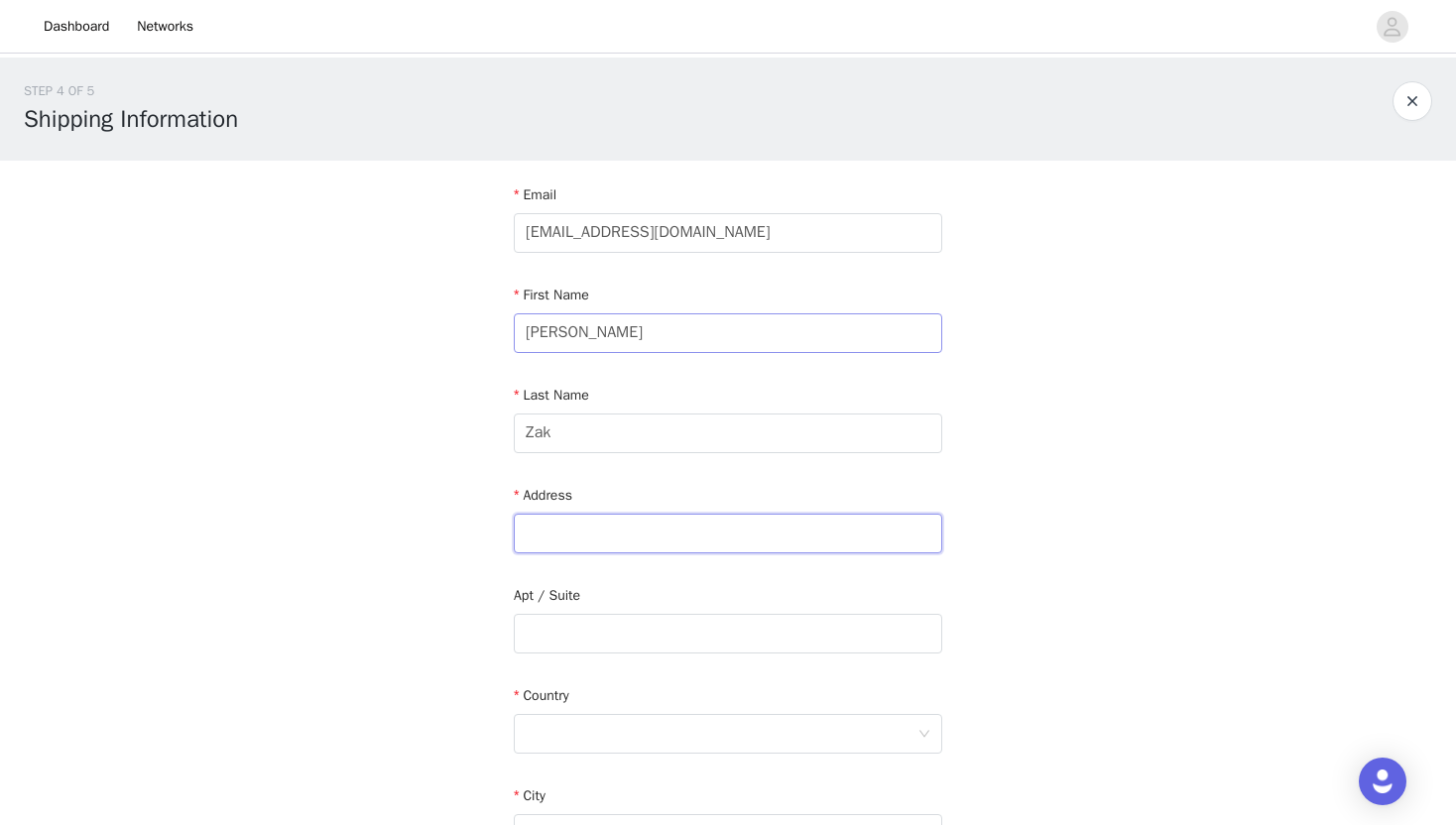 type on "9801 Collins Ave" 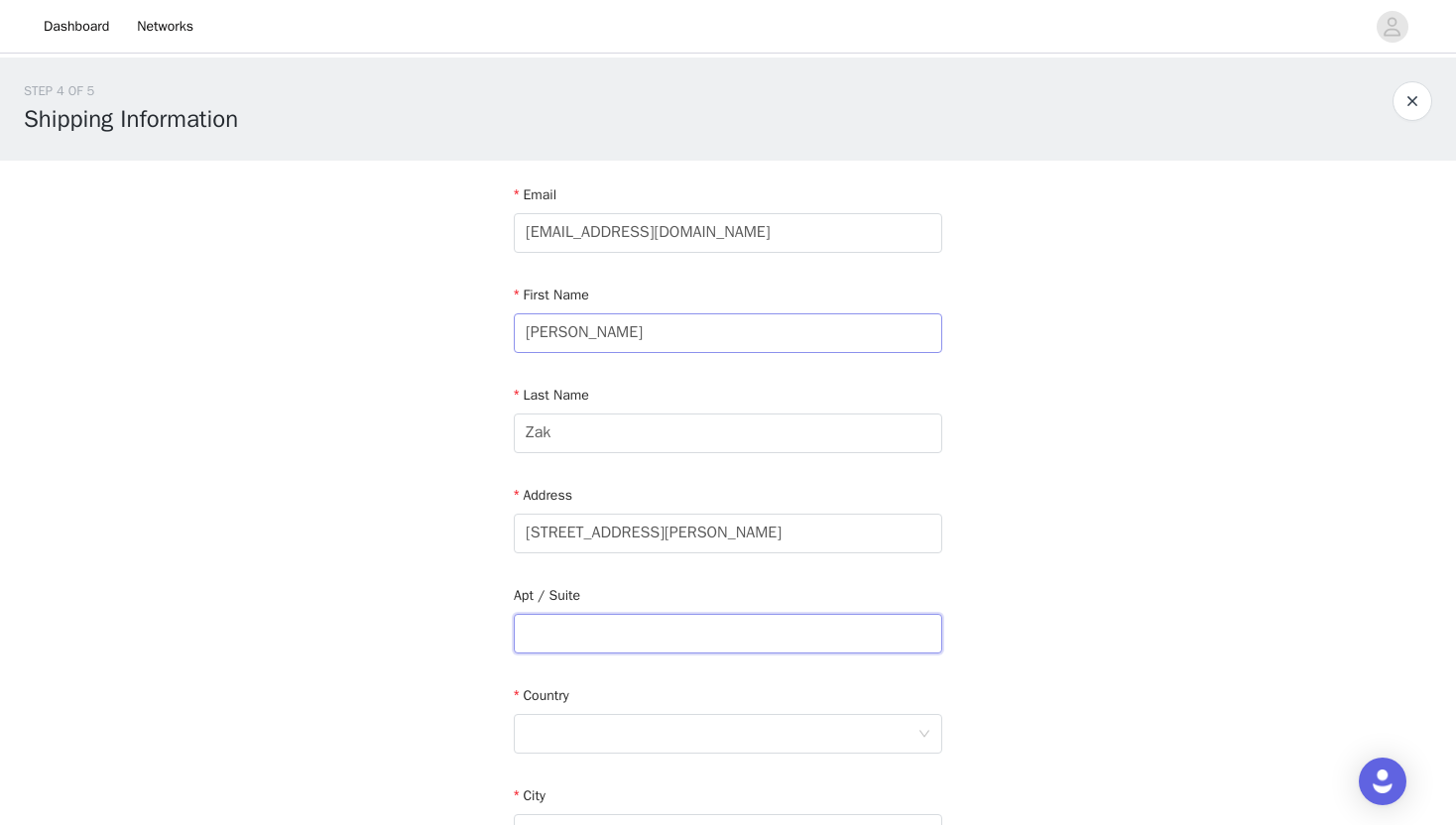 type on "9Y" 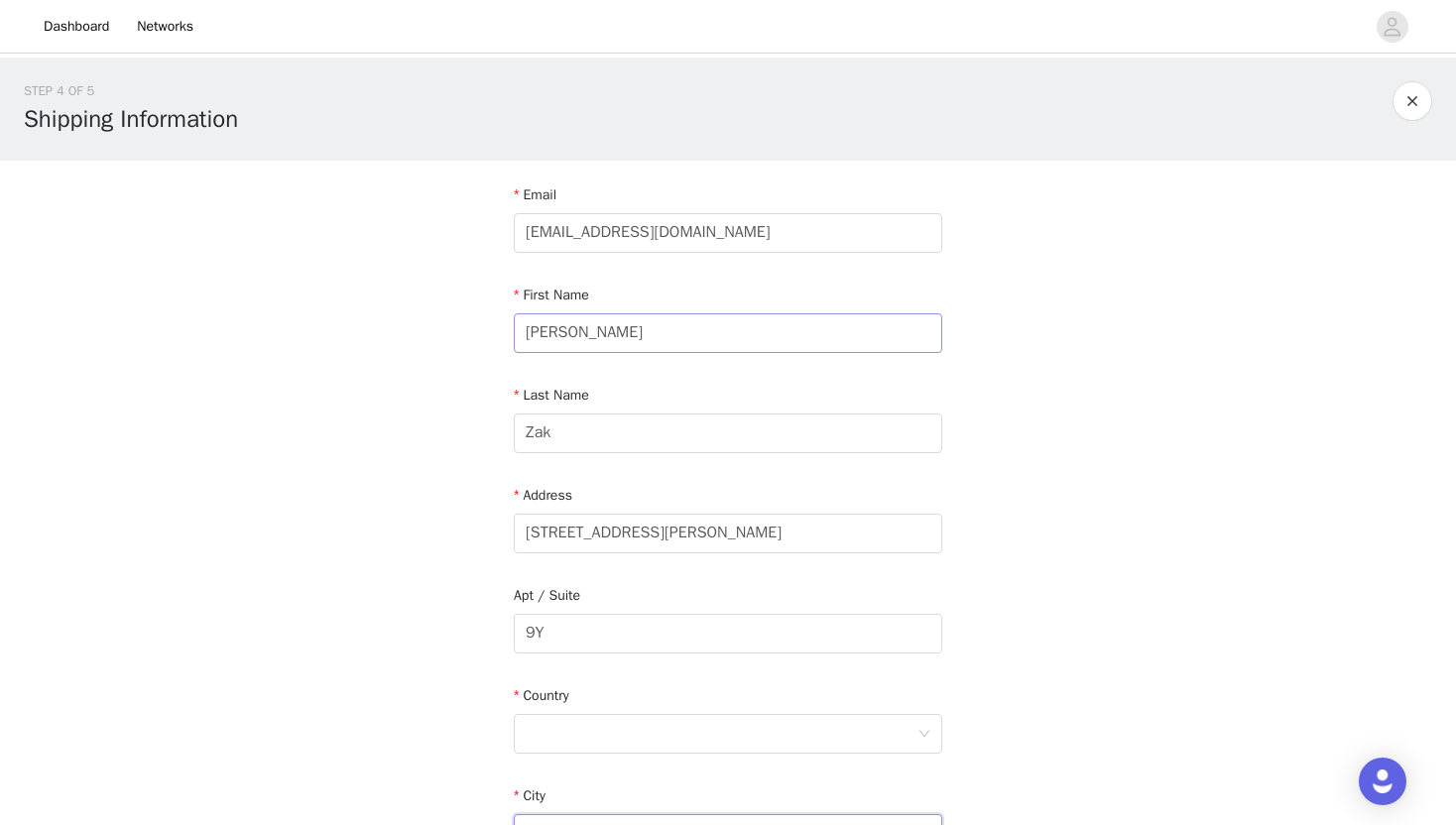 type on "Bal Harbour" 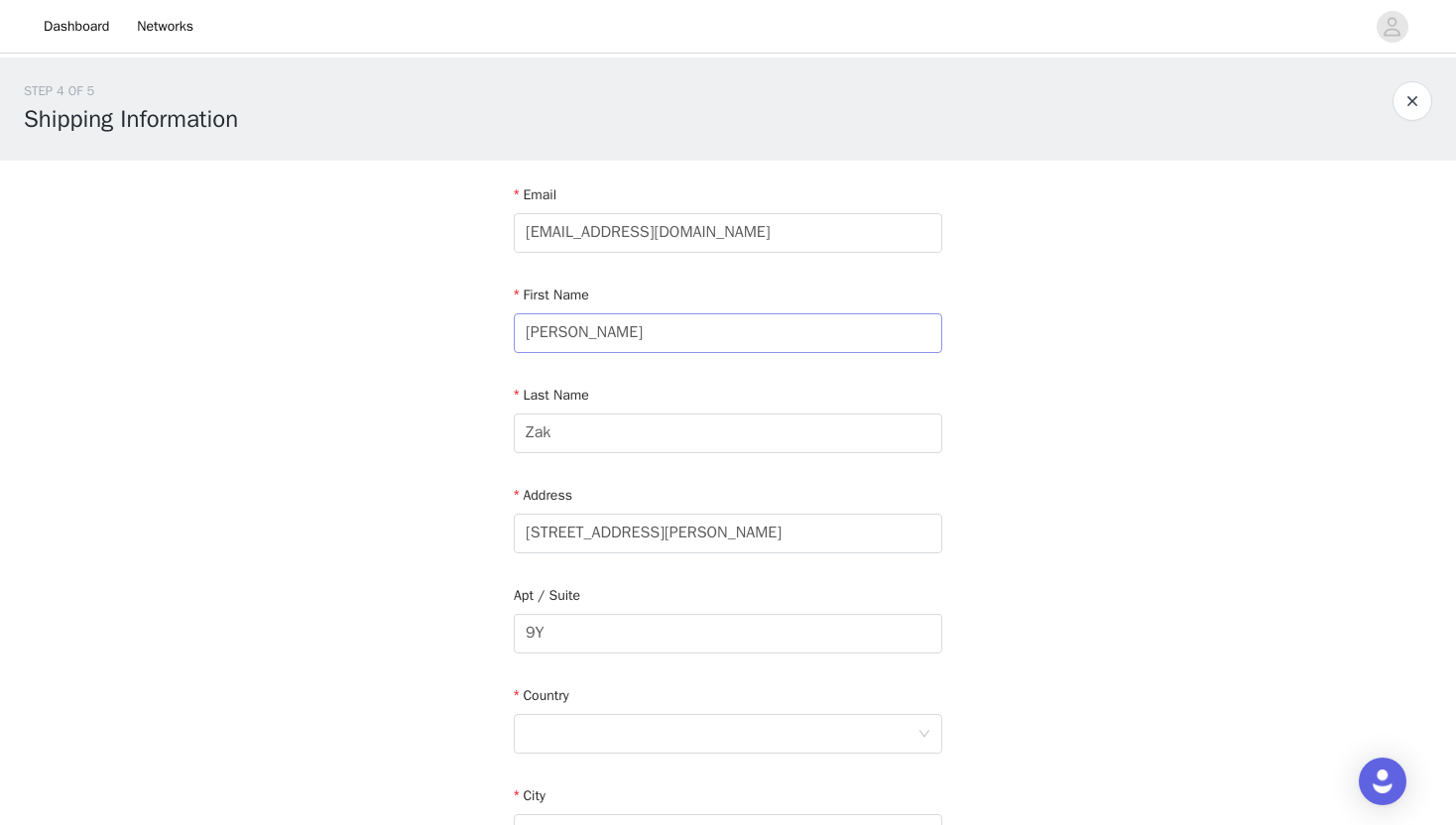 type on "33154-1810" 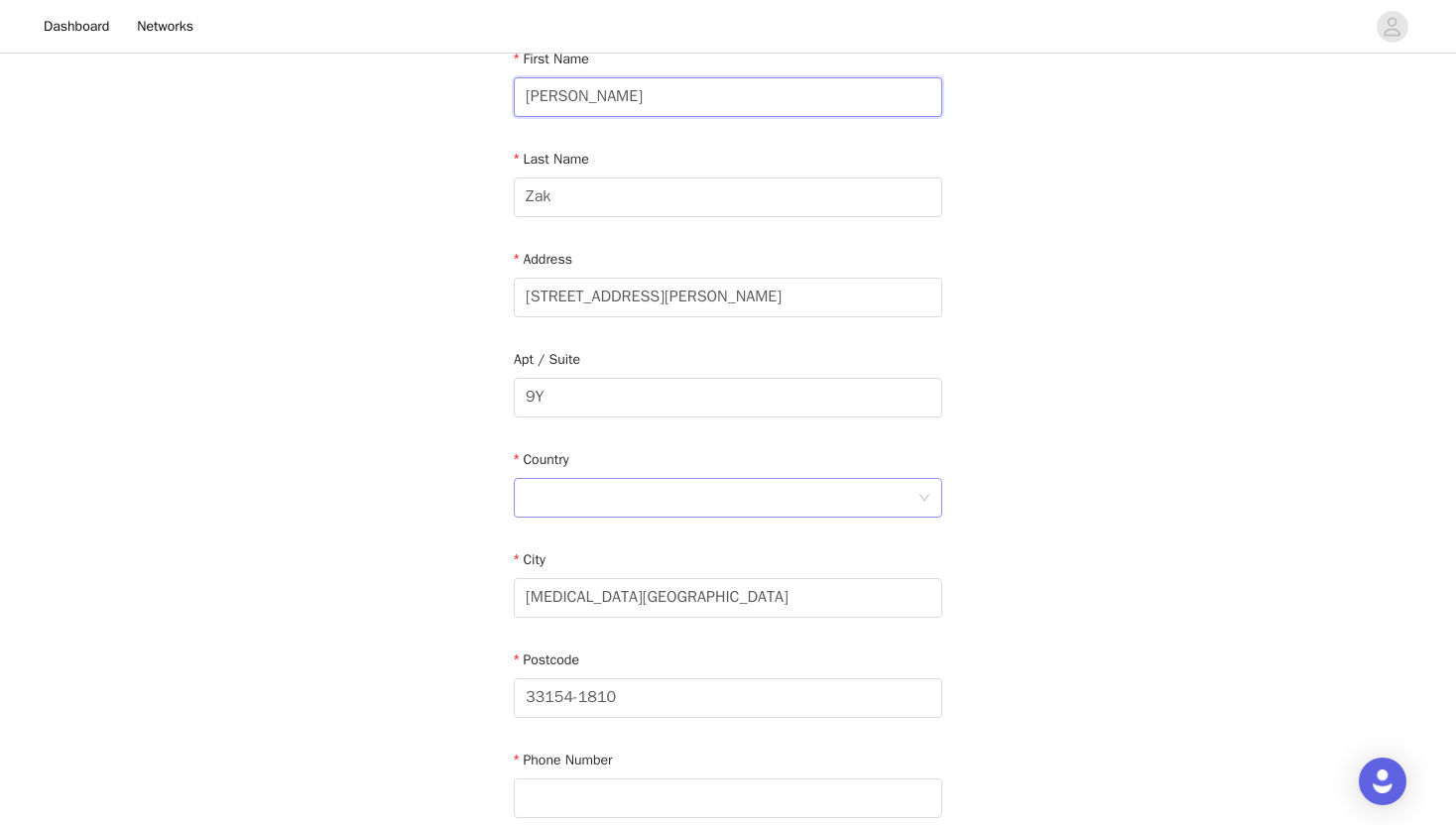 scroll, scrollTop: 237, scrollLeft: 0, axis: vertical 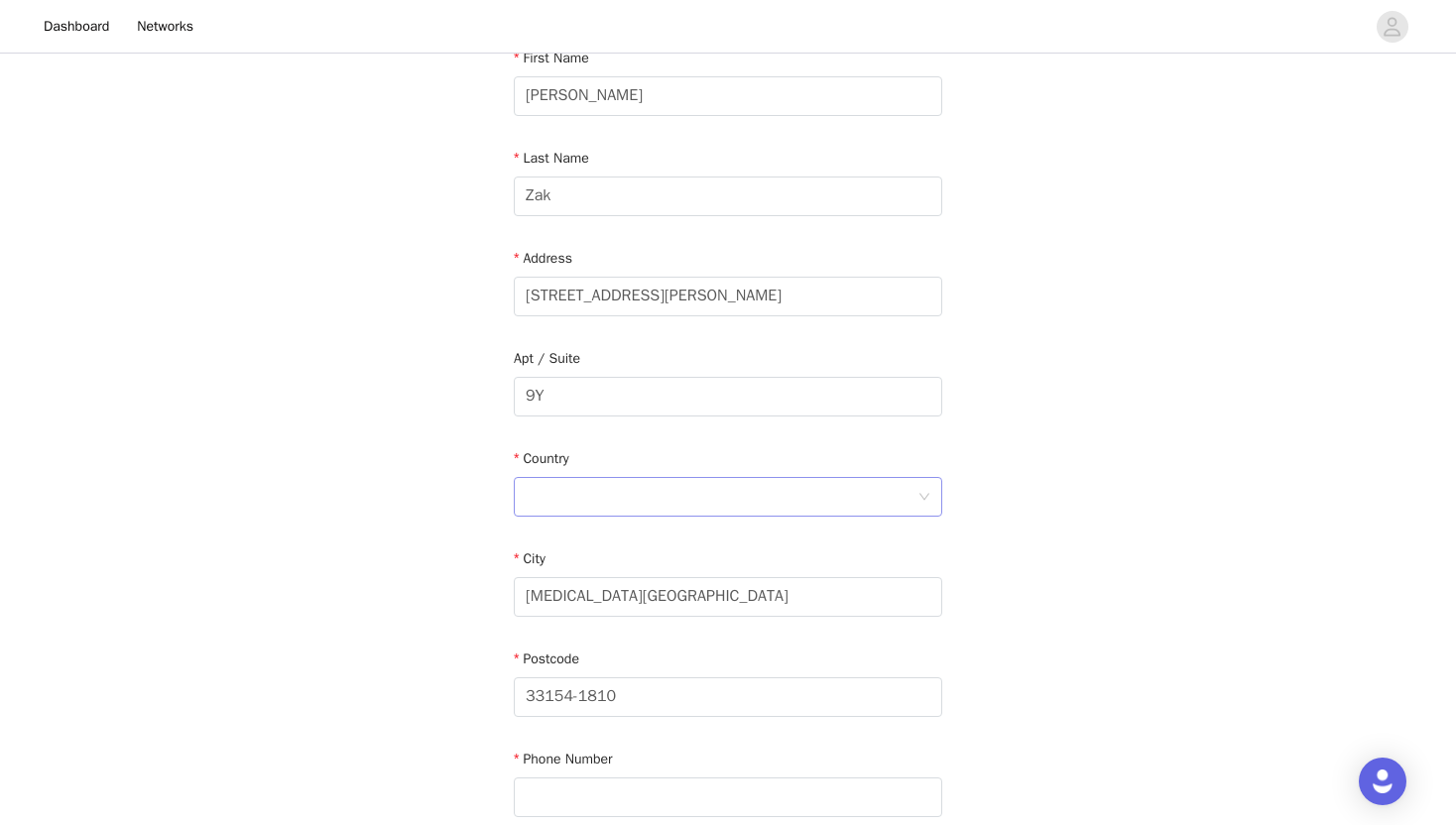 click at bounding box center (721, 497) 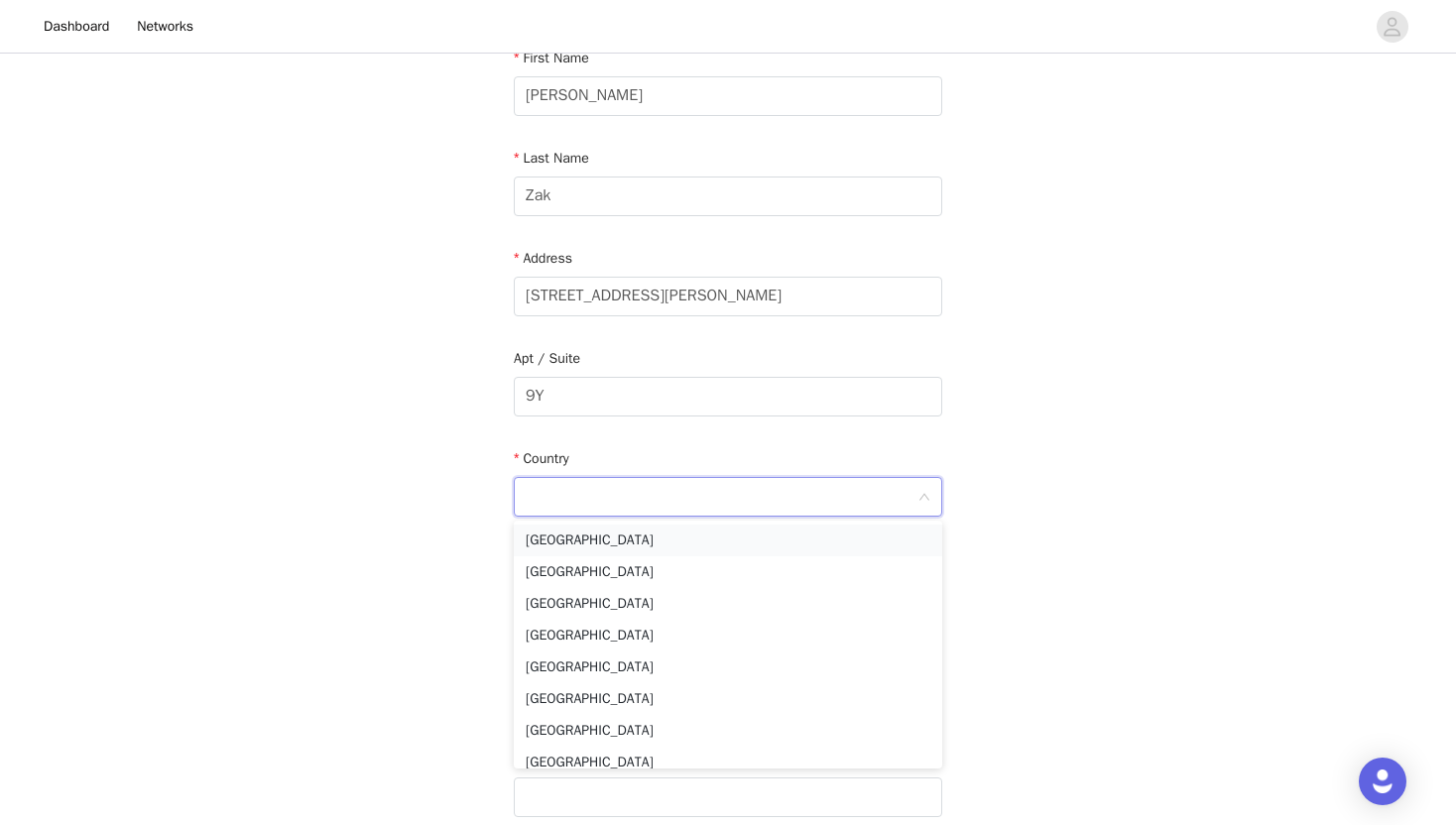 click on "United States" at bounding box center (728, 540) 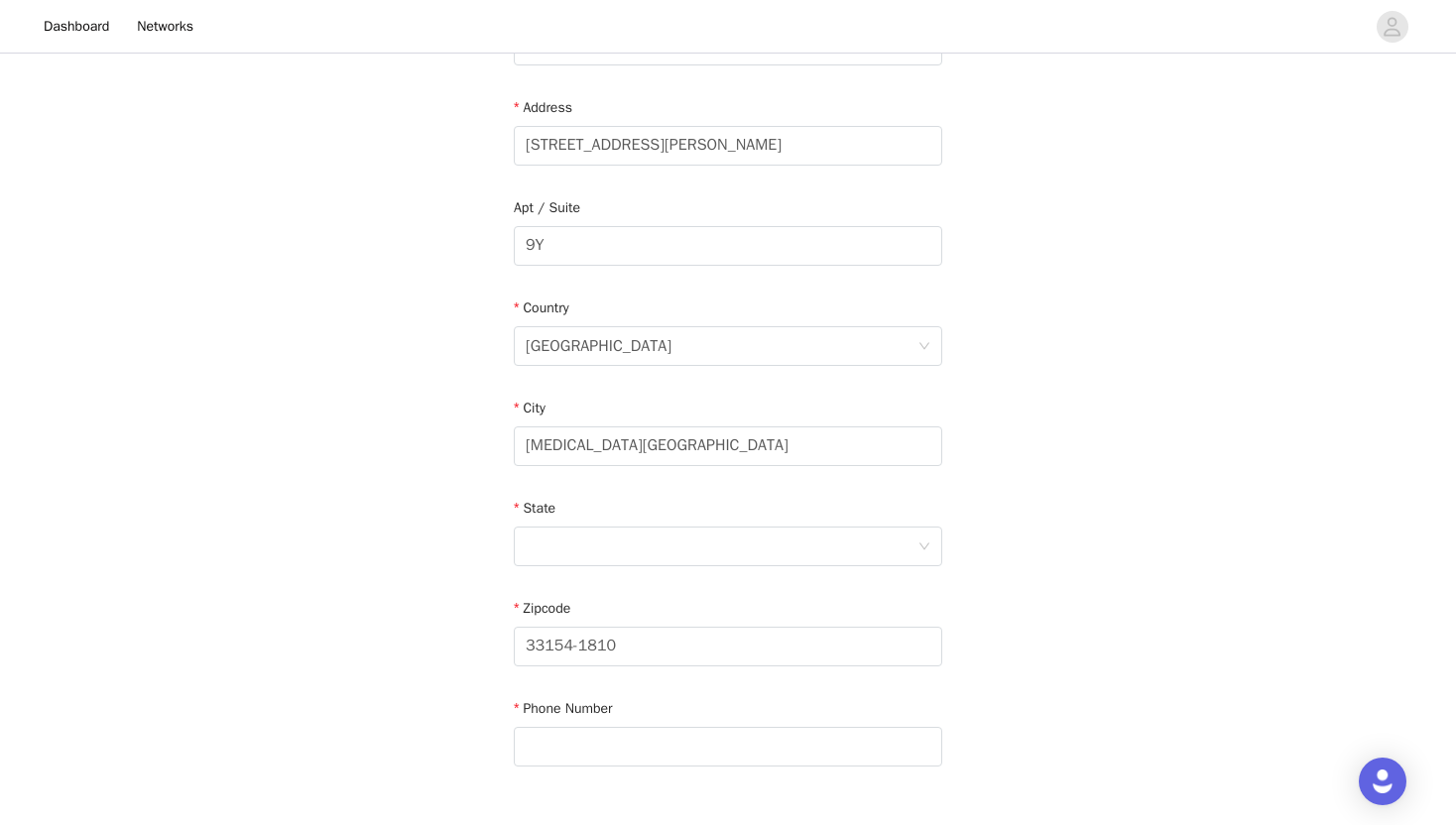 scroll, scrollTop: 412, scrollLeft: 0, axis: vertical 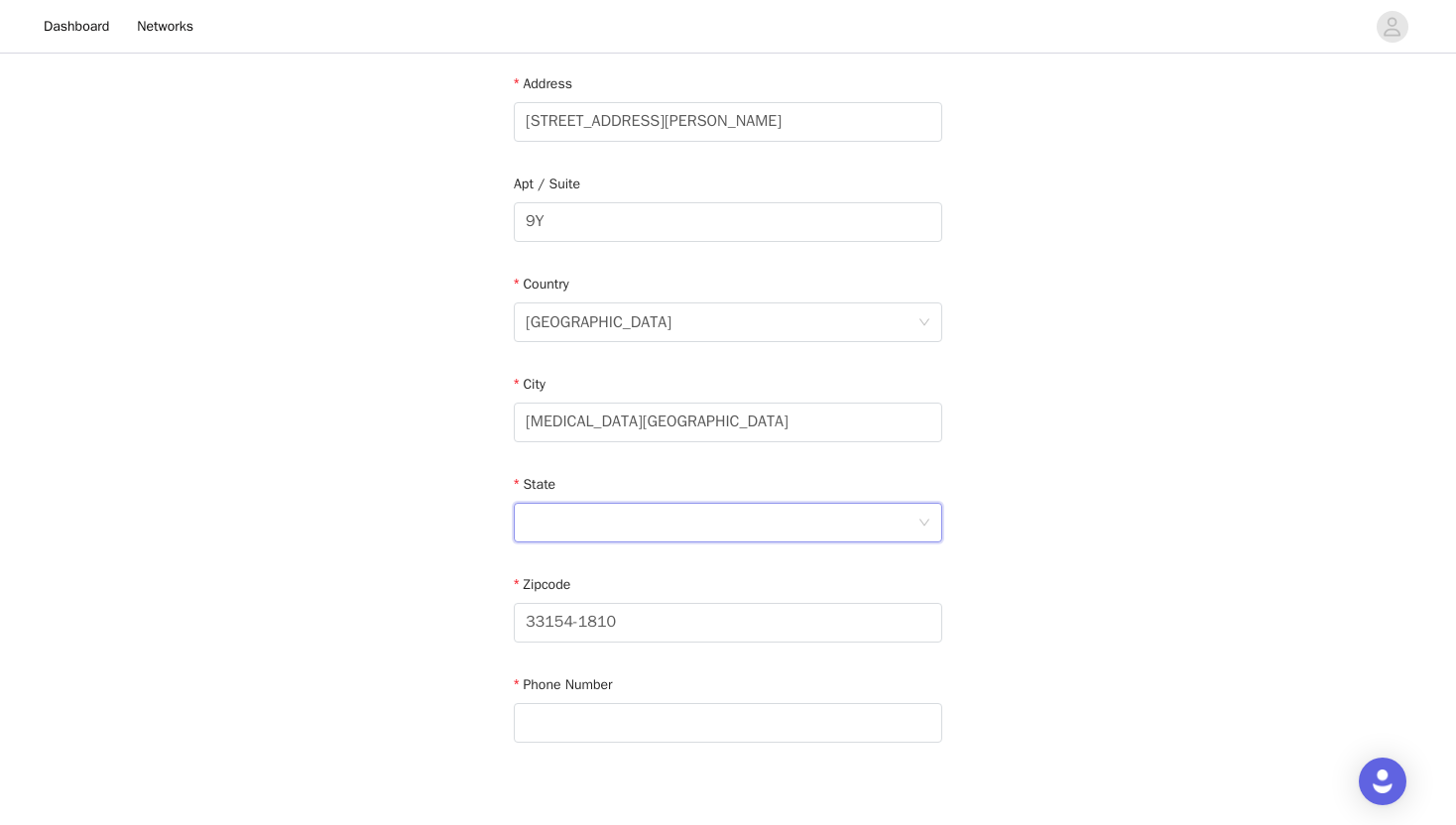 click at bounding box center [721, 523] 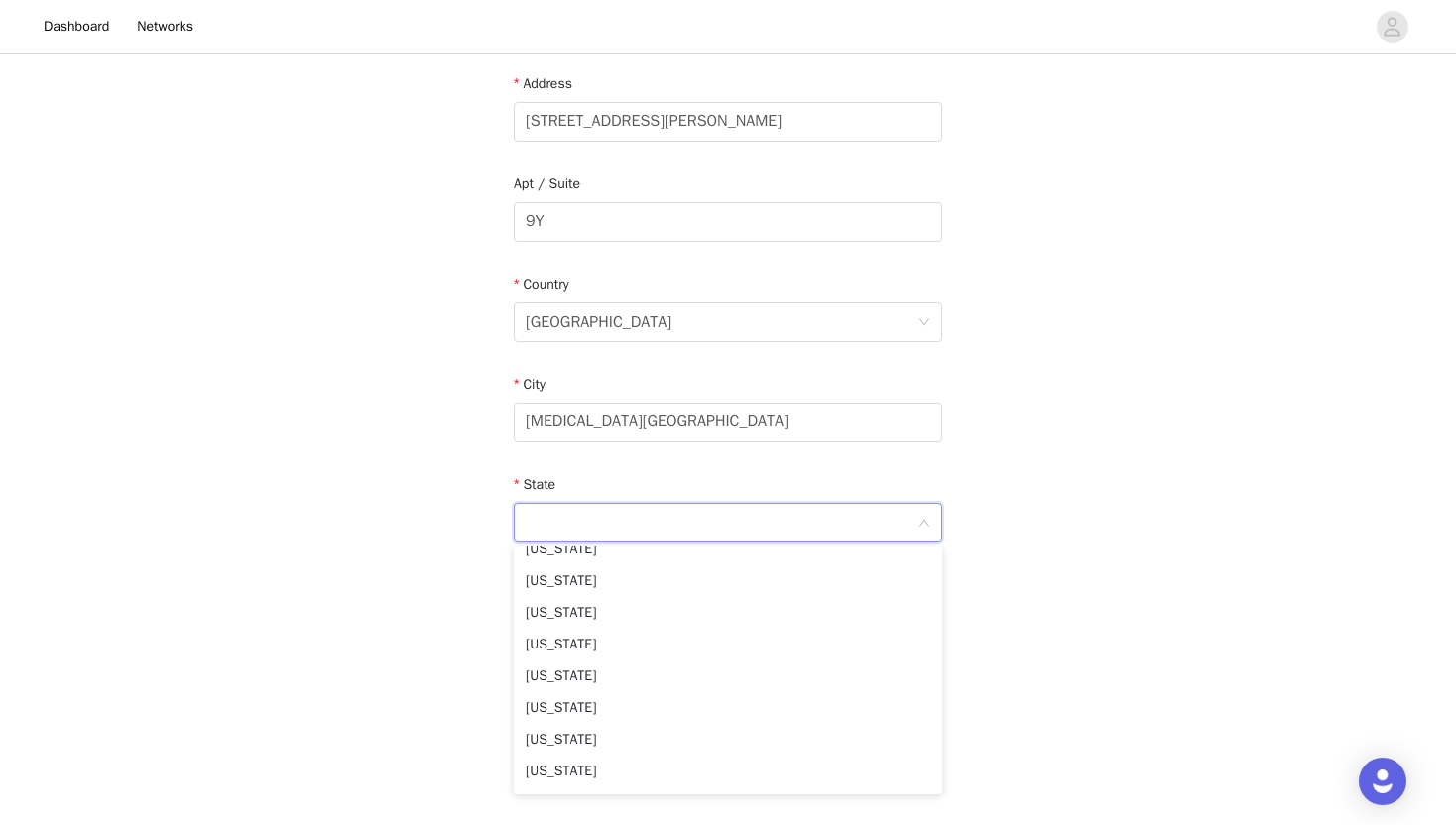 scroll, scrollTop: 393, scrollLeft: 0, axis: vertical 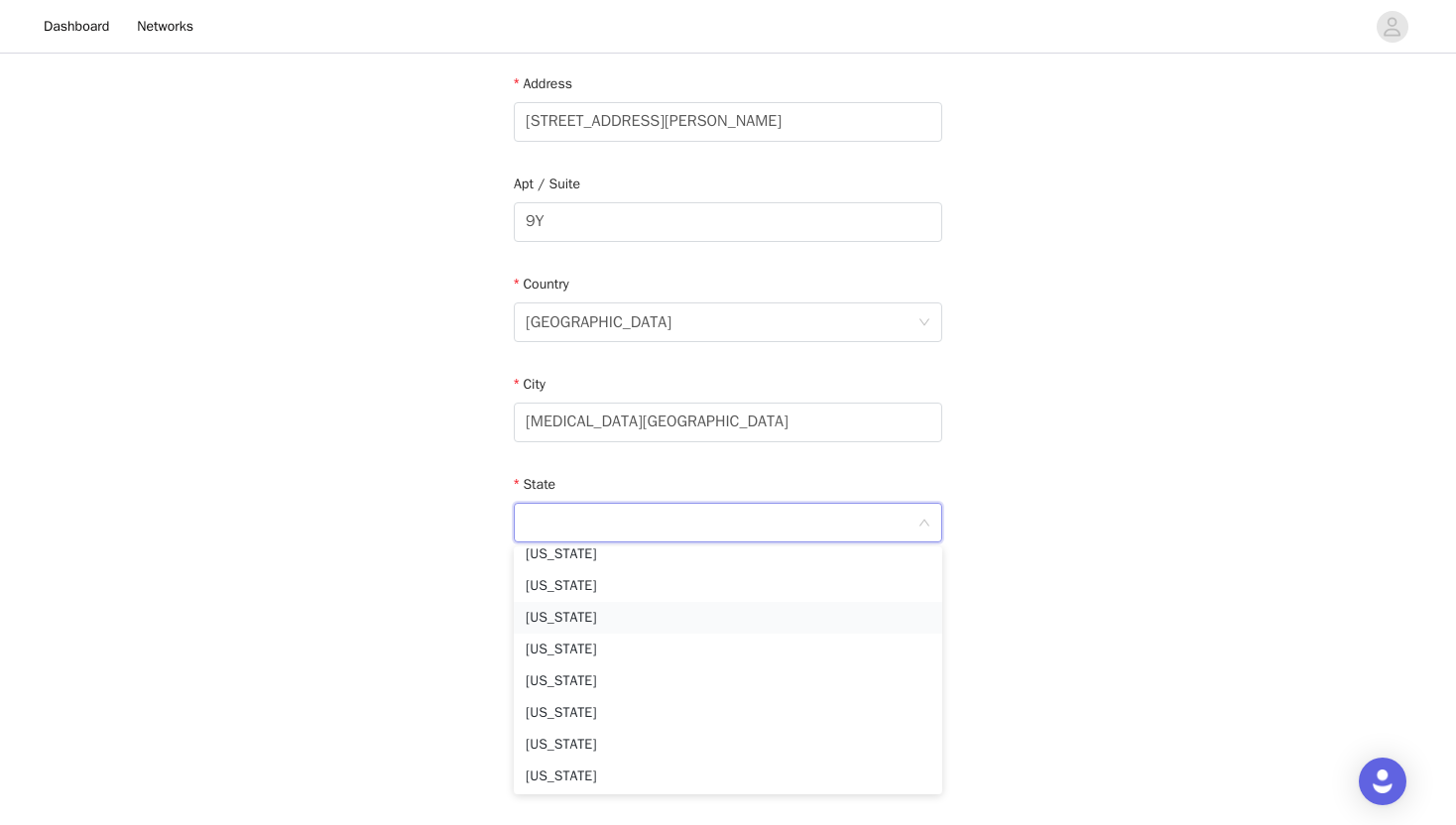 click on "Florida" at bounding box center (728, 618) 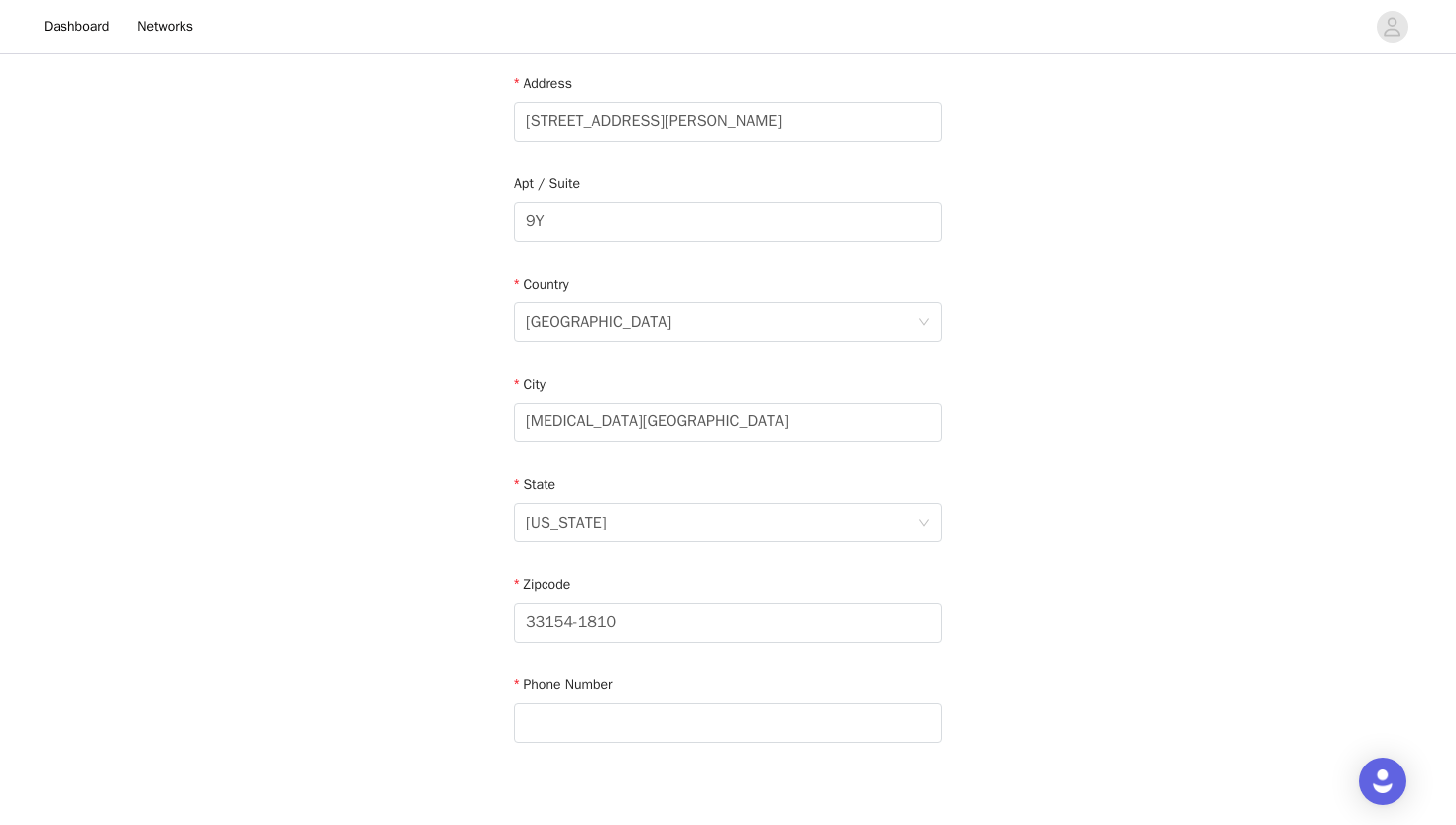 scroll, scrollTop: 527, scrollLeft: 0, axis: vertical 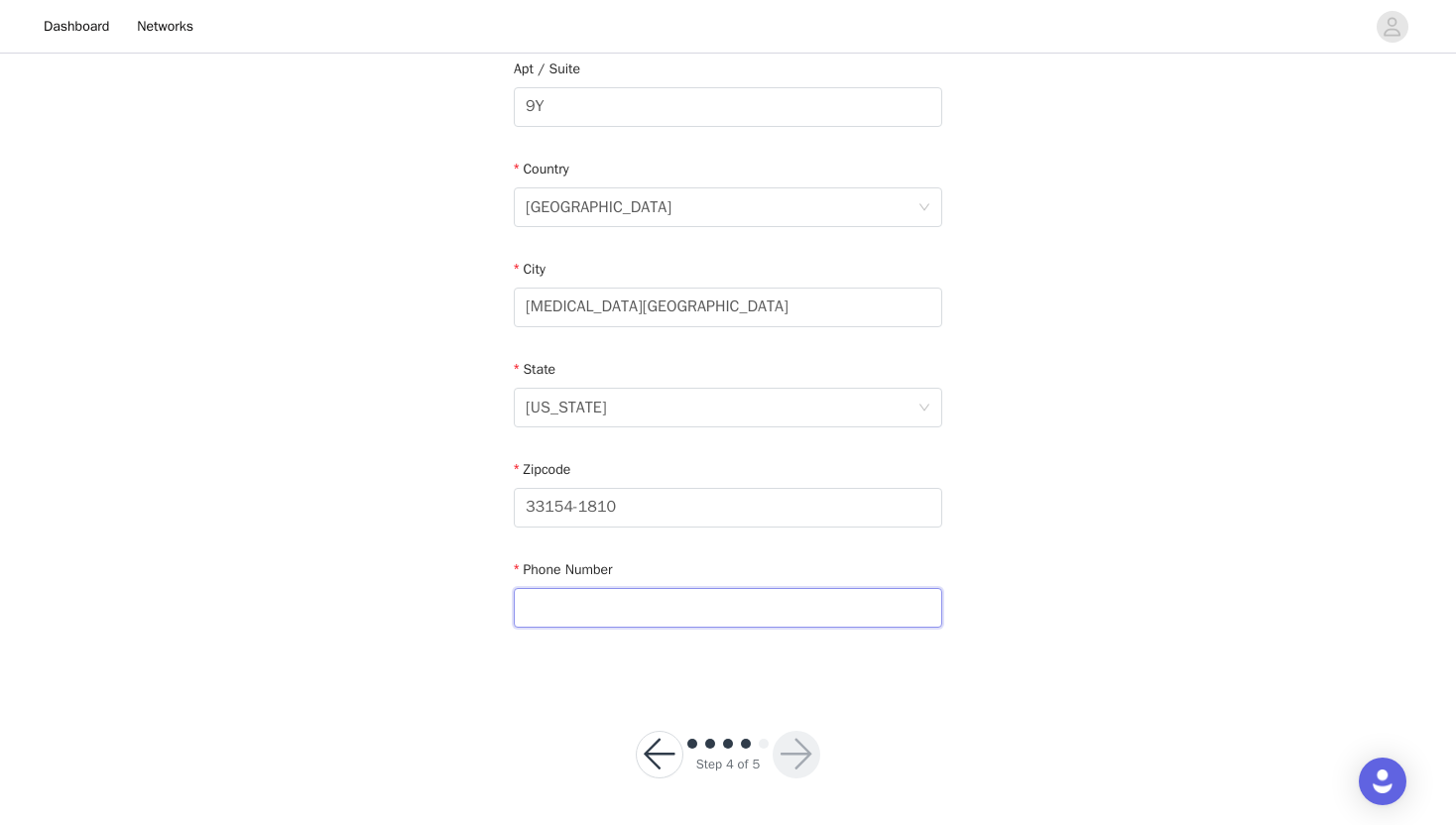 click at bounding box center [728, 608] 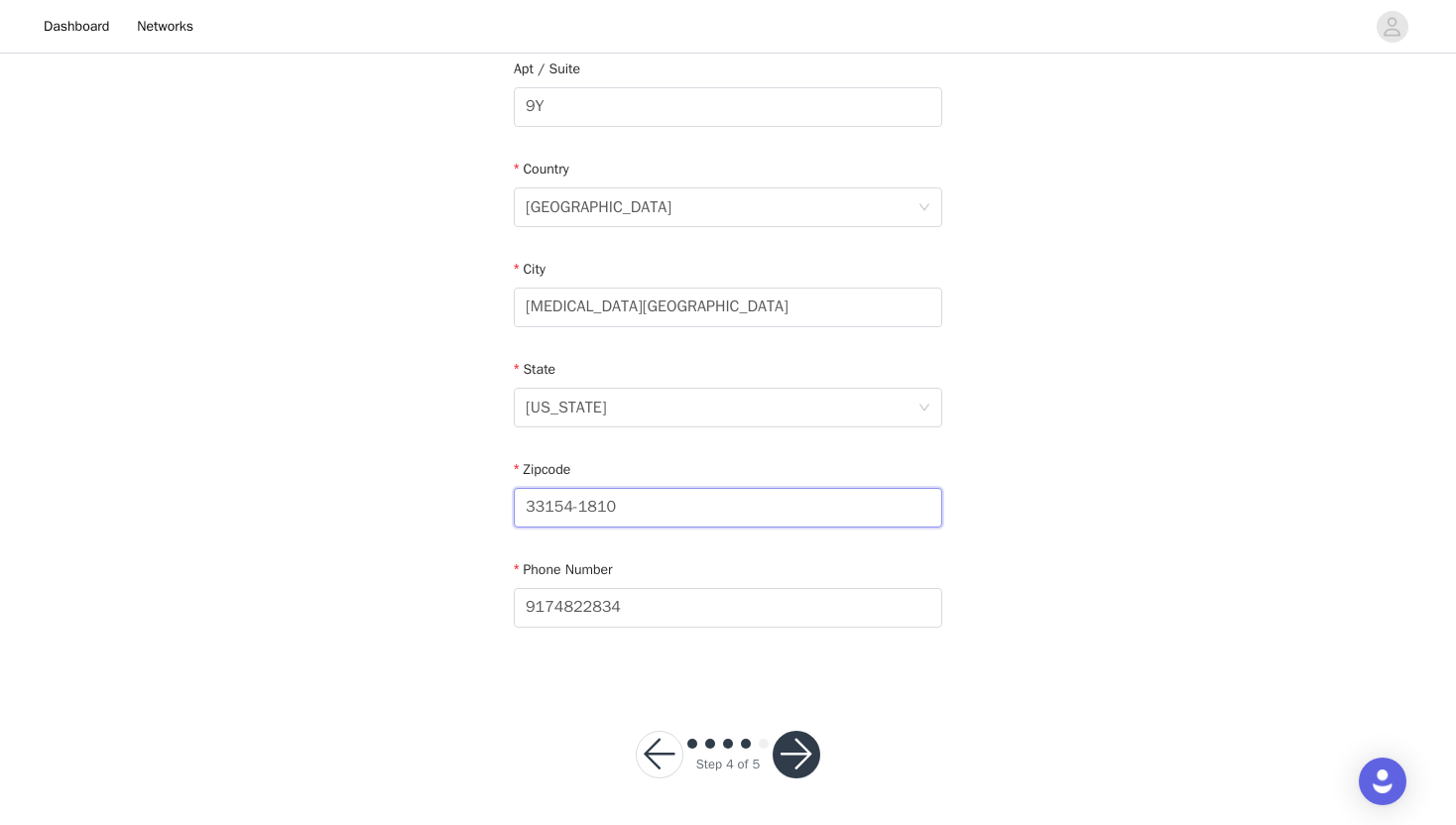 drag, startPoint x: 642, startPoint y: 514, endPoint x: 574, endPoint y: 509, distance: 68.18358 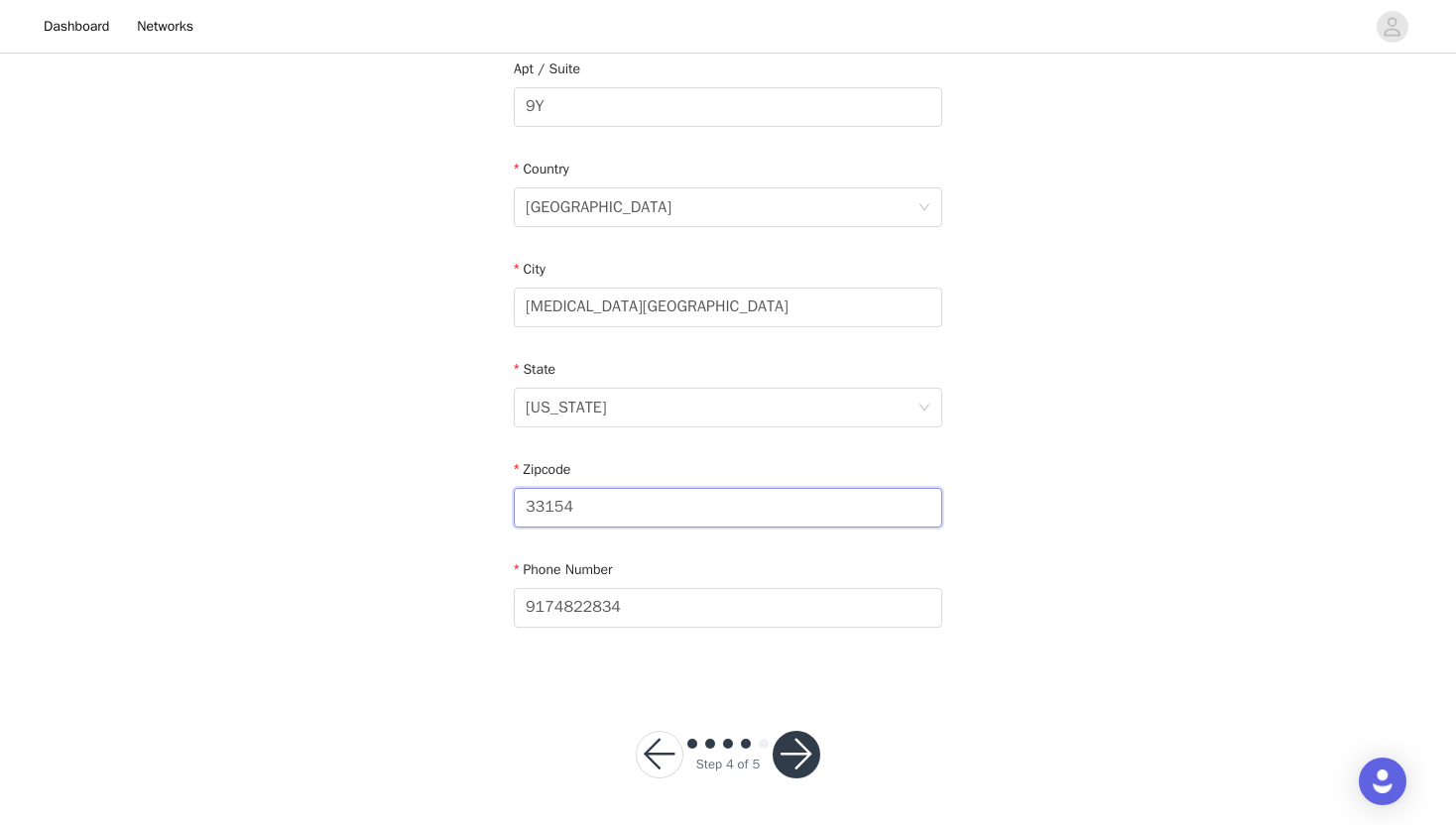 type on "33154" 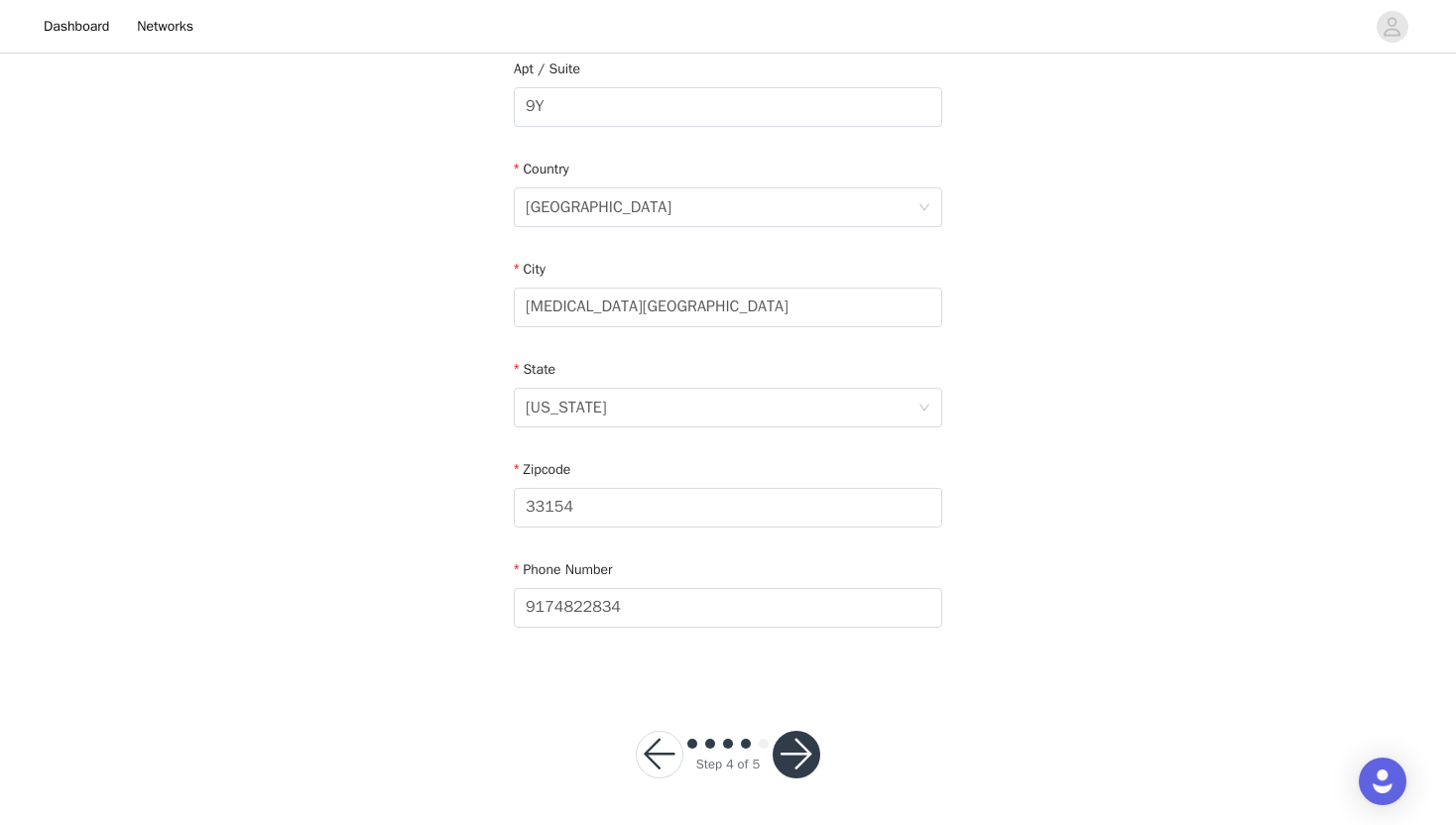 click on "STEP 4 OF 5
Shipping Information
Email mzfsfashion@gmail.com   First Name Michelle   Last Name Zak   Address 9801 Collins Ave   Apt / Suite 9Y   Country
United States
City Bal Harbour   State
Florida
Zipcode 33154   Phone Number 9174822834" at bounding box center [728, 107] 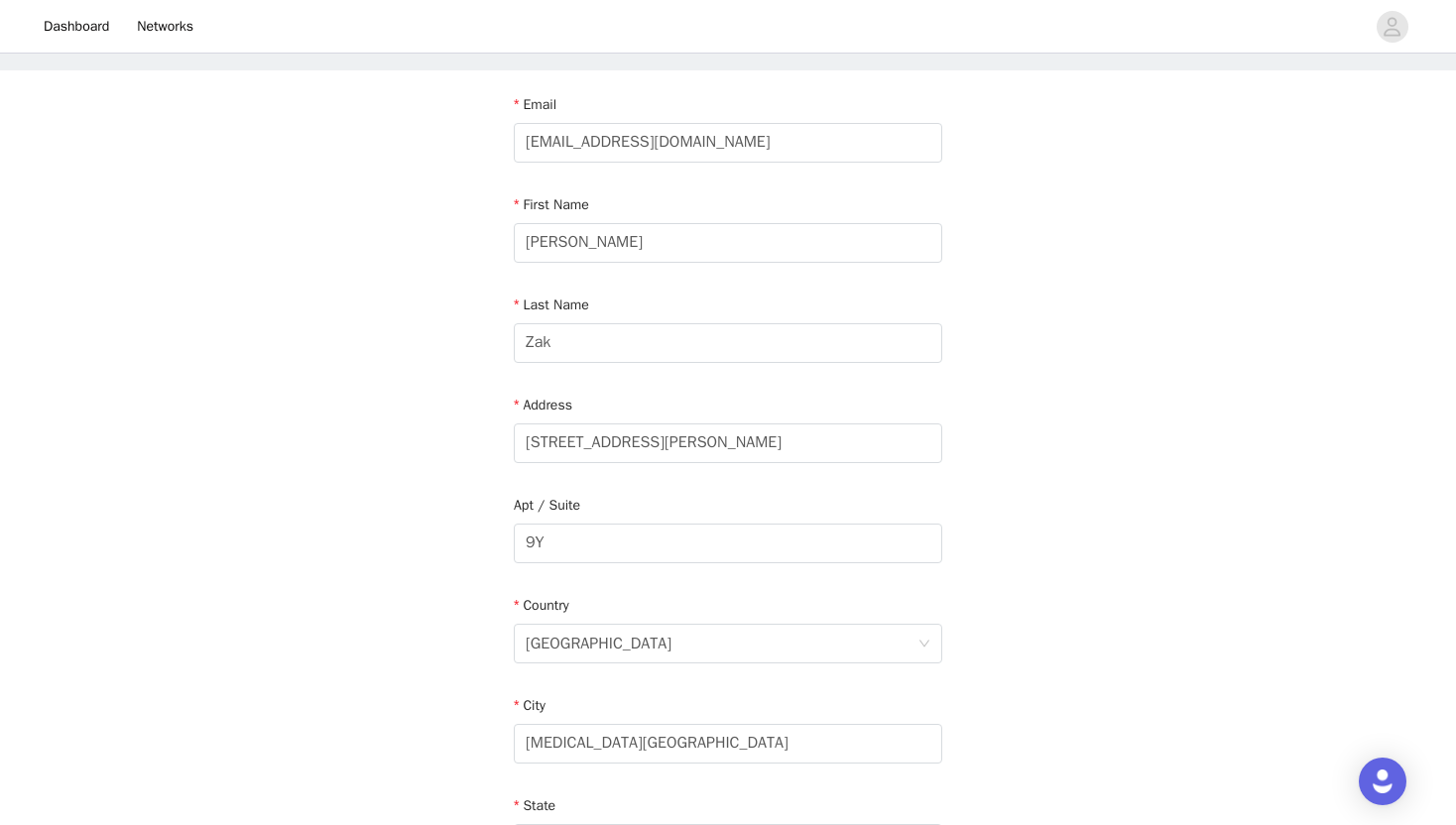 scroll, scrollTop: 527, scrollLeft: 0, axis: vertical 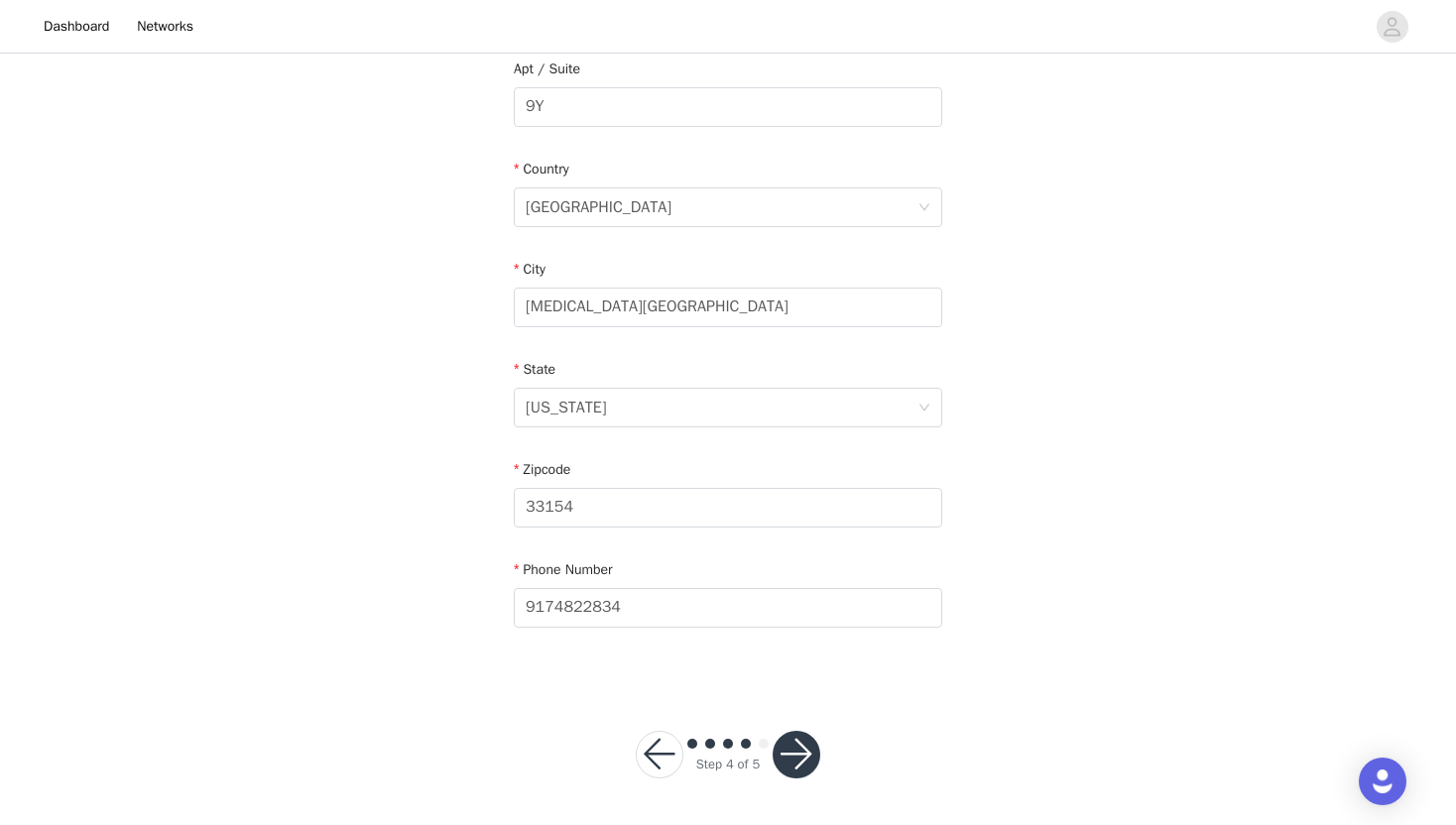 click at bounding box center [796, 755] 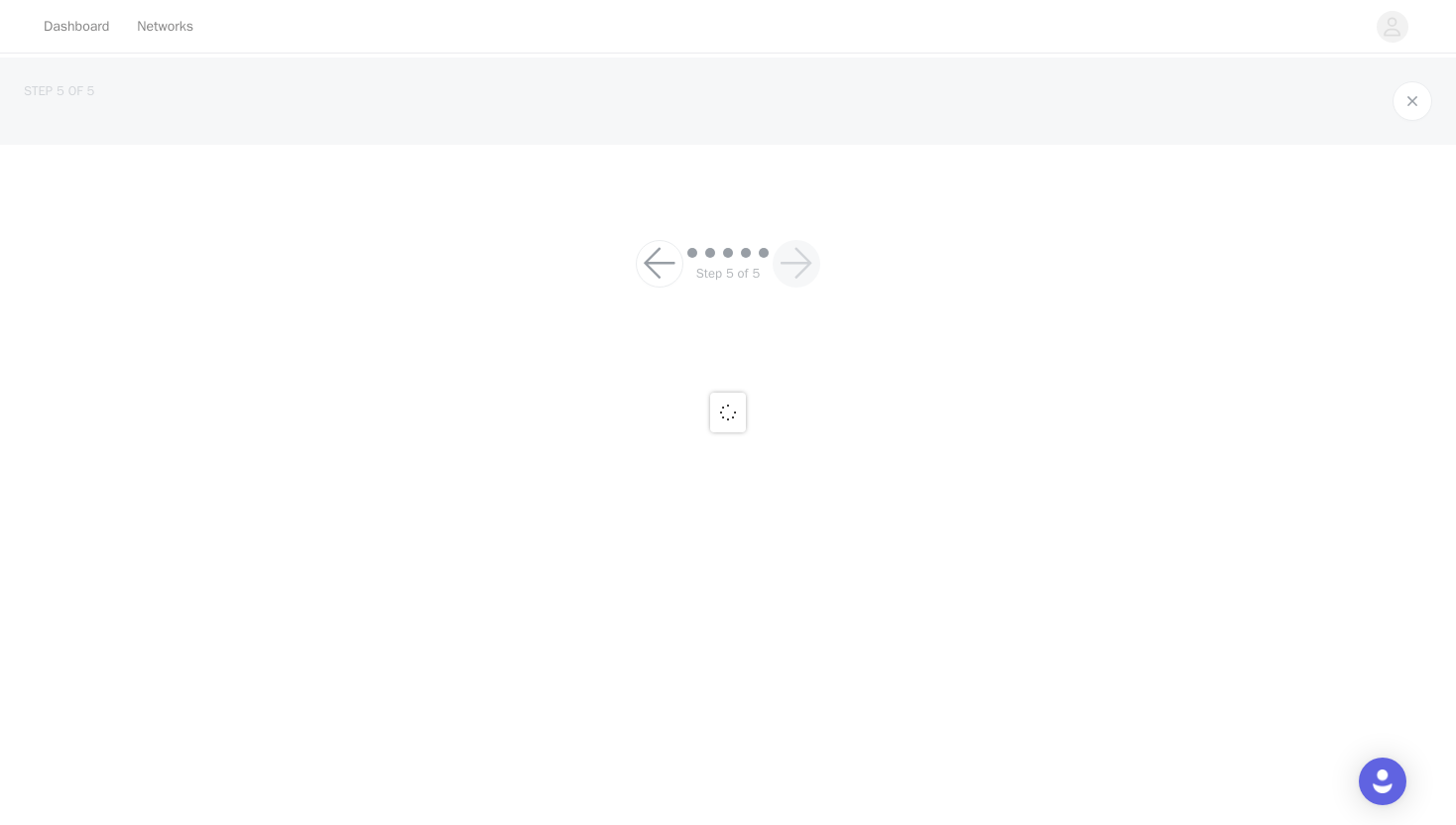 scroll, scrollTop: 0, scrollLeft: 0, axis: both 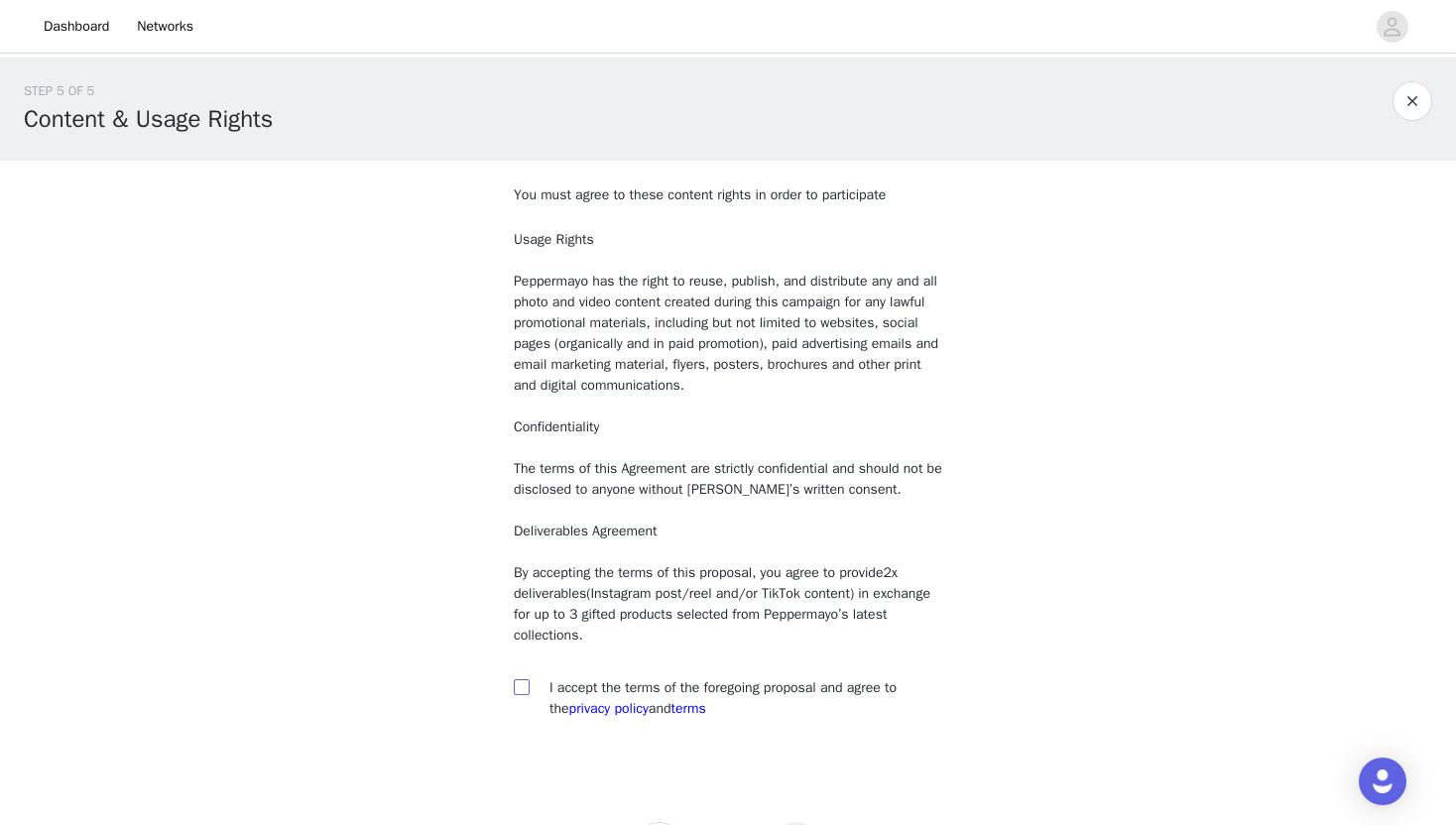 click at bounding box center (521, 686) 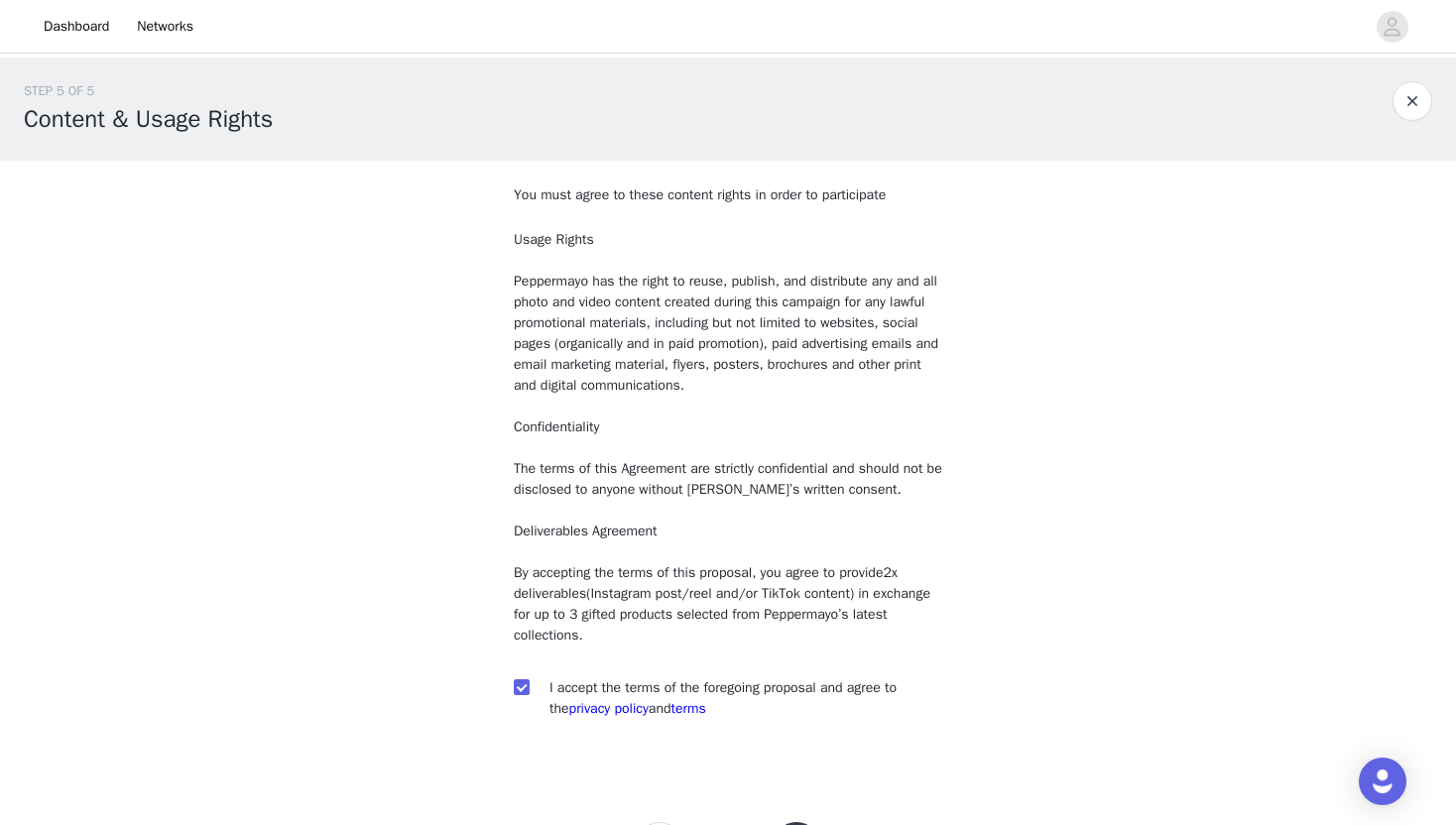 scroll, scrollTop: 91, scrollLeft: 0, axis: vertical 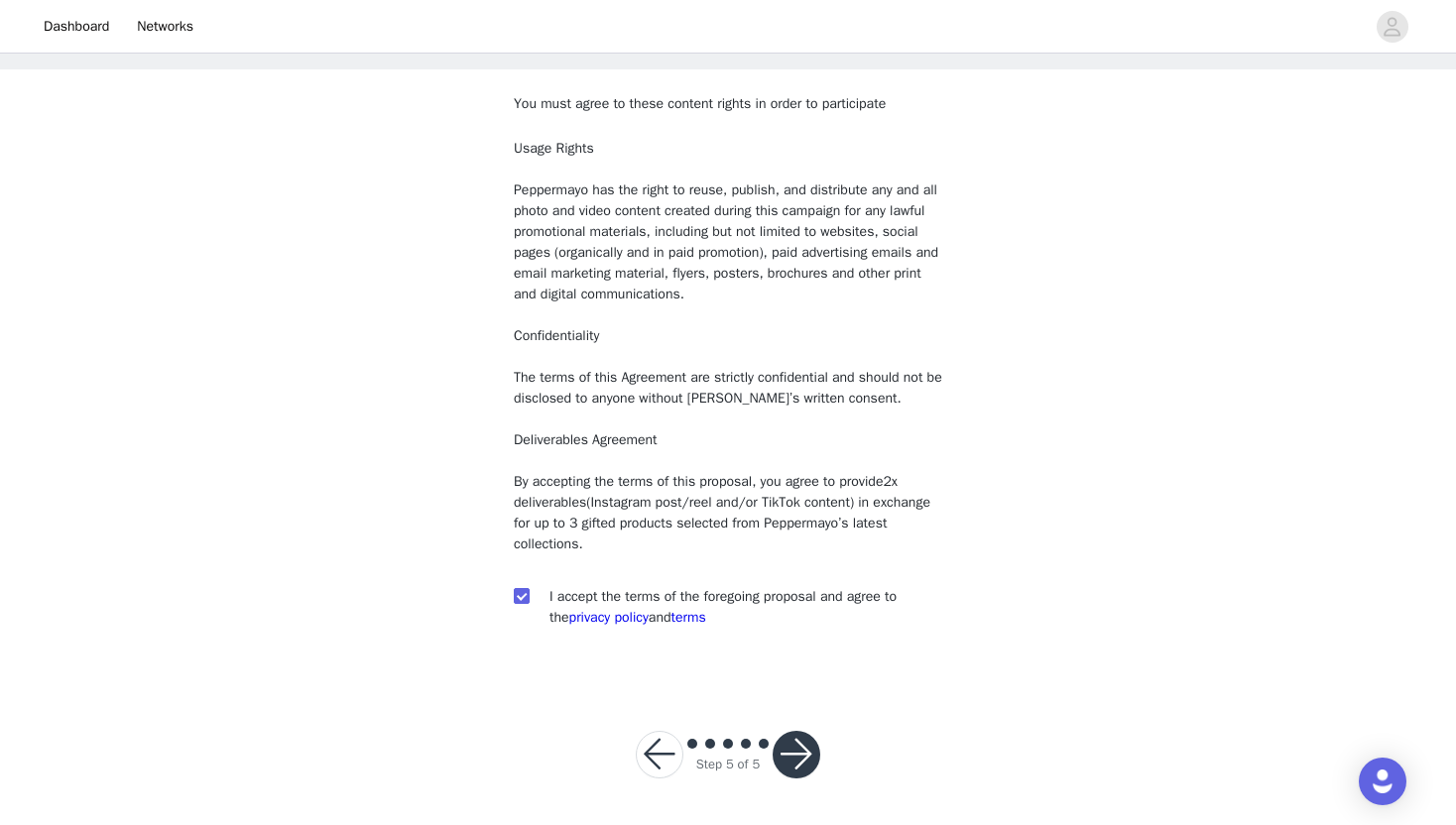click at bounding box center [796, 755] 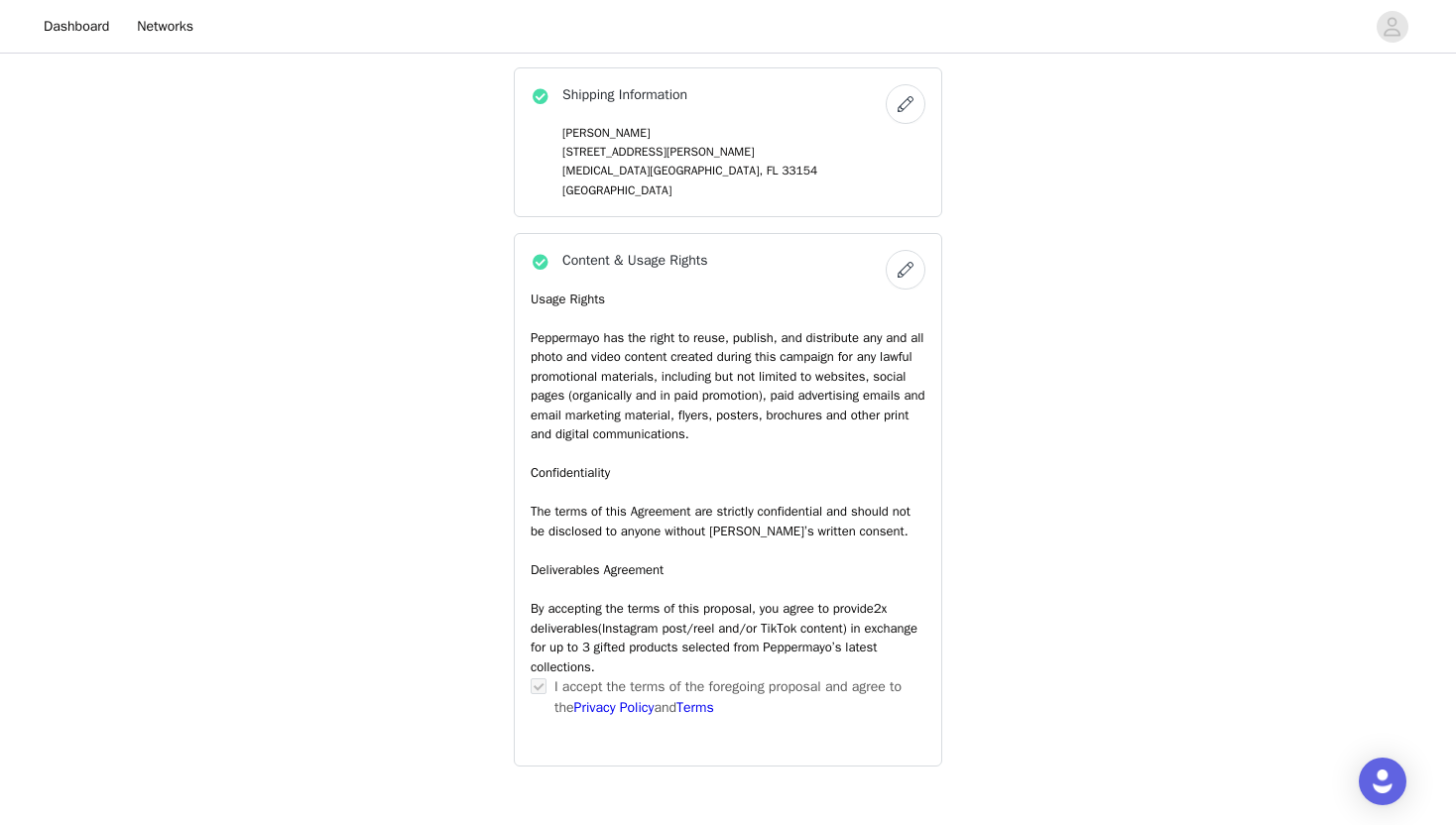 scroll, scrollTop: 1513, scrollLeft: 0, axis: vertical 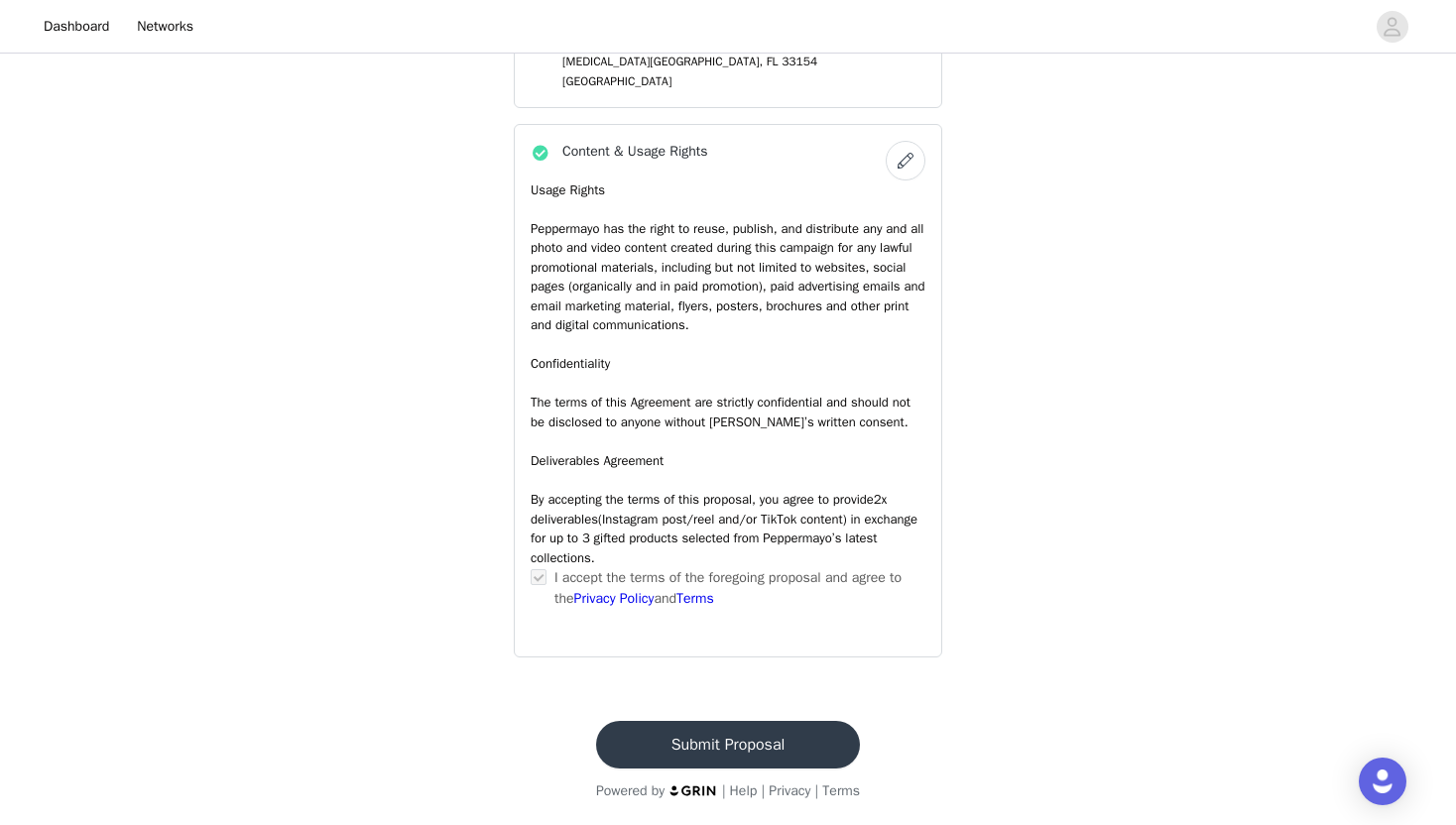 click on "Submit Proposal" at bounding box center (728, 745) 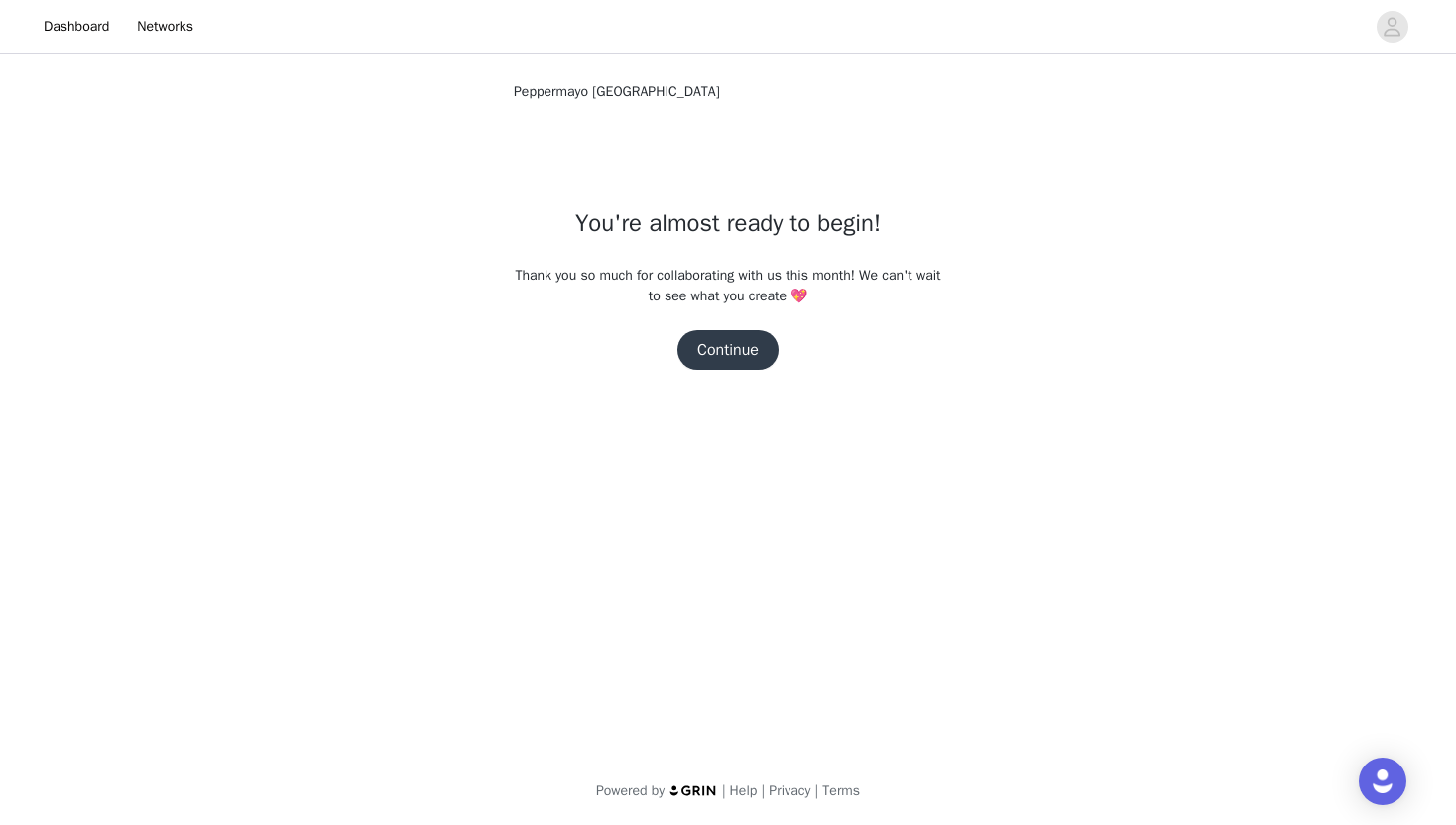 scroll, scrollTop: 0, scrollLeft: 0, axis: both 